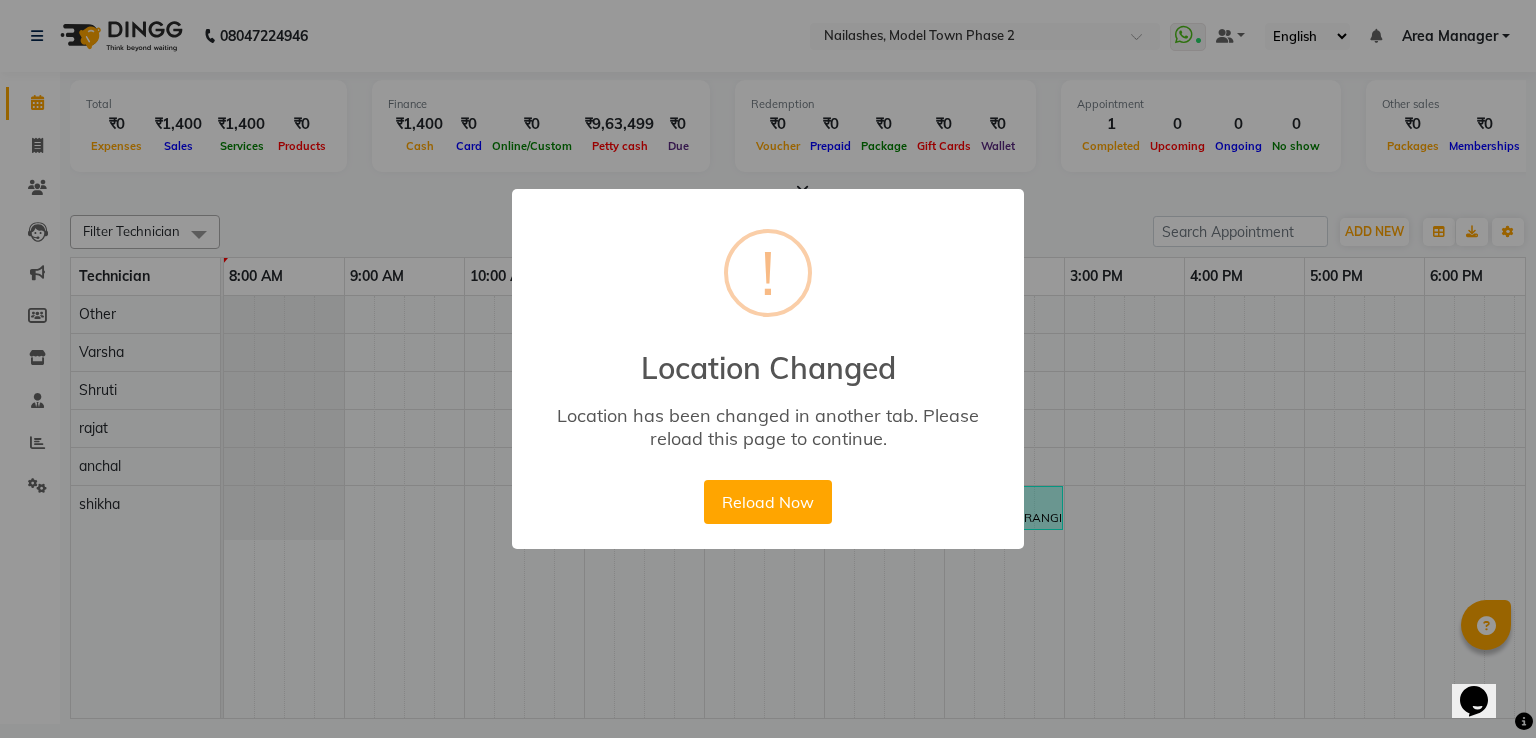 scroll, scrollTop: 0, scrollLeft: 0, axis: both 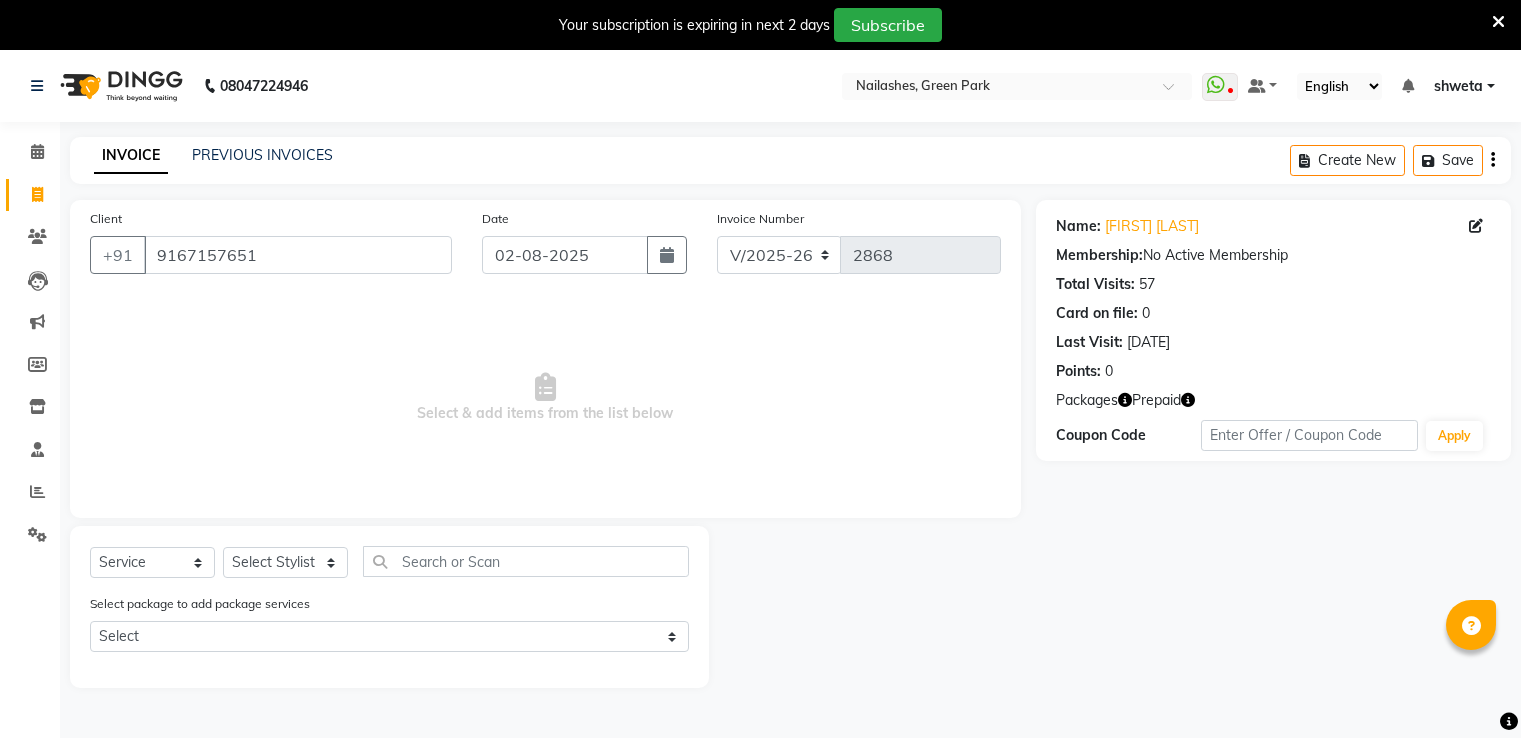 select on "3472" 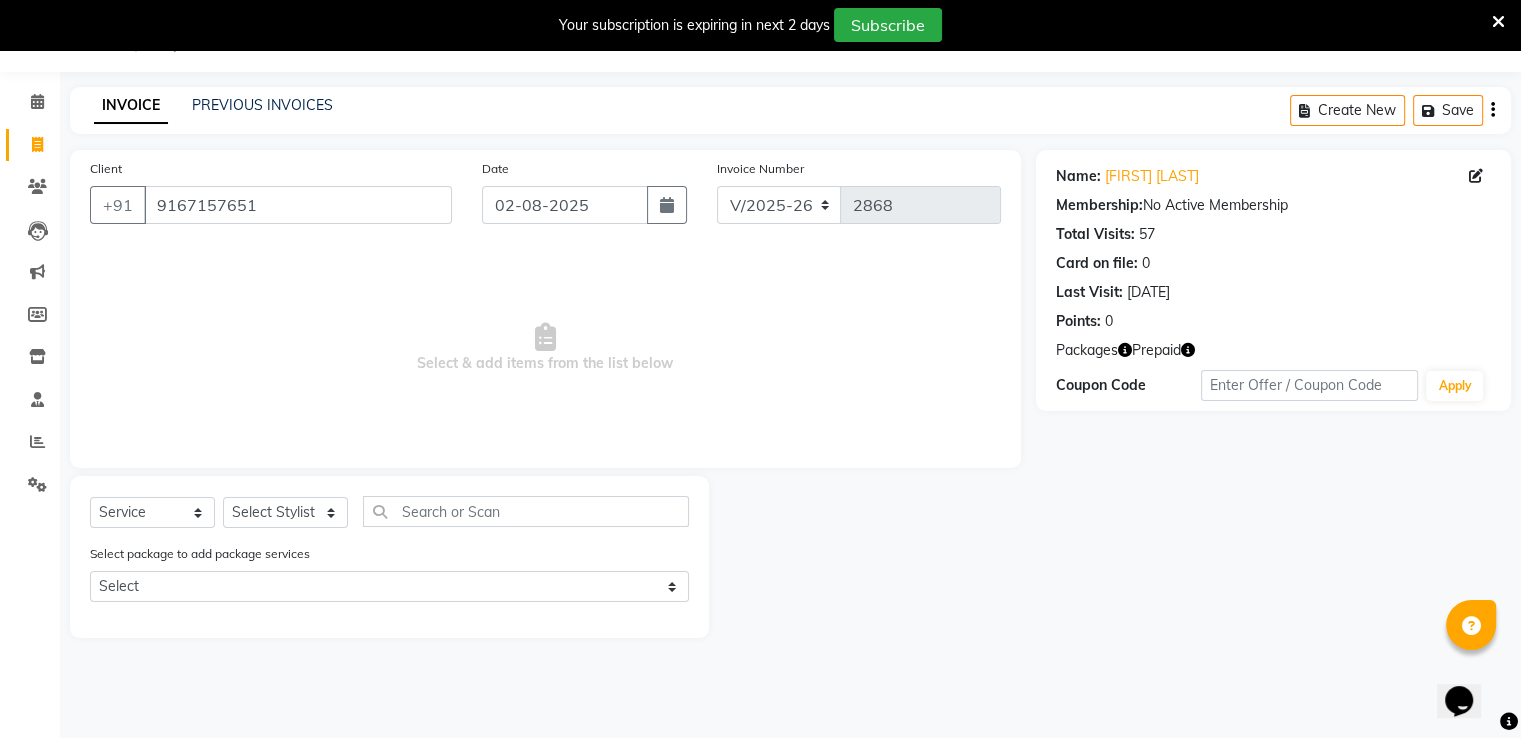 scroll, scrollTop: 0, scrollLeft: 0, axis: both 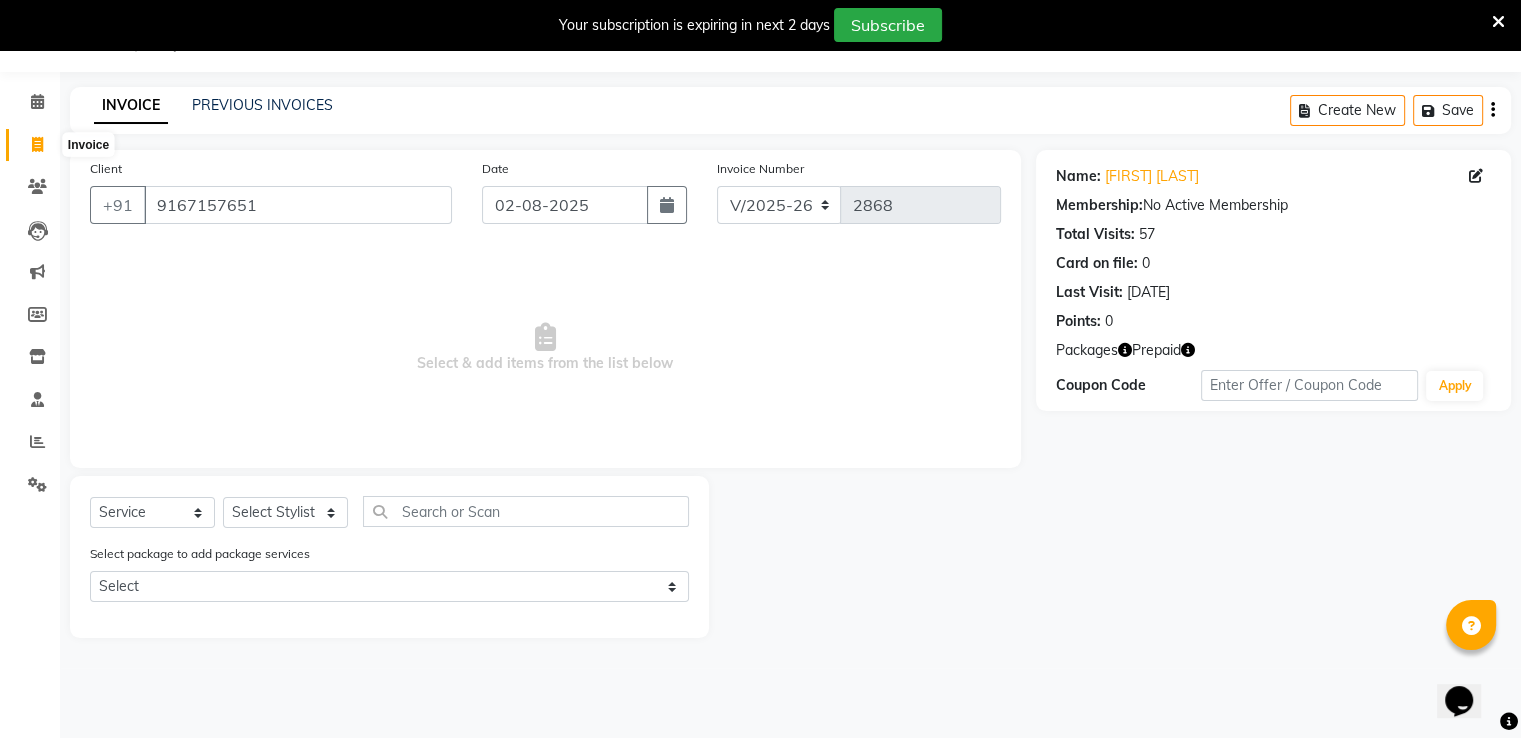 click 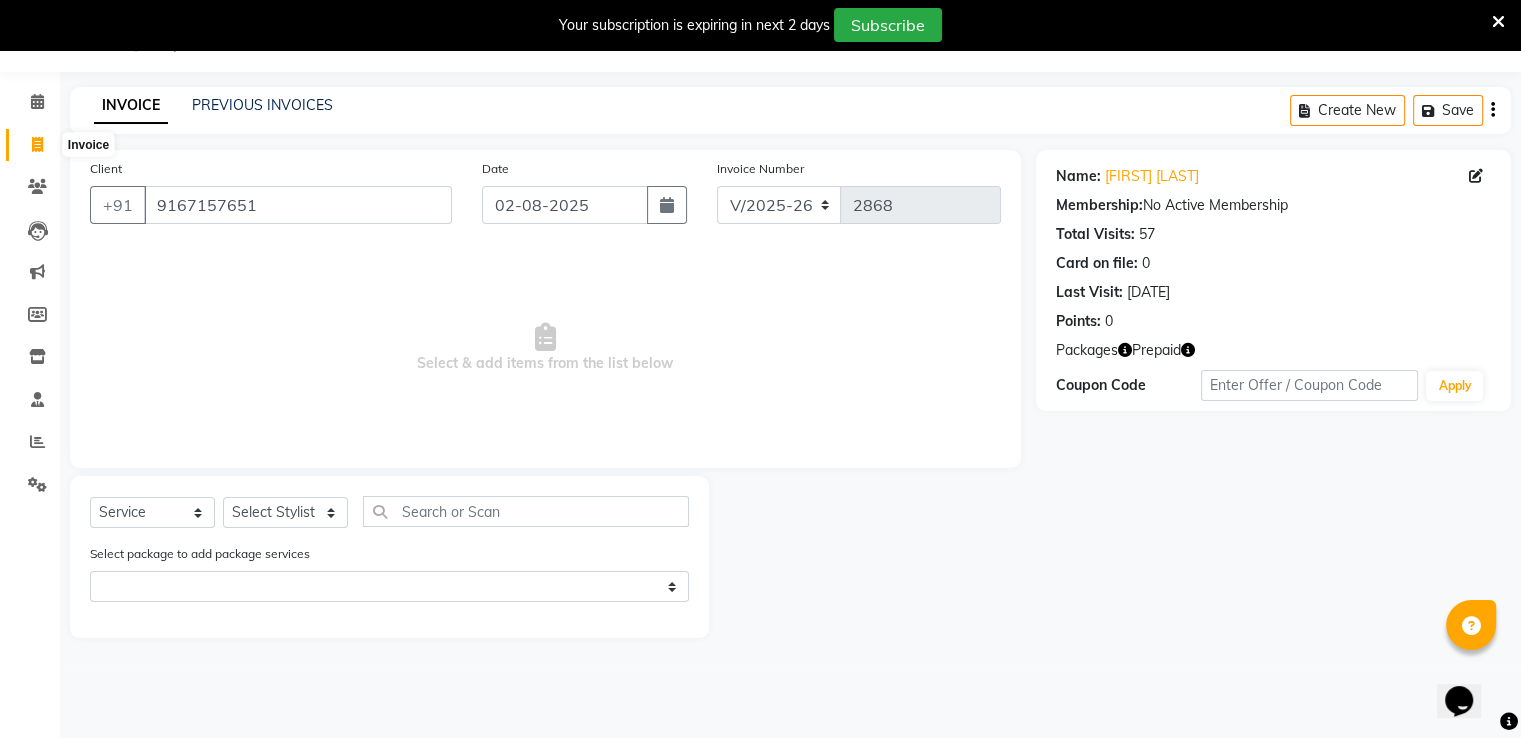 select on "service" 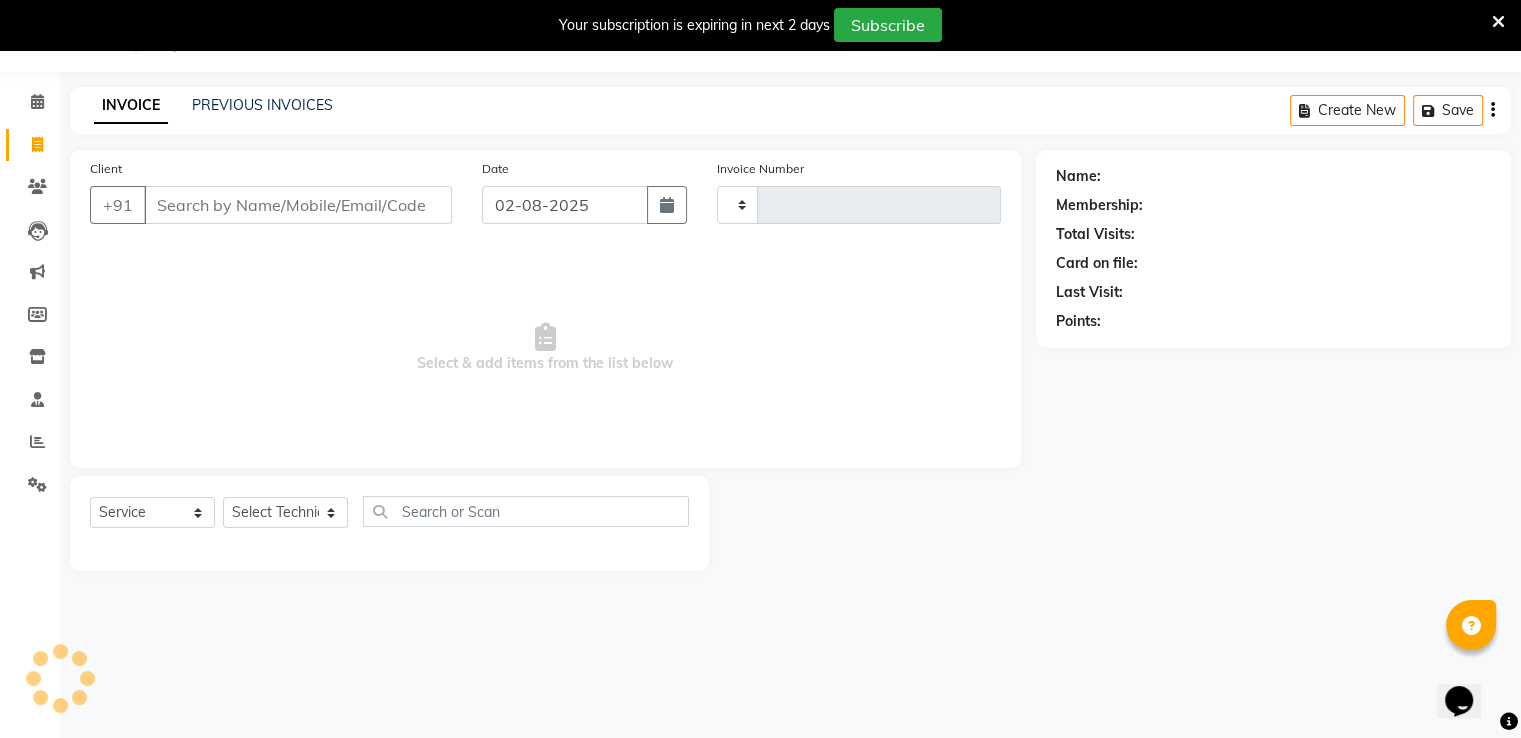 type on "0799" 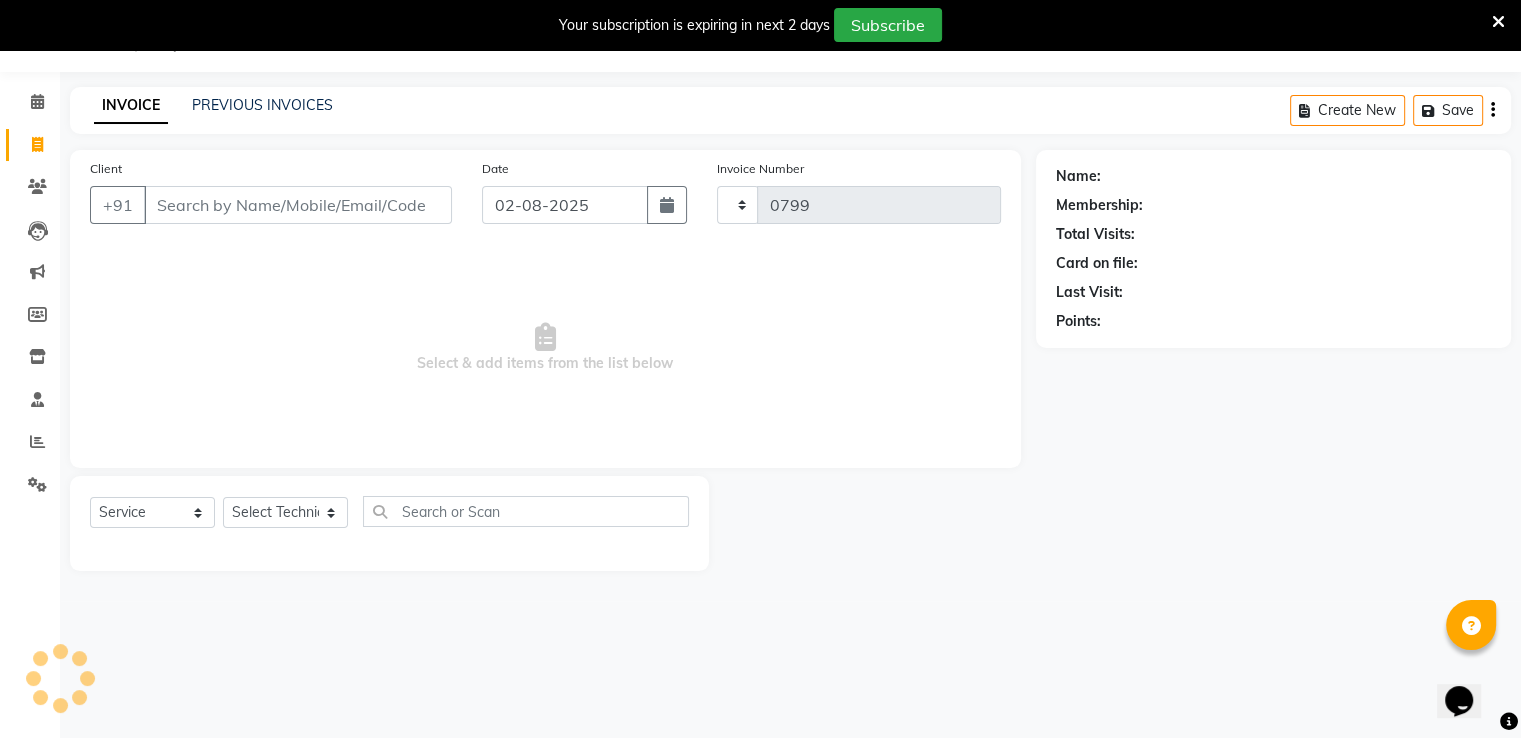 select on "3755" 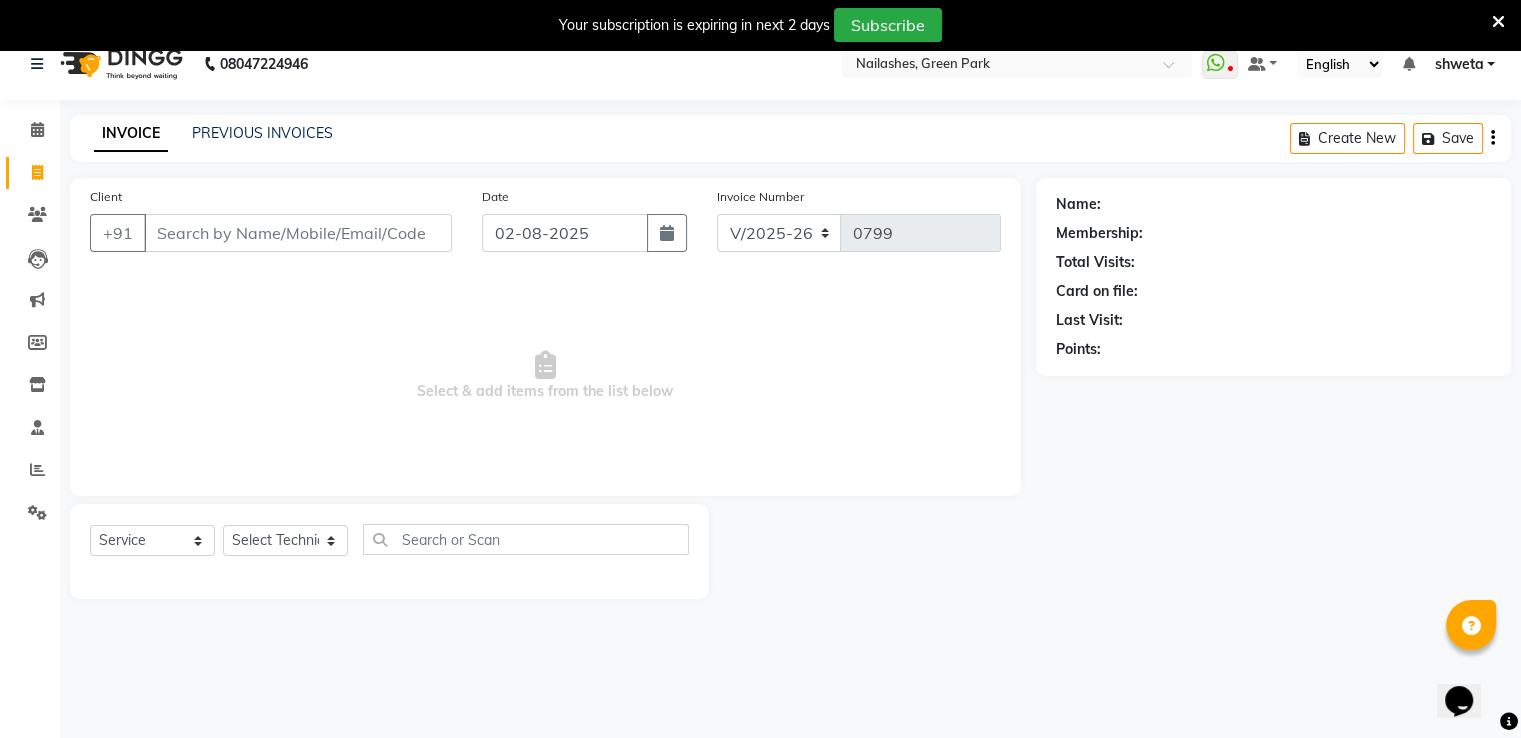 scroll, scrollTop: 0, scrollLeft: 0, axis: both 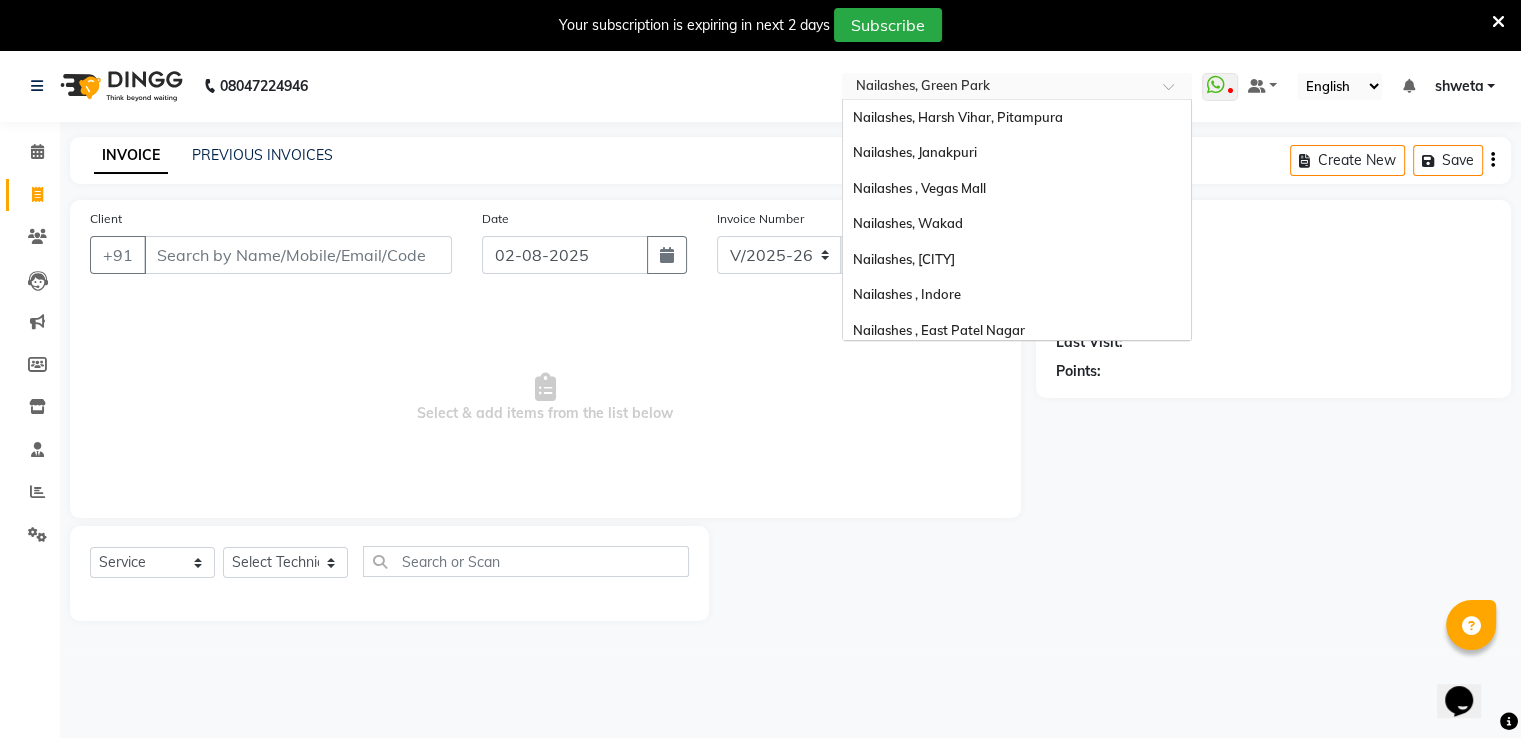 click at bounding box center (997, 88) 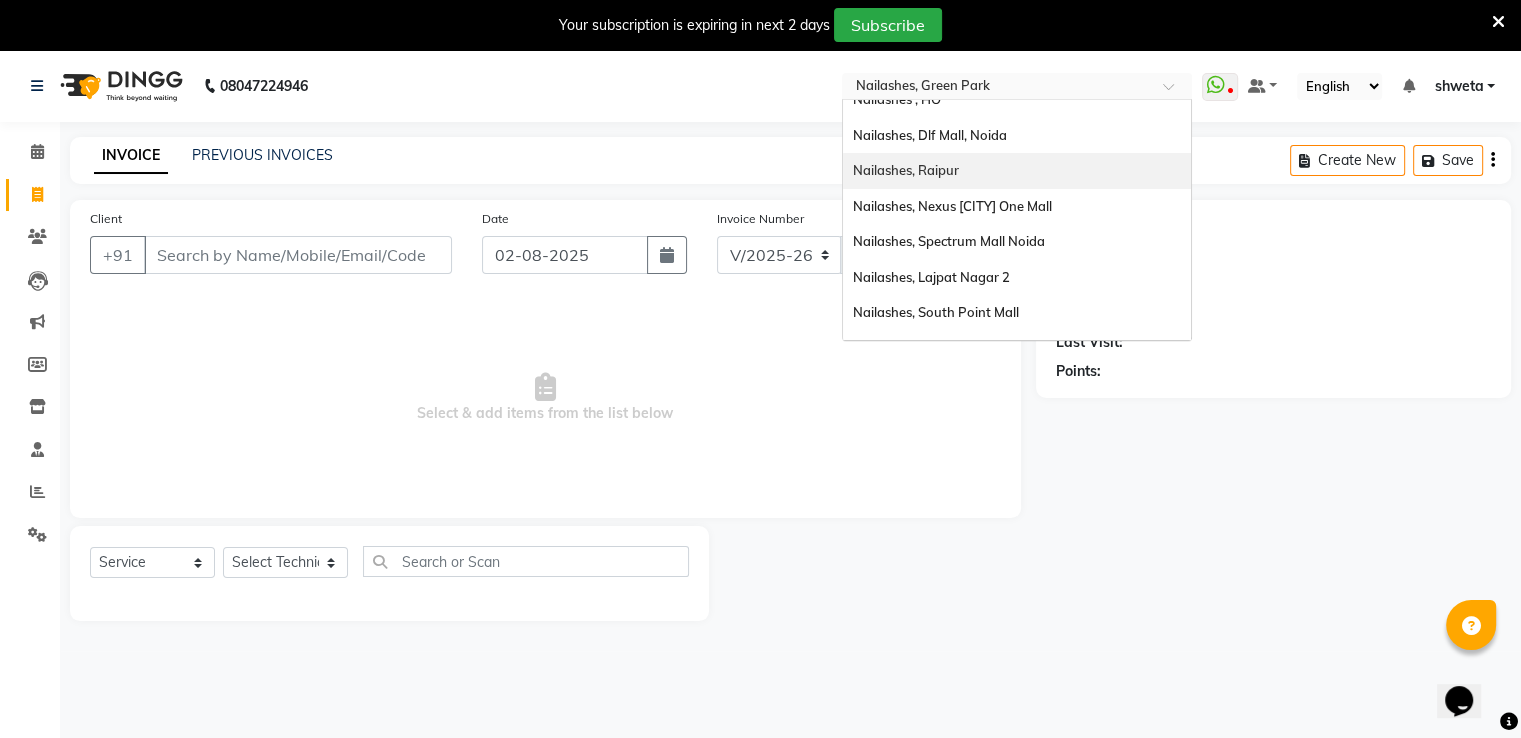 scroll, scrollTop: 434, scrollLeft: 0, axis: vertical 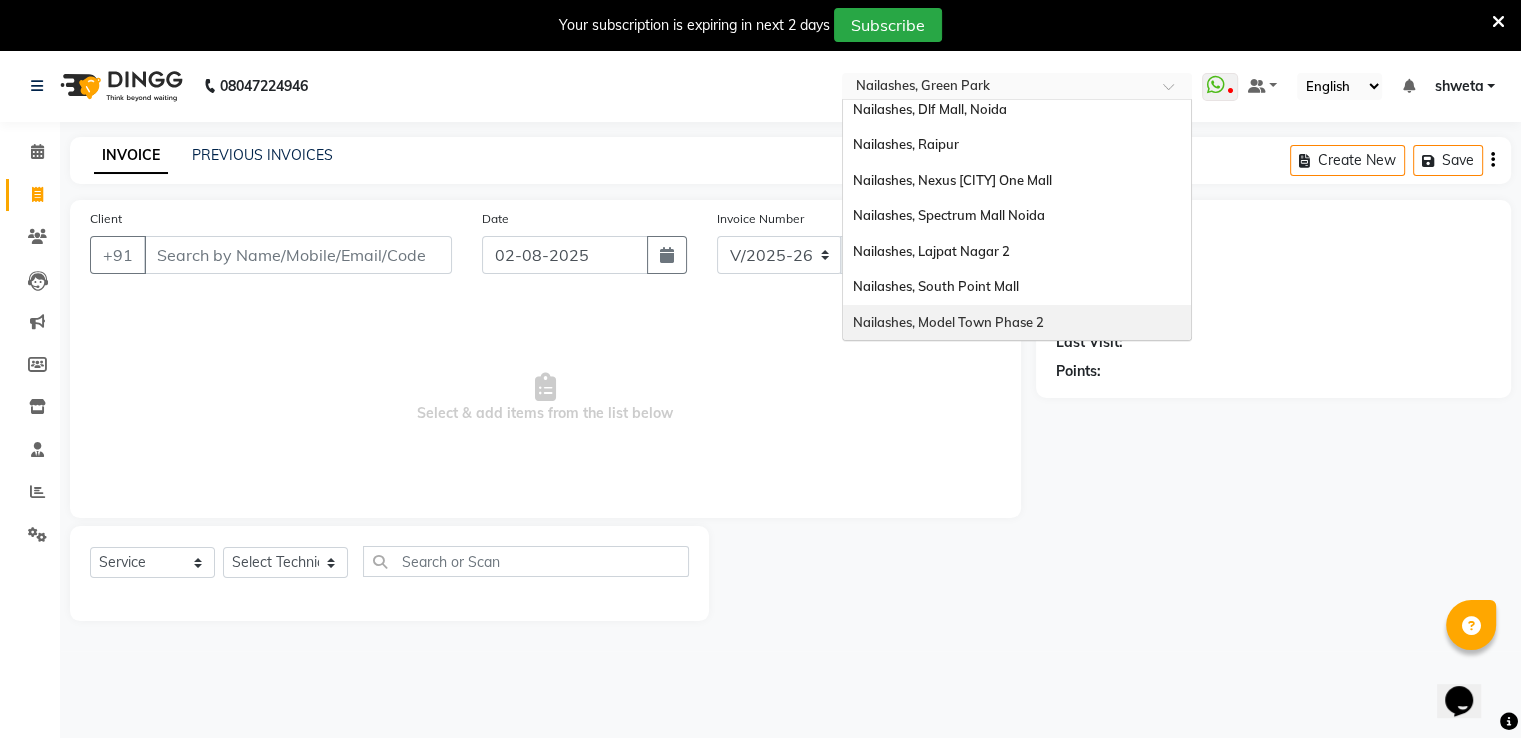 click on "Nailashes, Model Town Phase 2" at bounding box center [1017, 323] 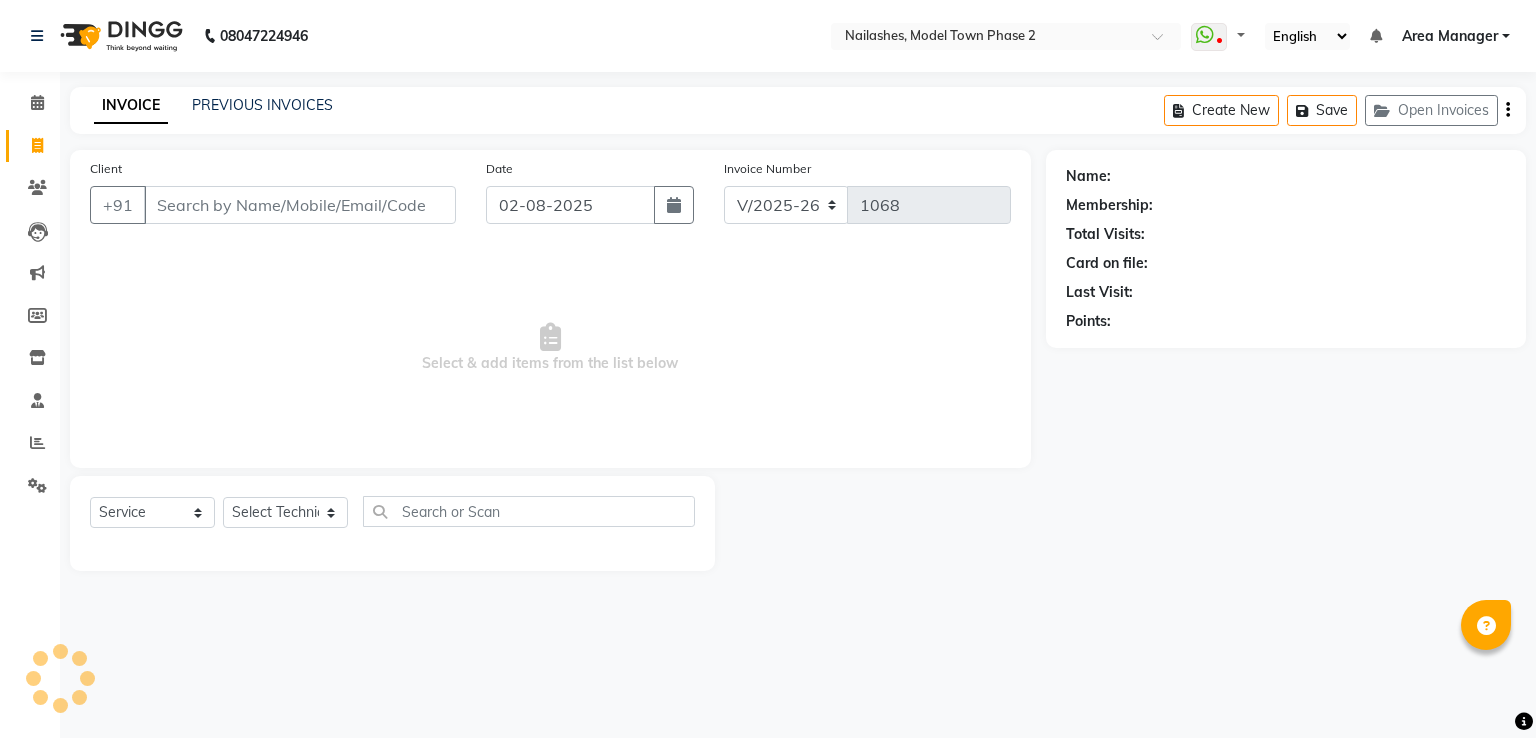select on "3840" 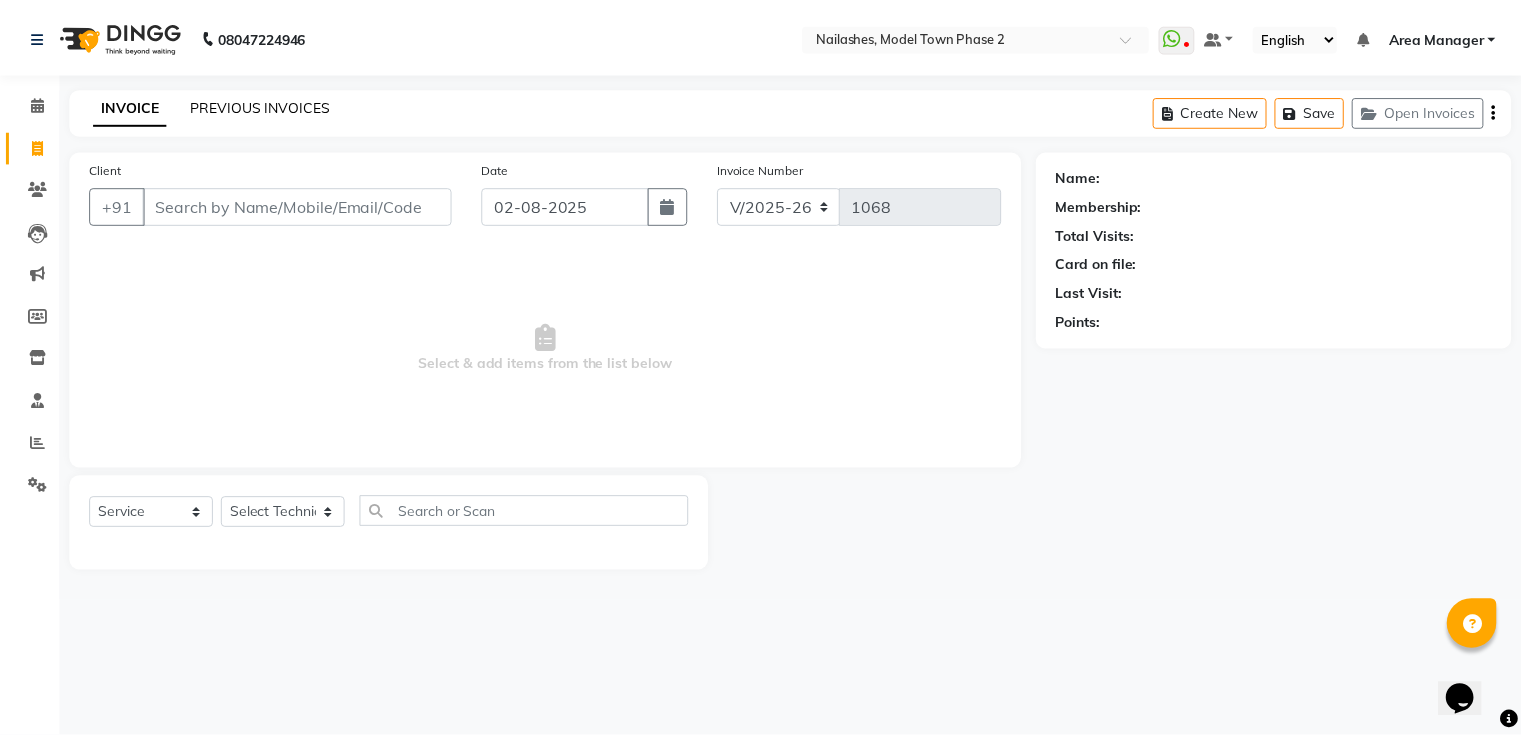 scroll, scrollTop: 0, scrollLeft: 0, axis: both 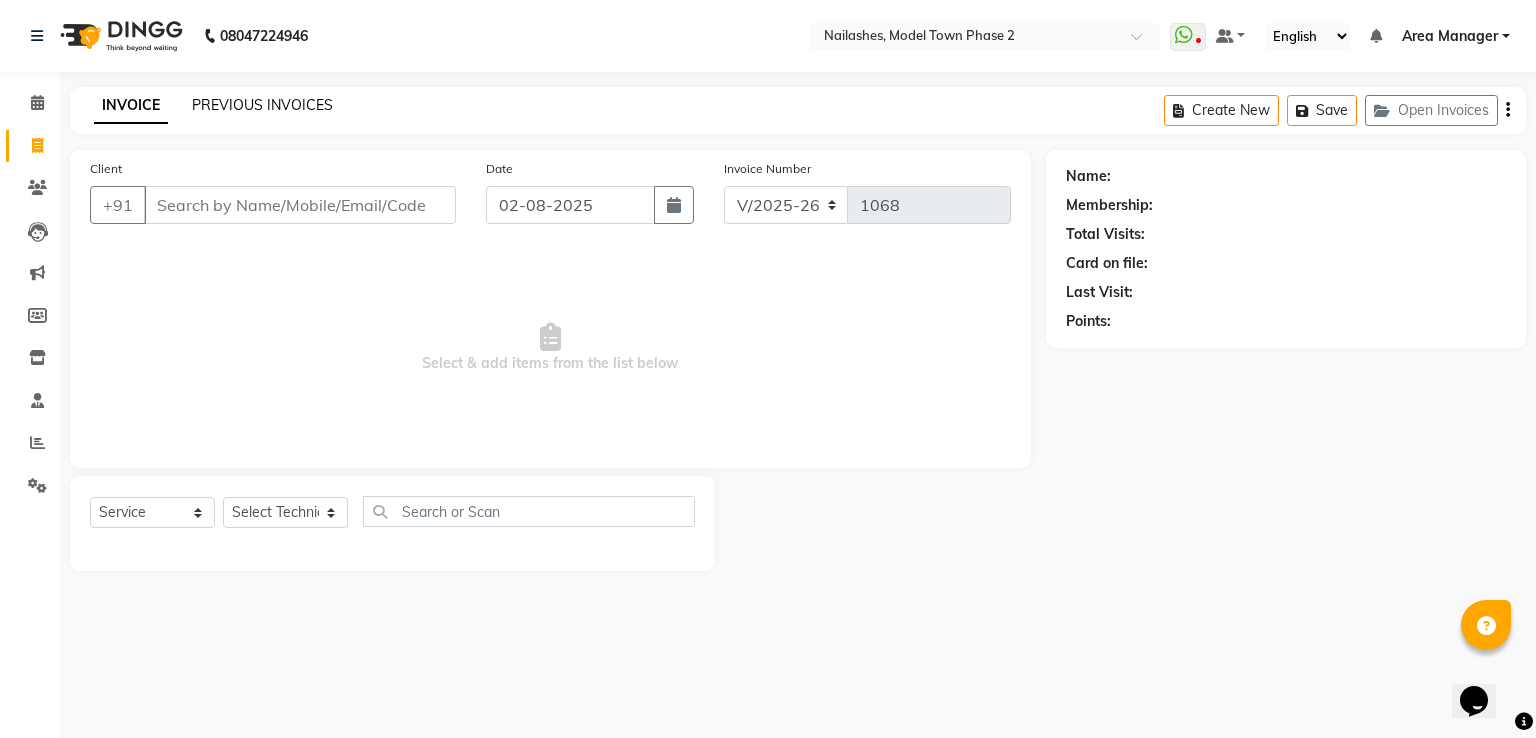 click on "PREVIOUS INVOICES" 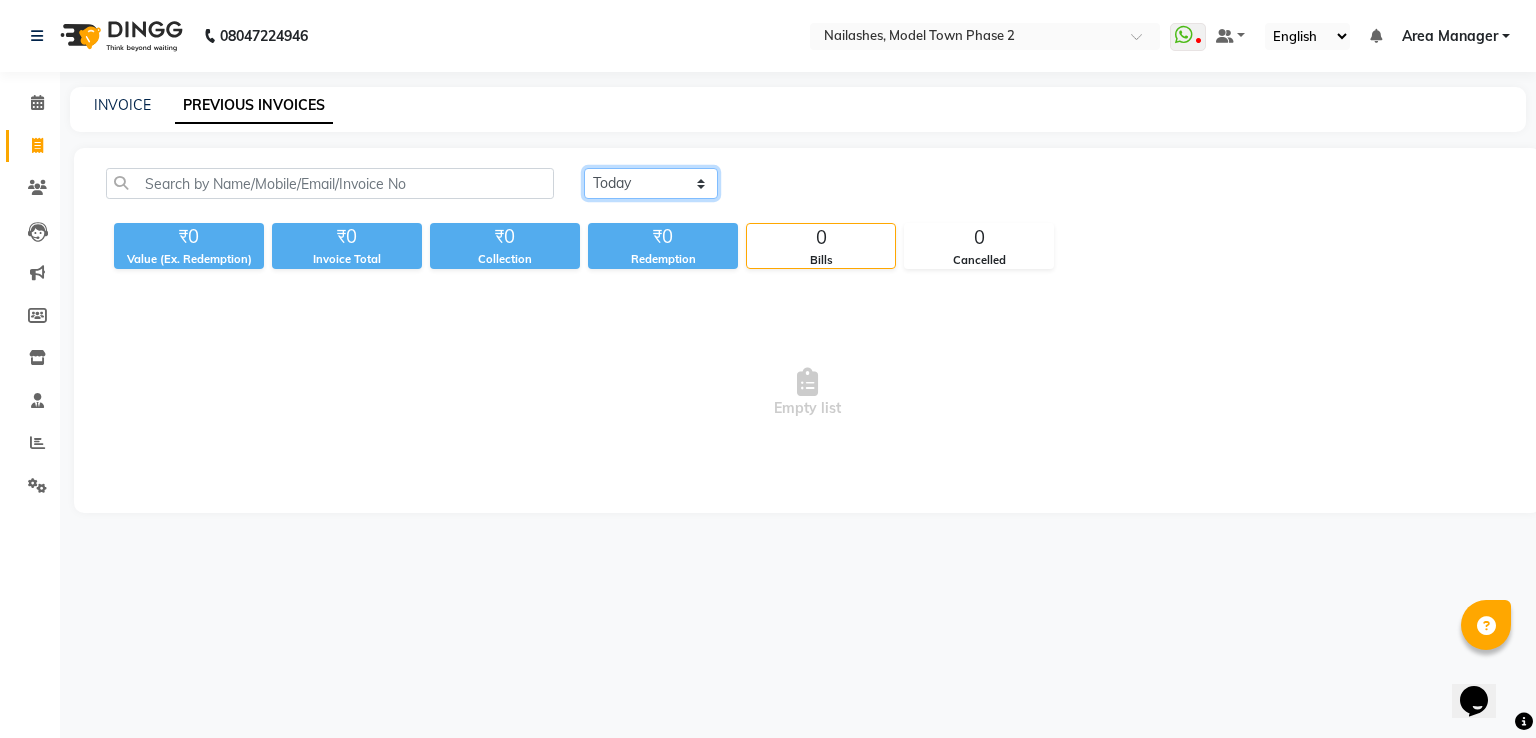 click on "Today Yesterday Custom Range" 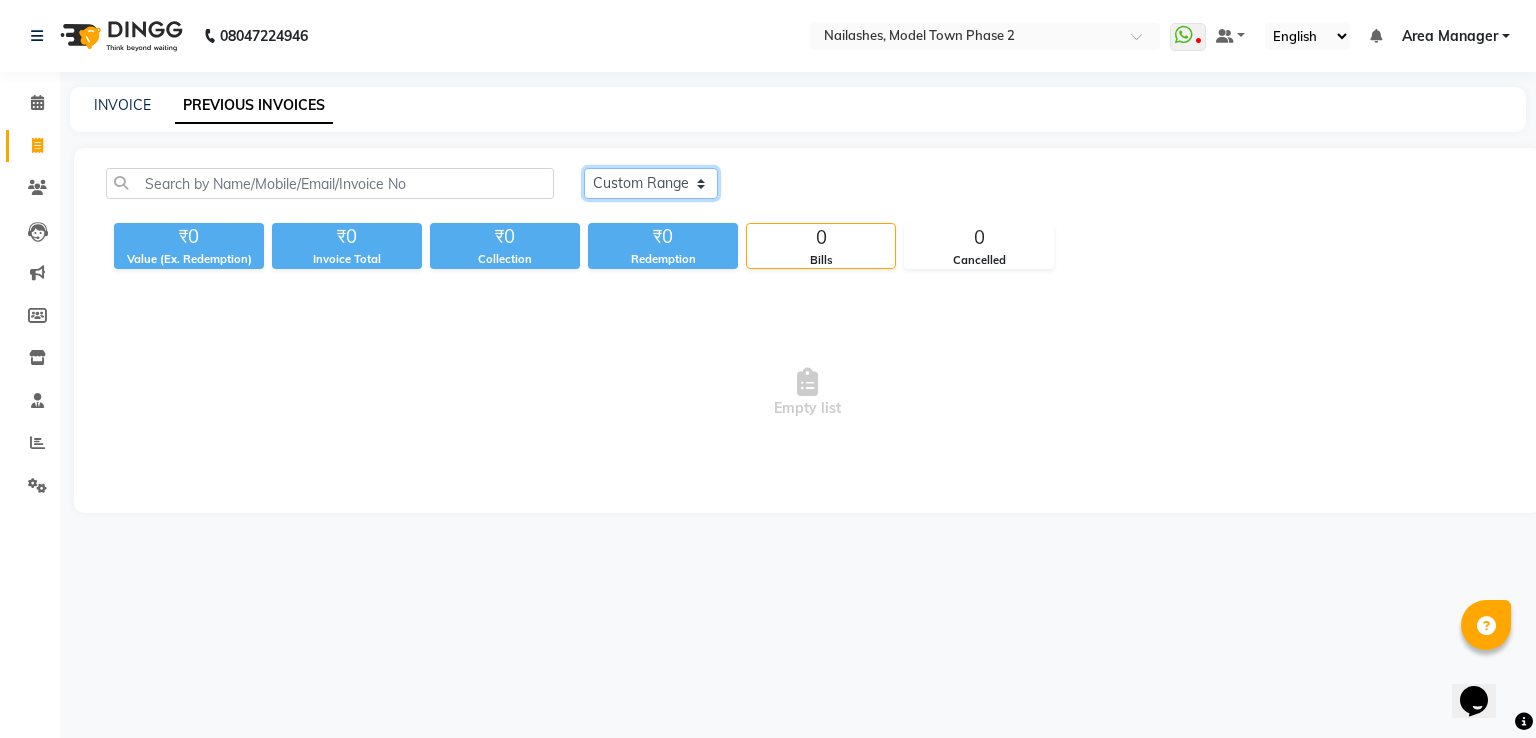click on "Today Yesterday Custom Range" 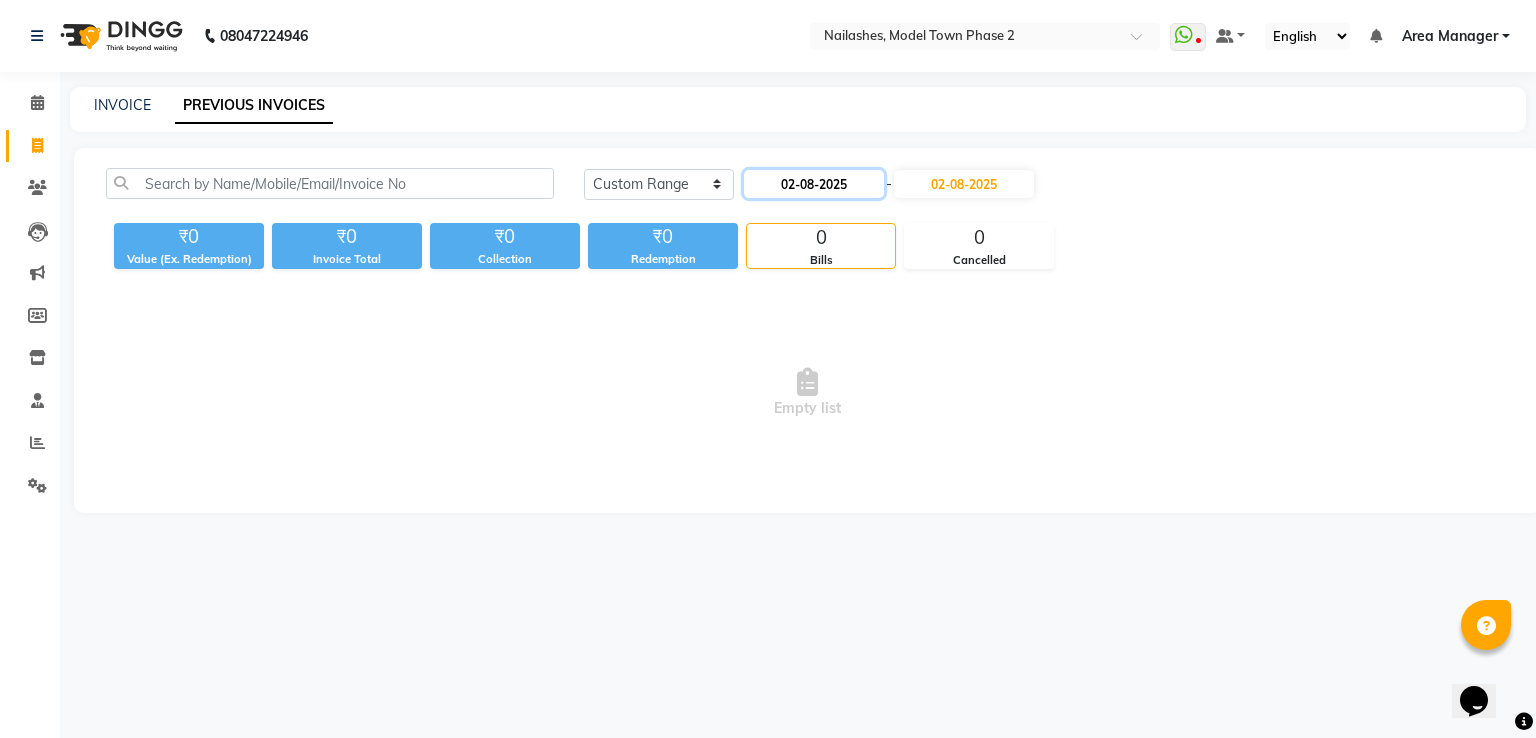 click on "02-08-2025" 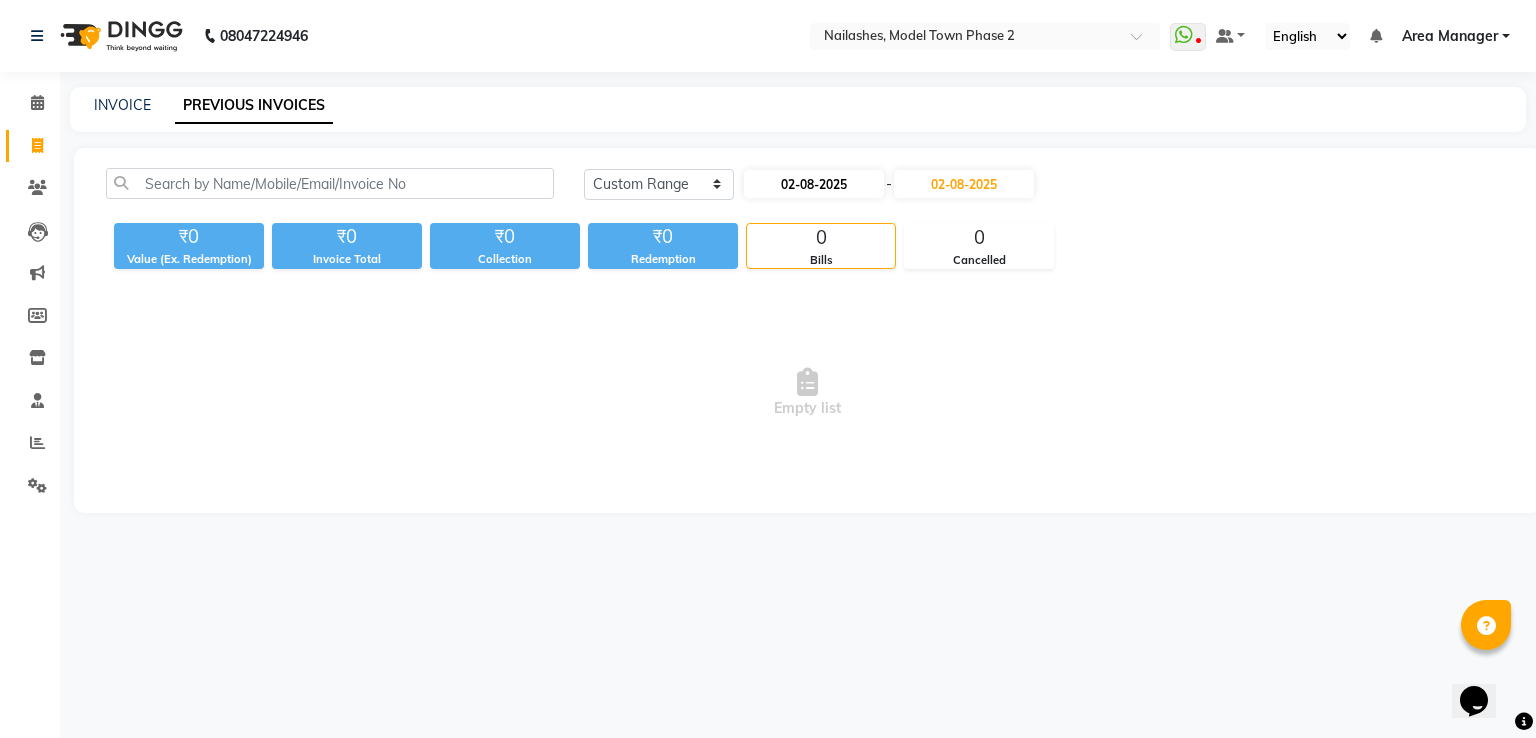 select on "8" 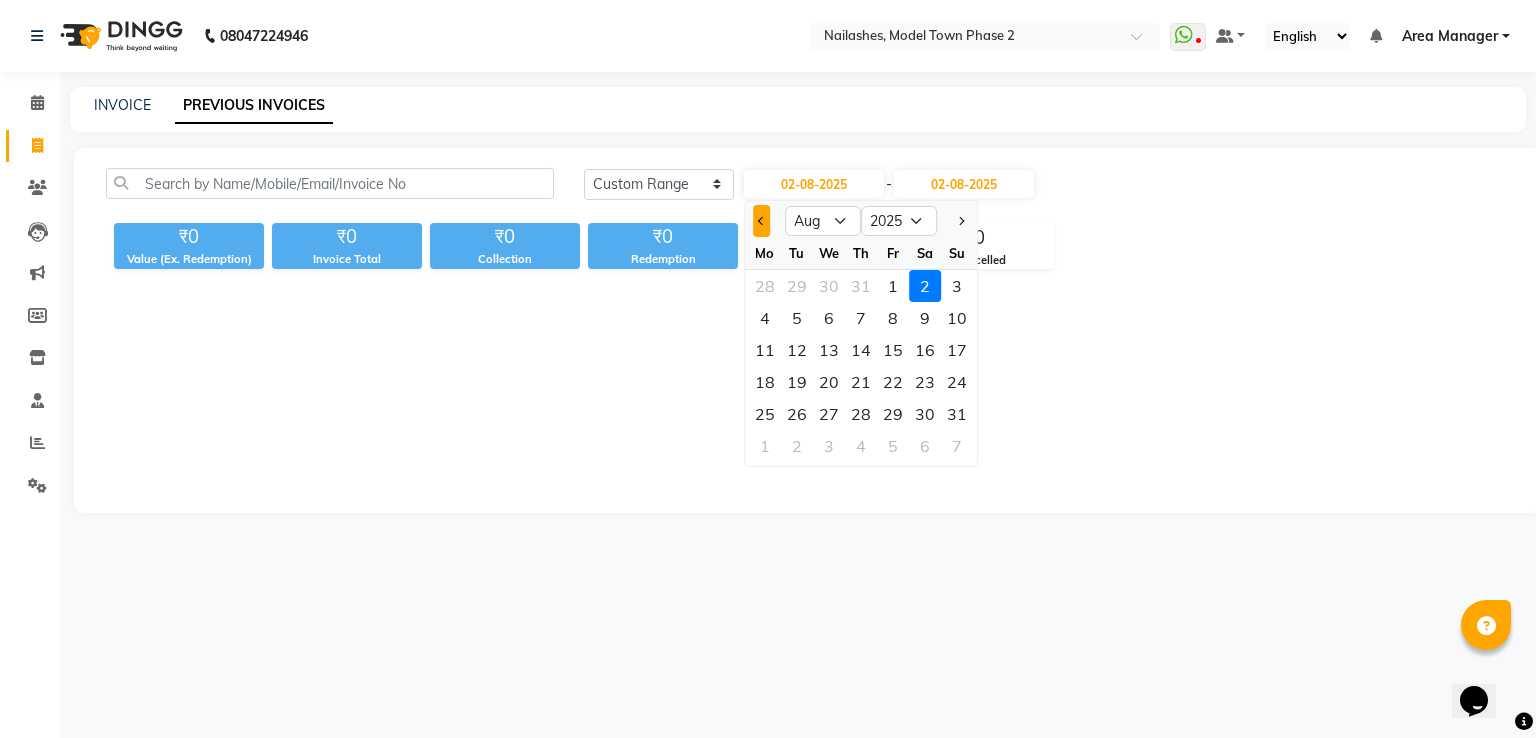 click 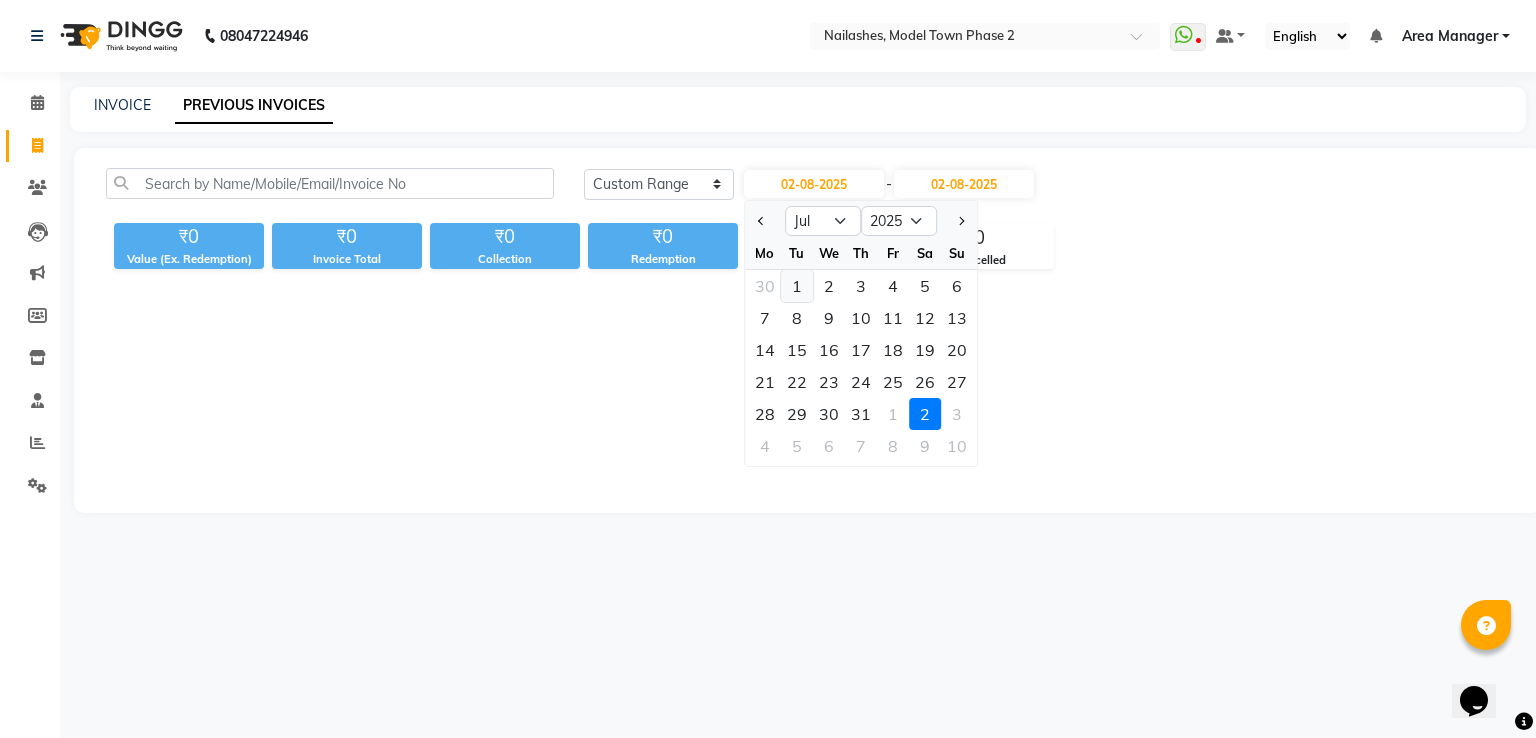 click on "1" 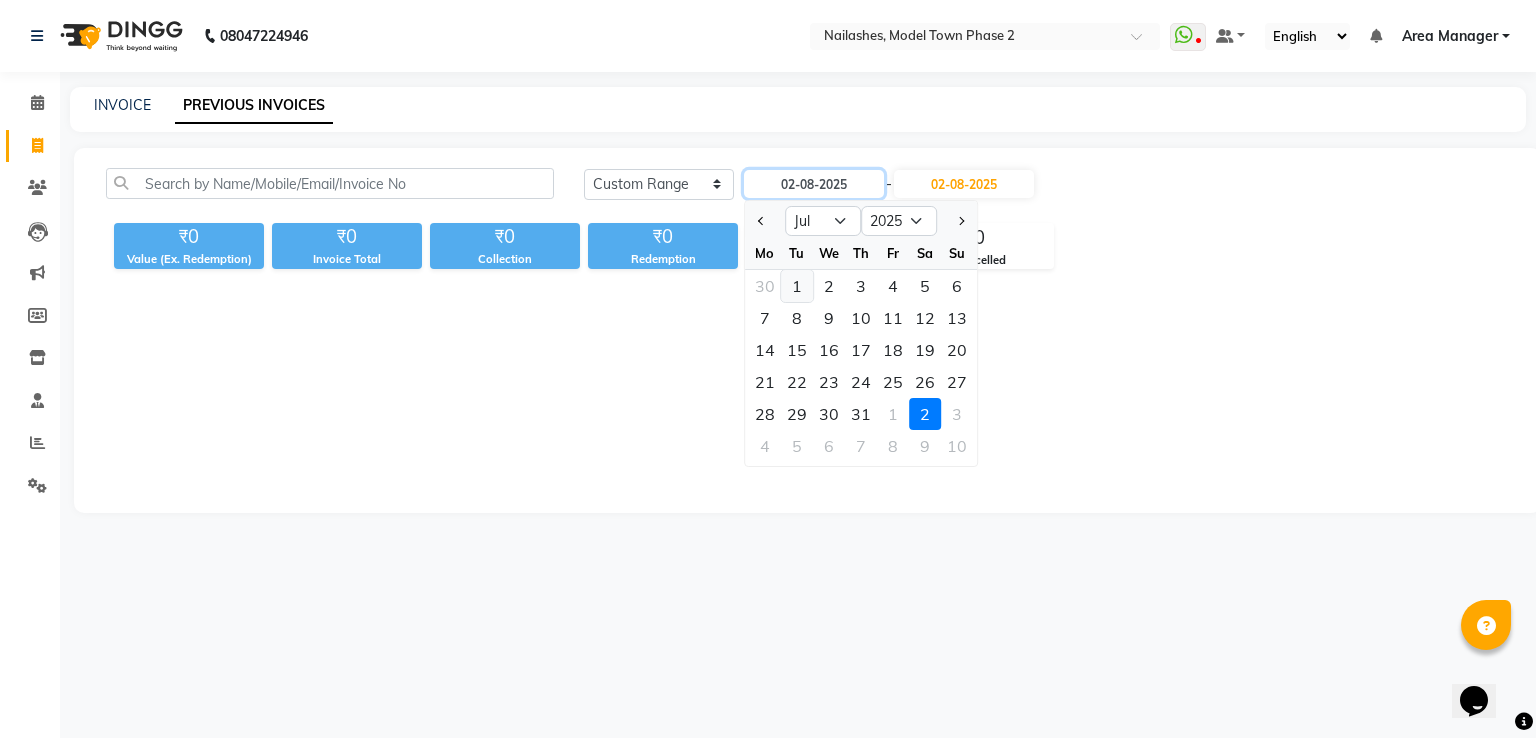 type on "01-07-2025" 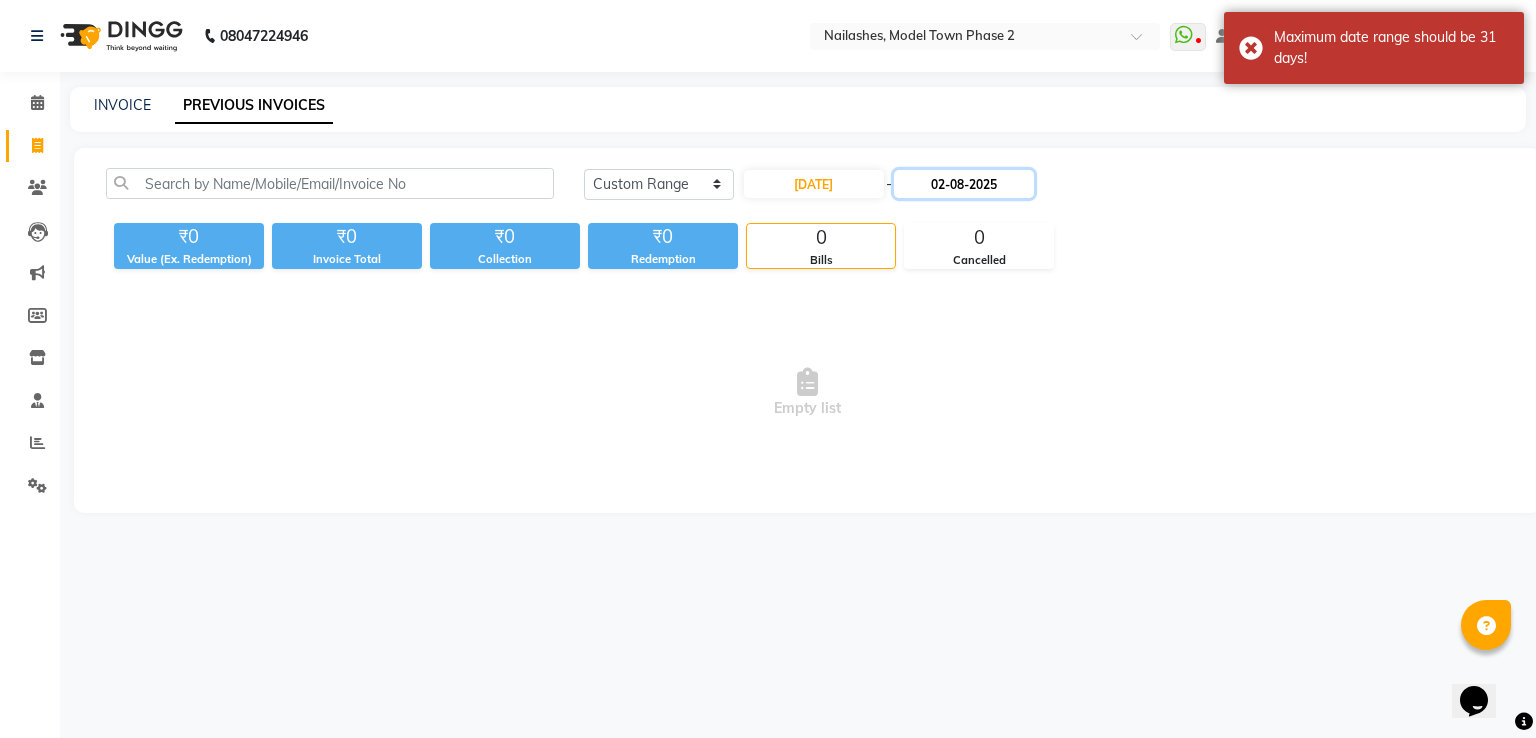 click on "02-08-2025" 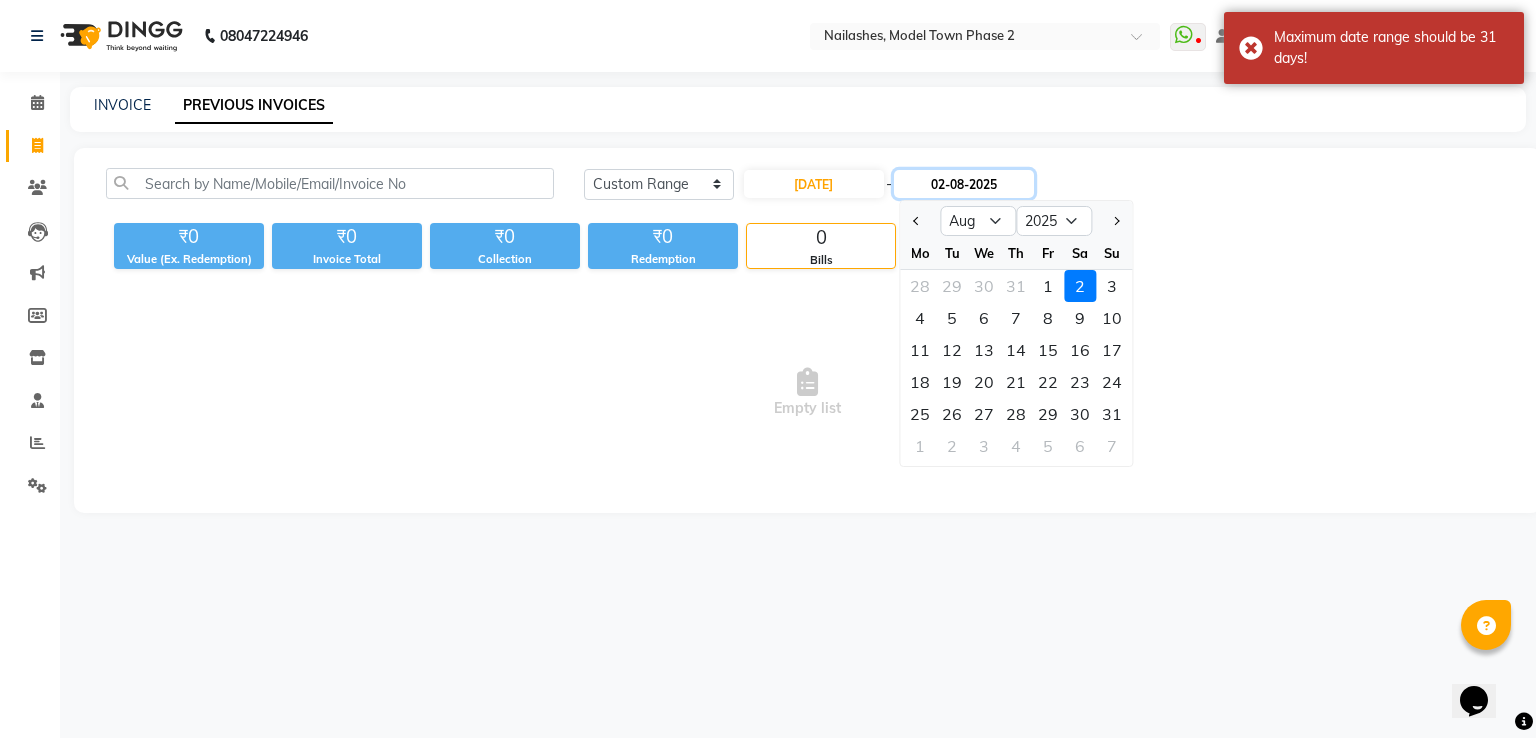 click on "02-08-2025" 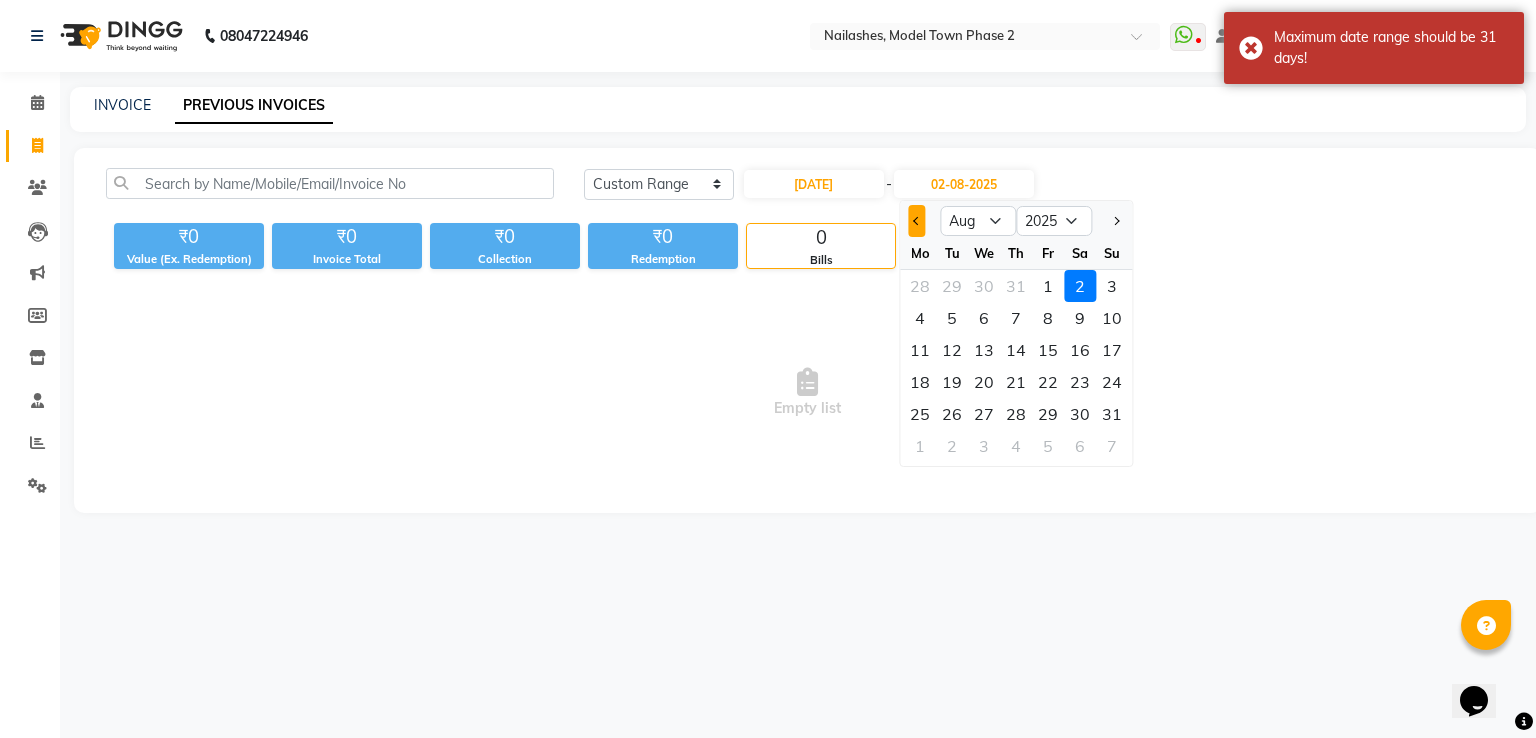 click 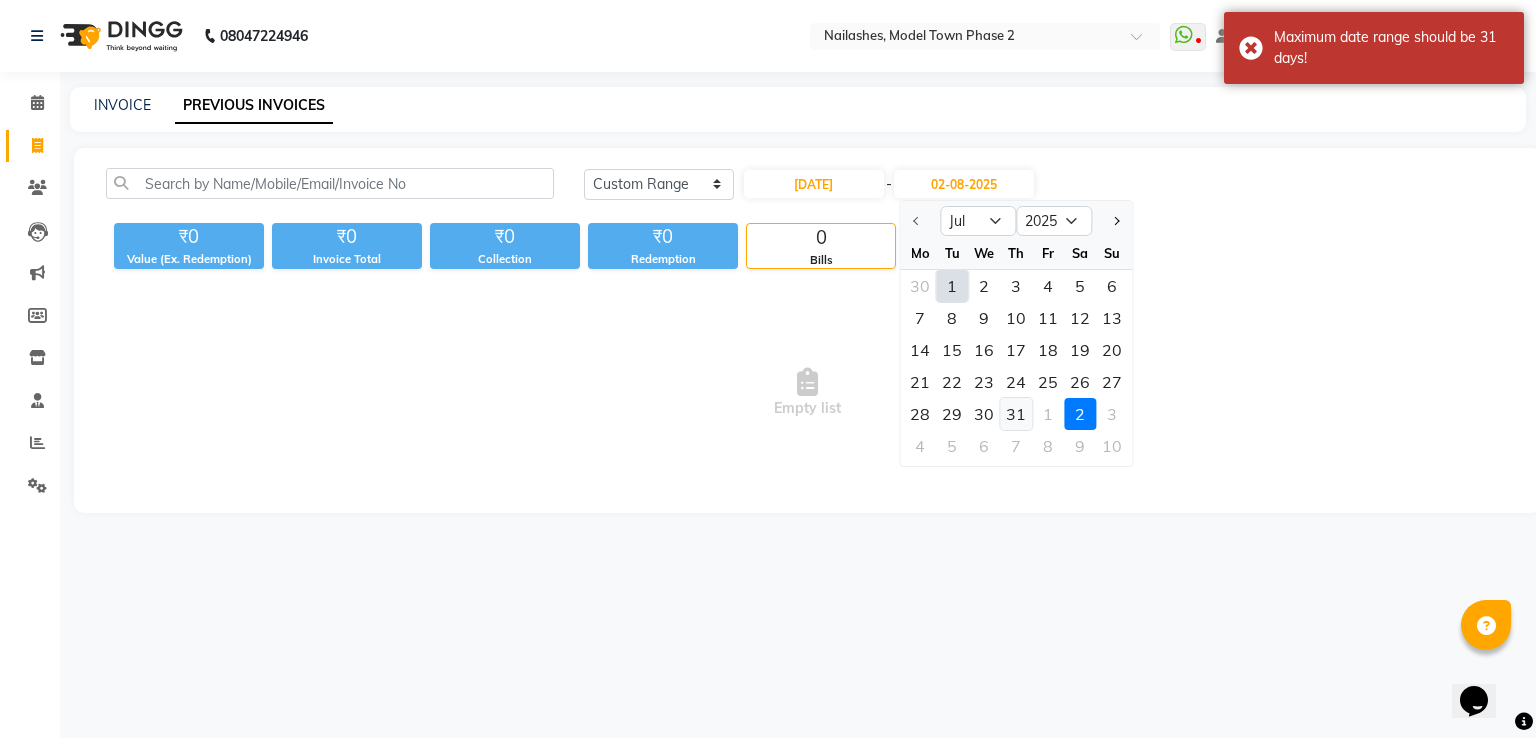 click on "31" 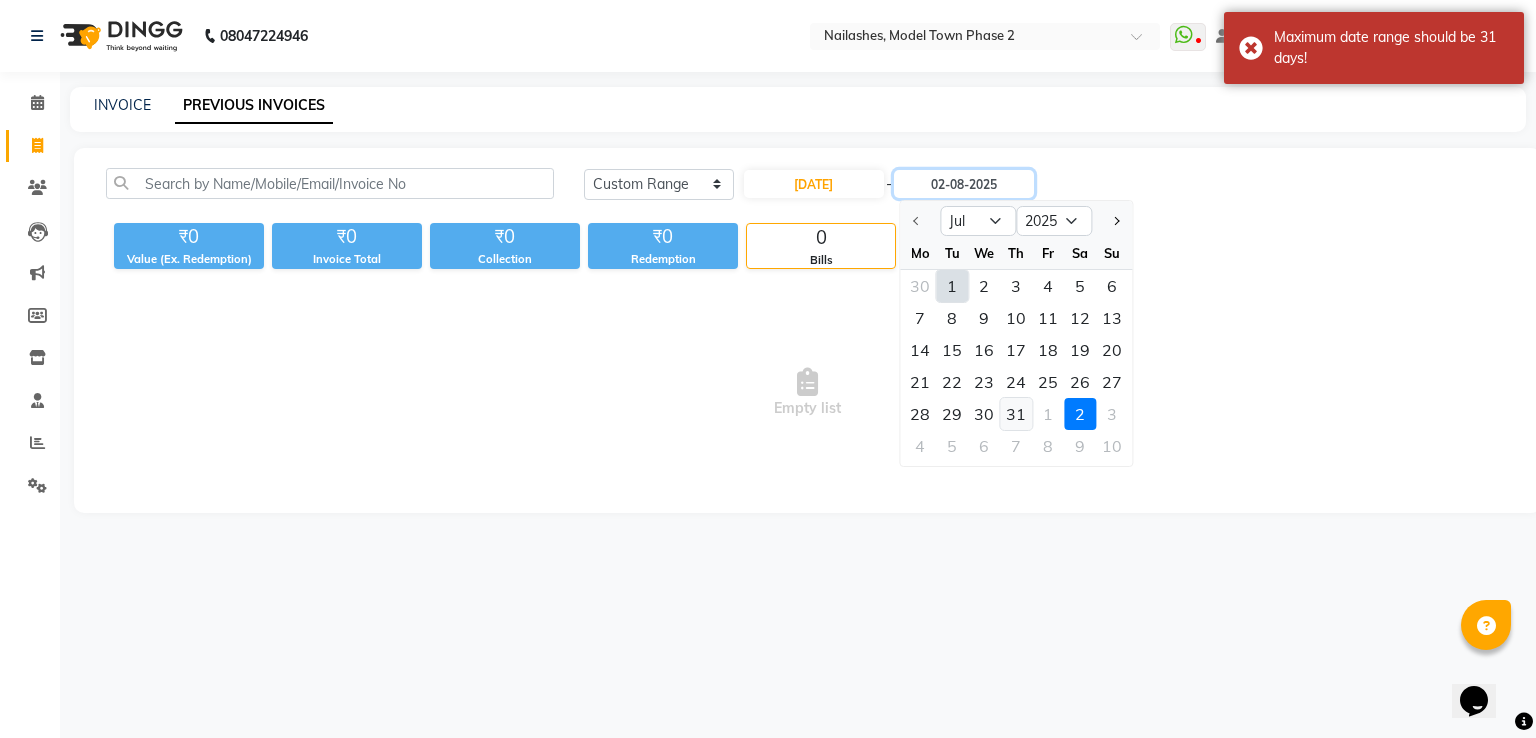 type on "31-07-2025" 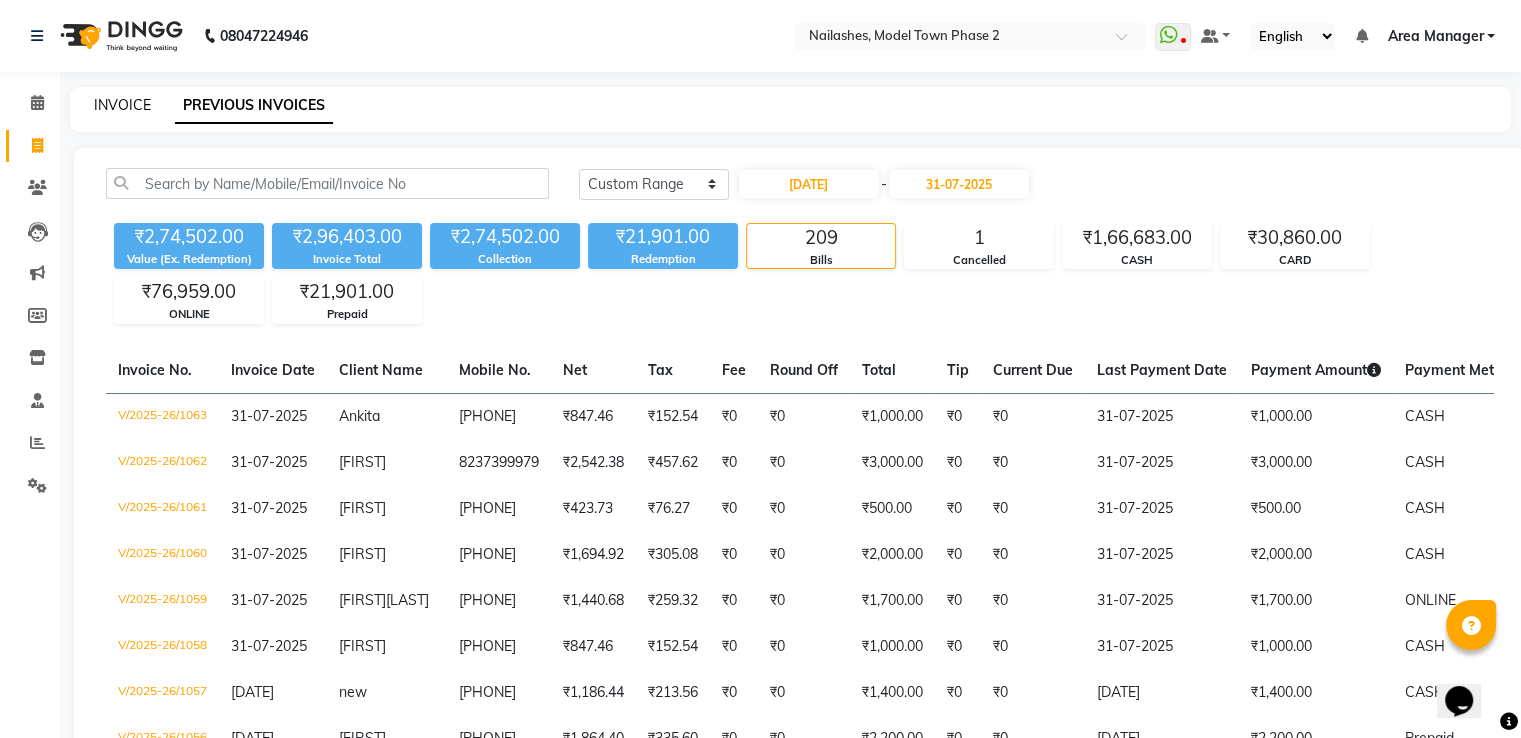 click on "INVOICE" 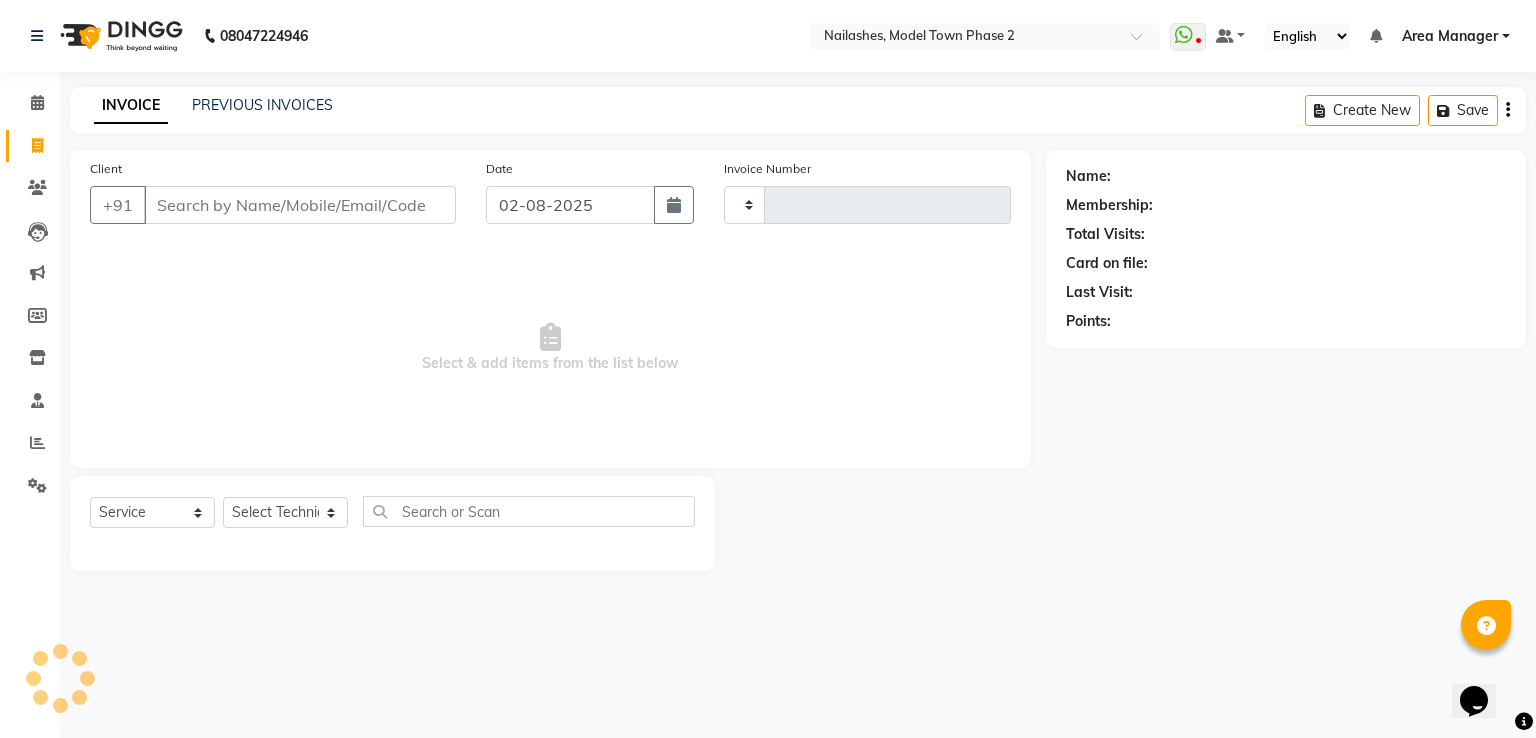 type on "1068" 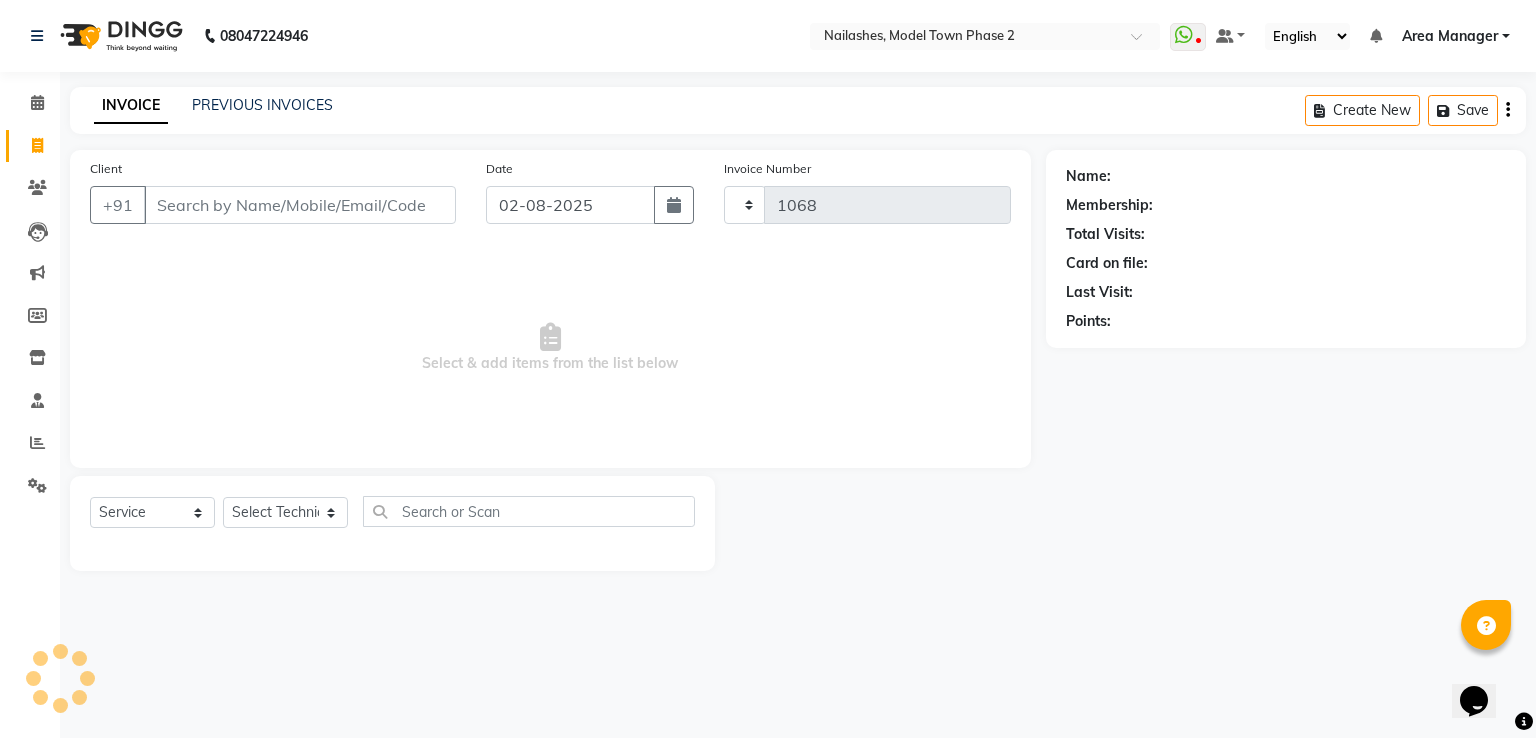 select on "3840" 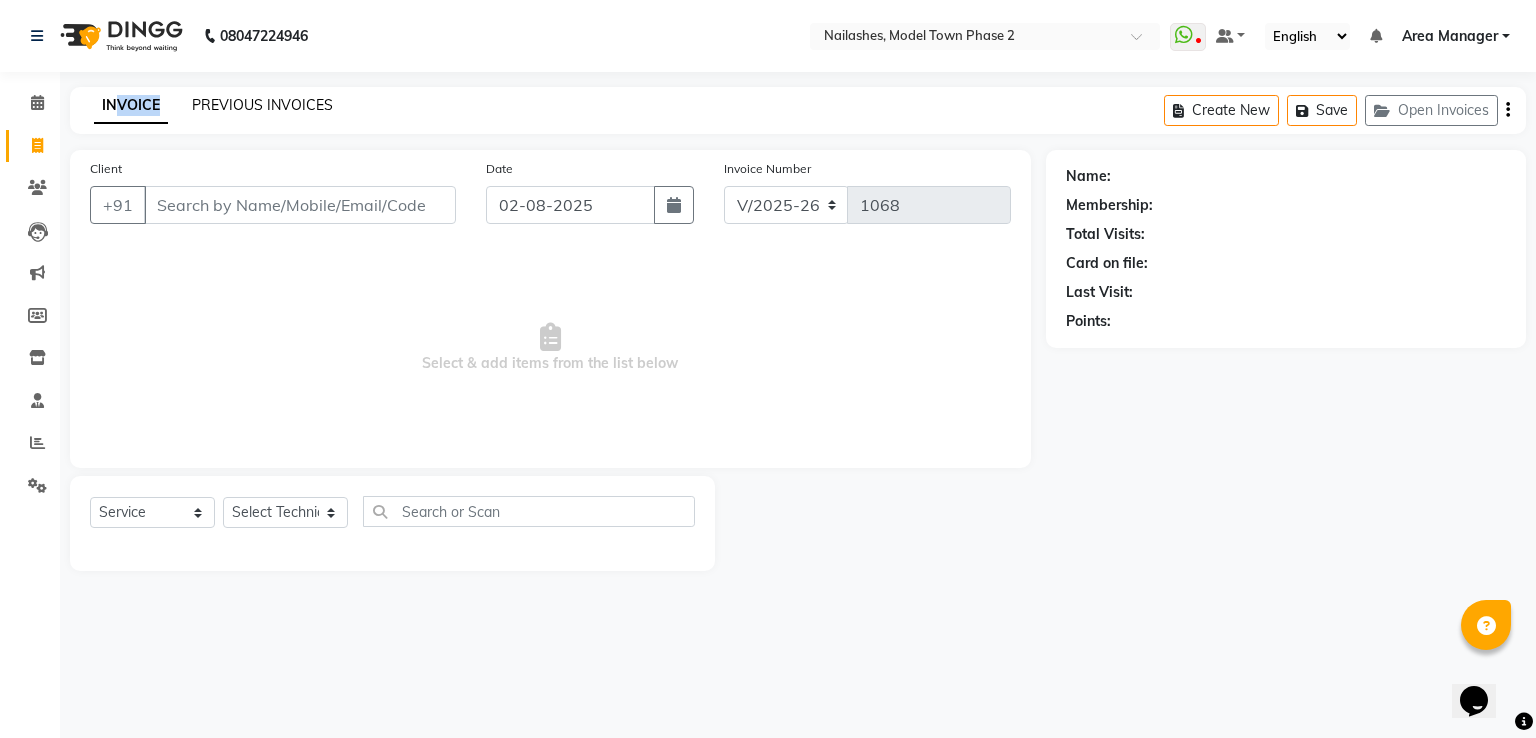 drag, startPoint x: 112, startPoint y: 109, endPoint x: 195, endPoint y: 109, distance: 83 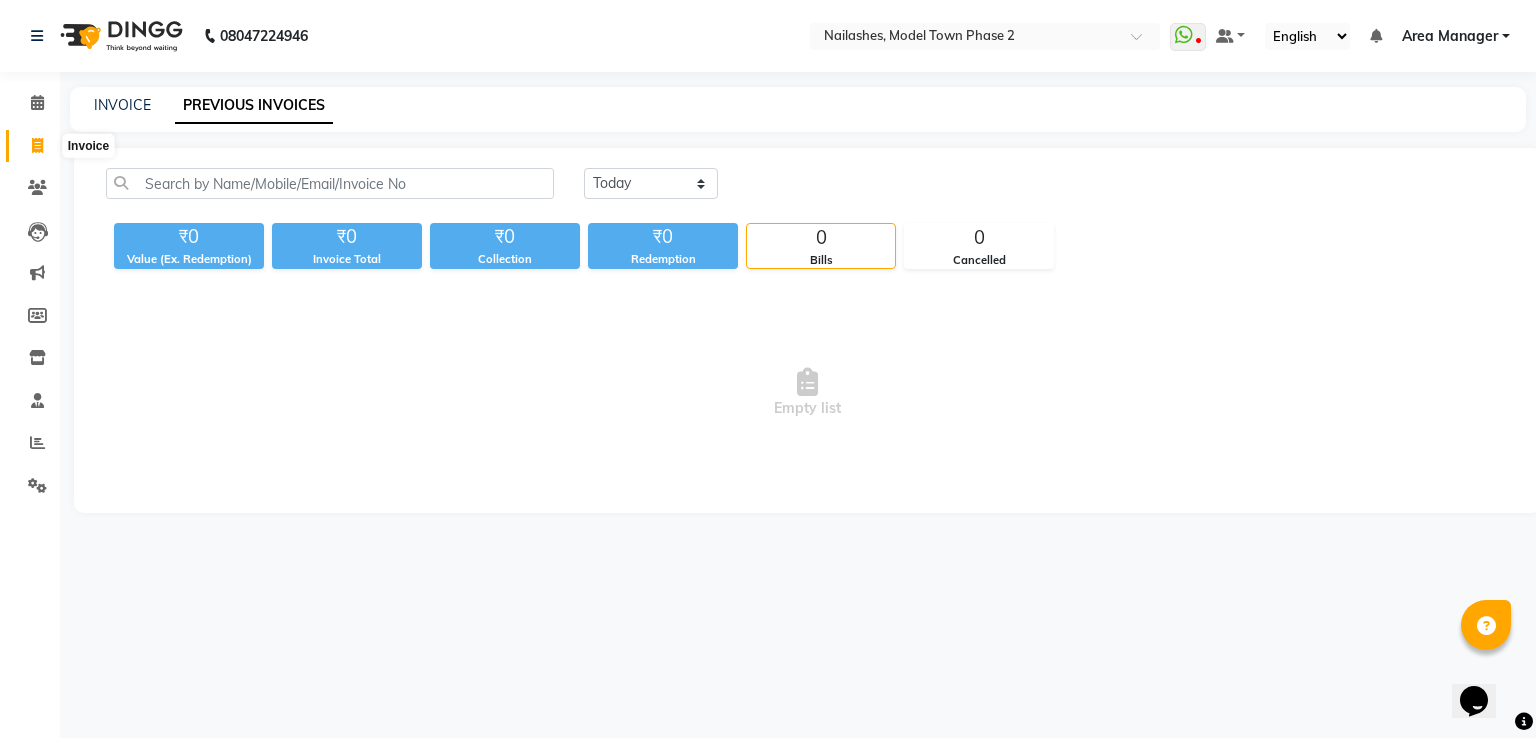 click 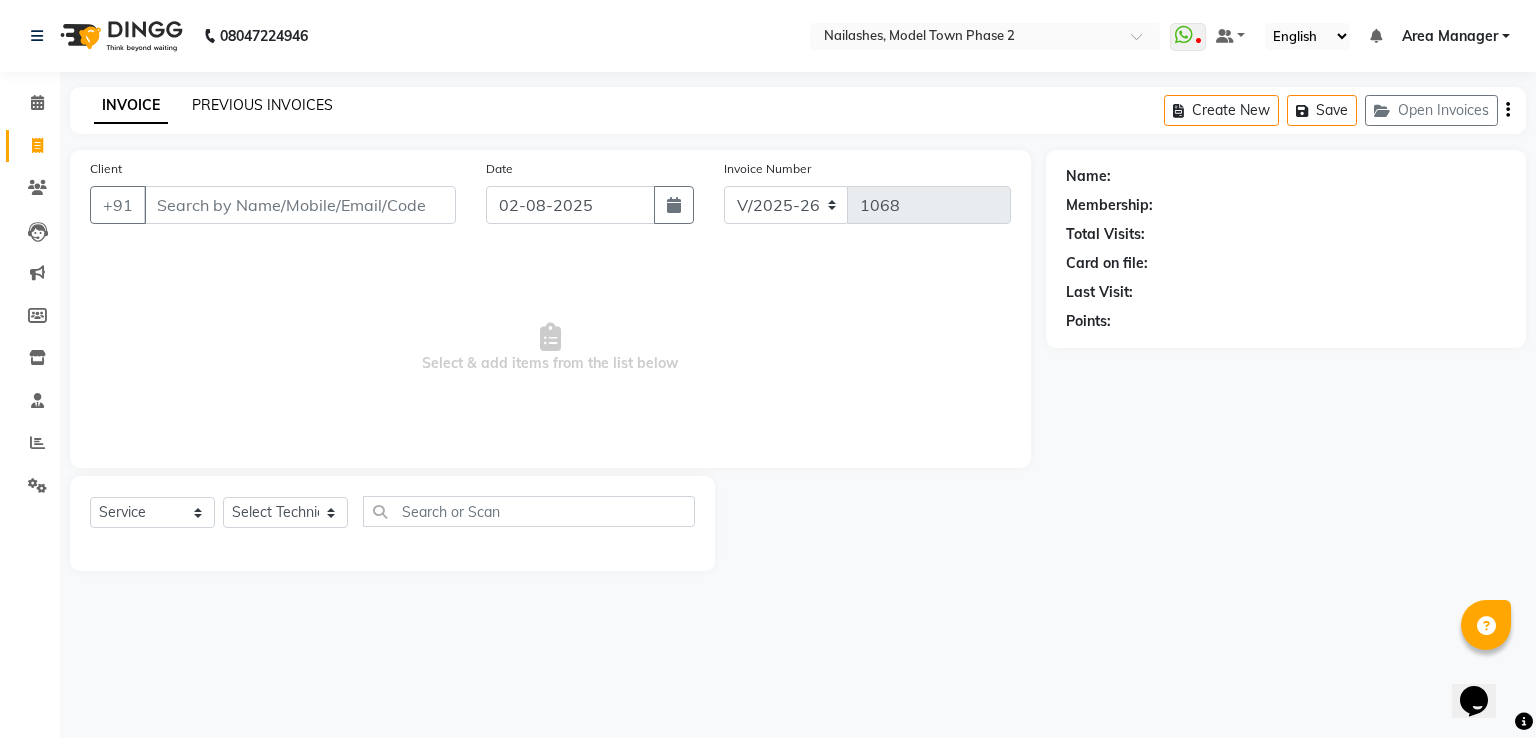 click on "PREVIOUS INVOICES" 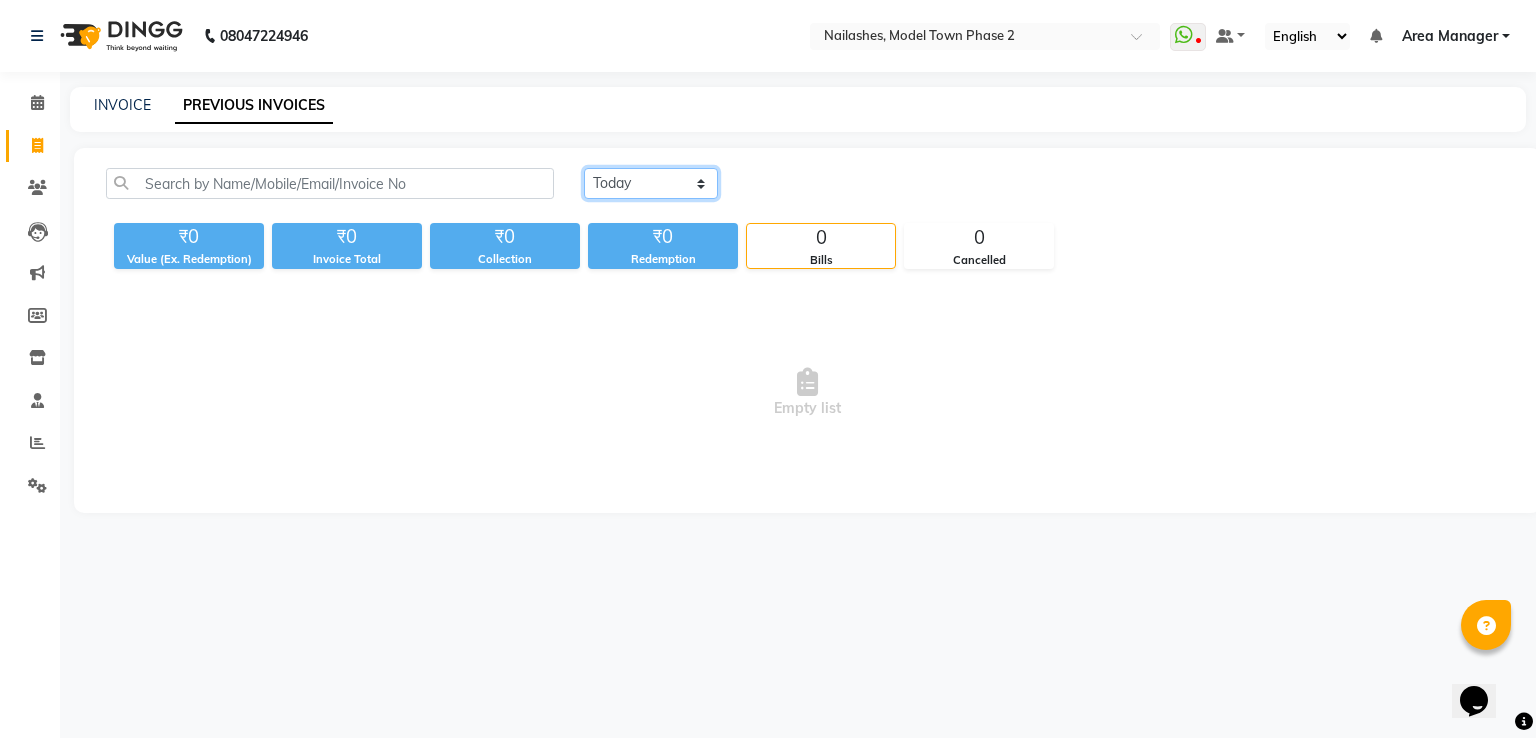 click on "Today Yesterday Custom Range" 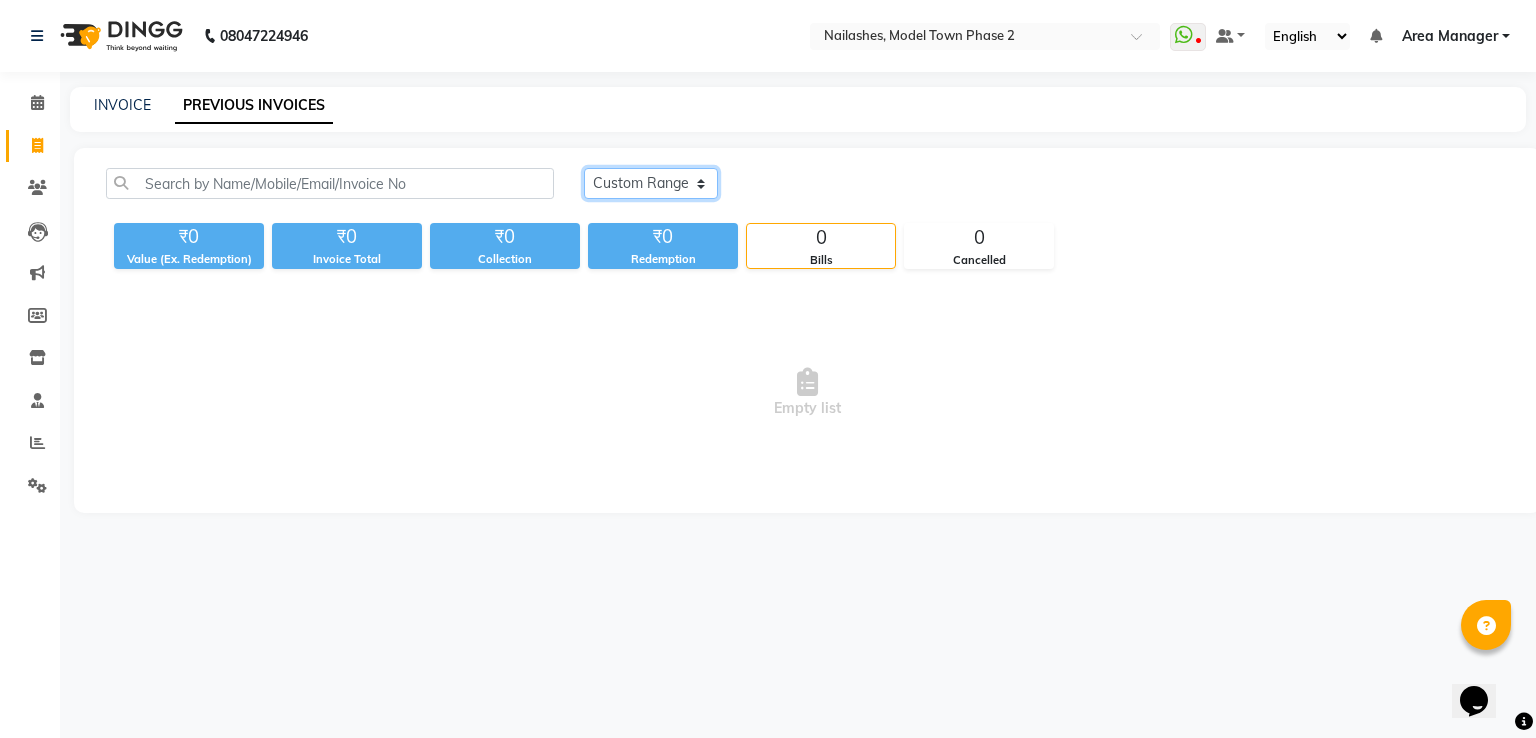 click on "Today Yesterday Custom Range" 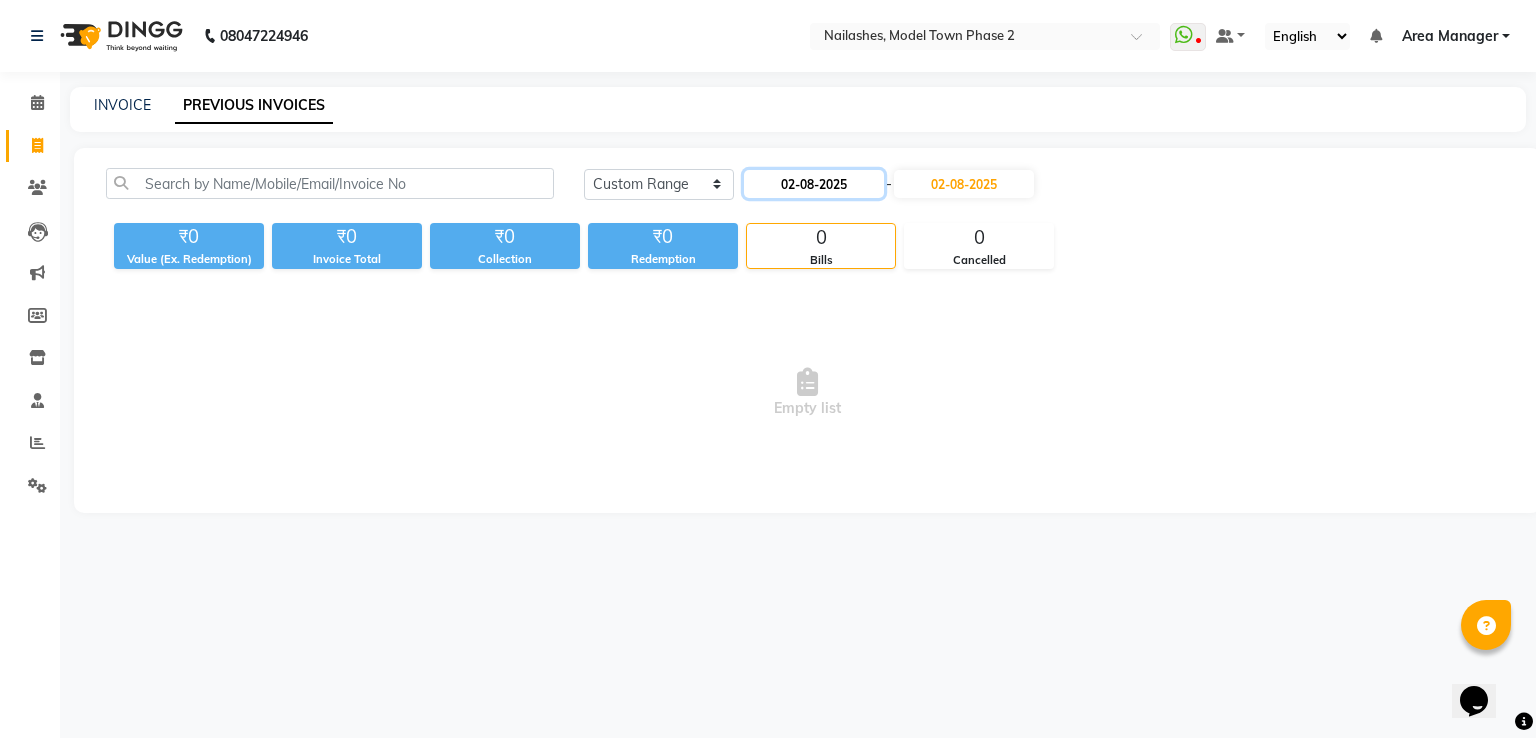 click on "02-08-2025" 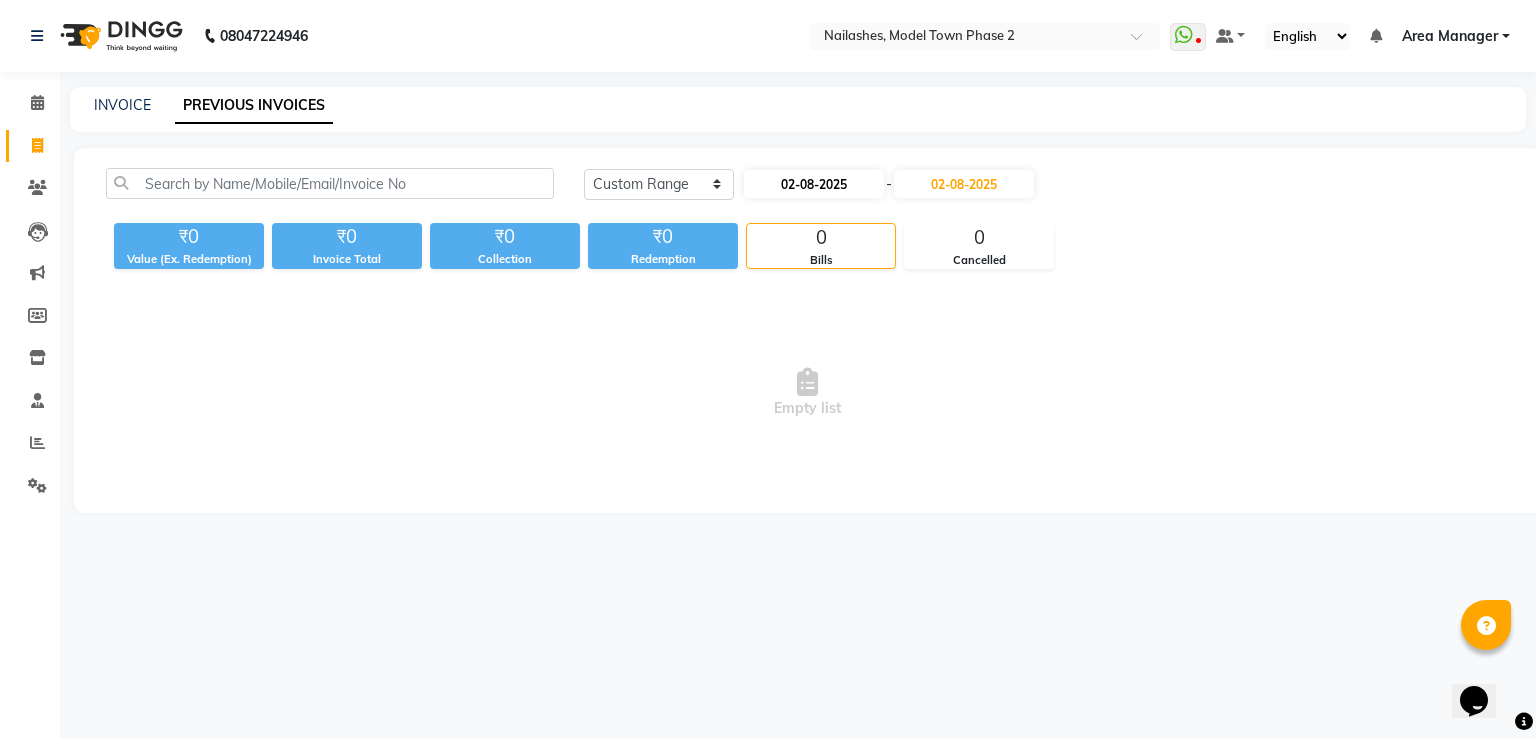select on "8" 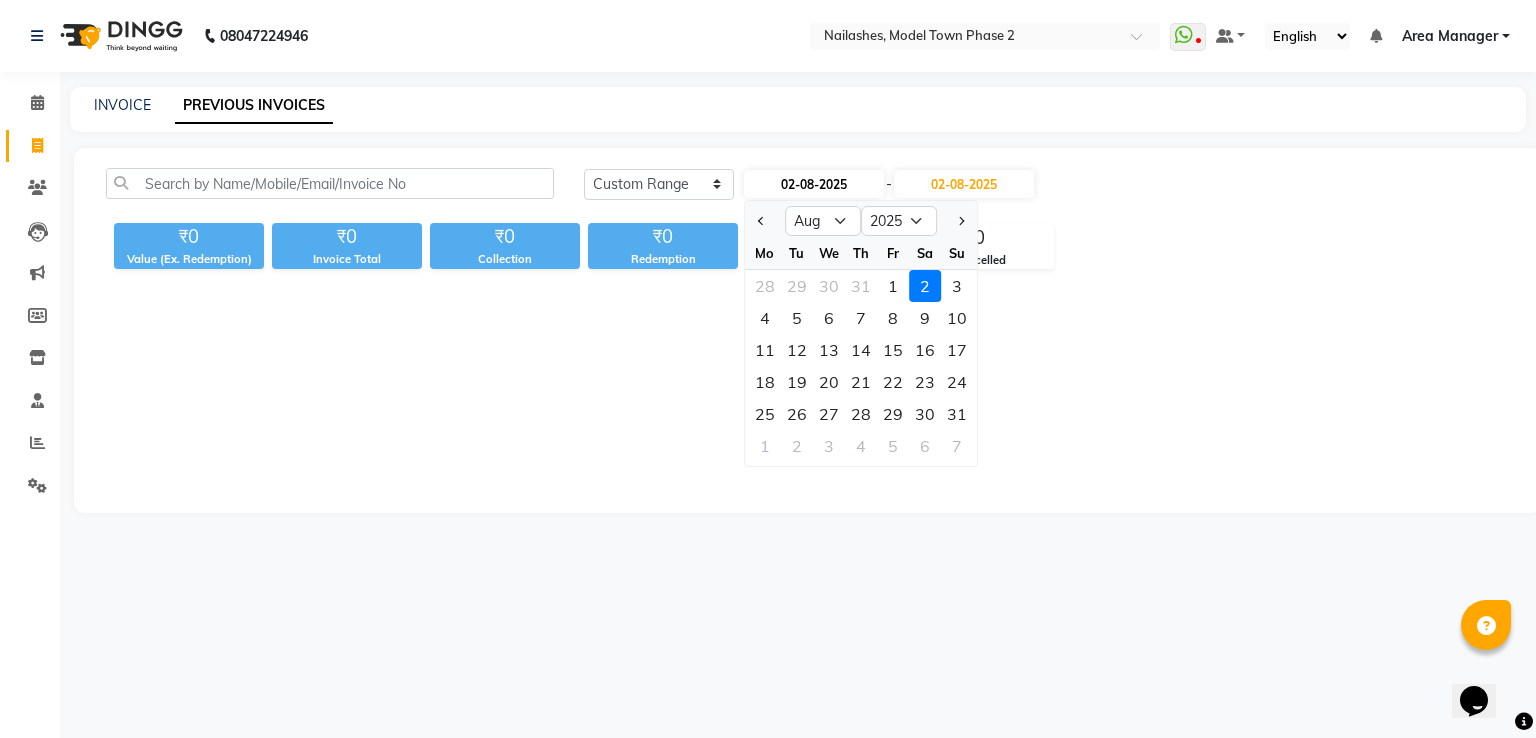 type 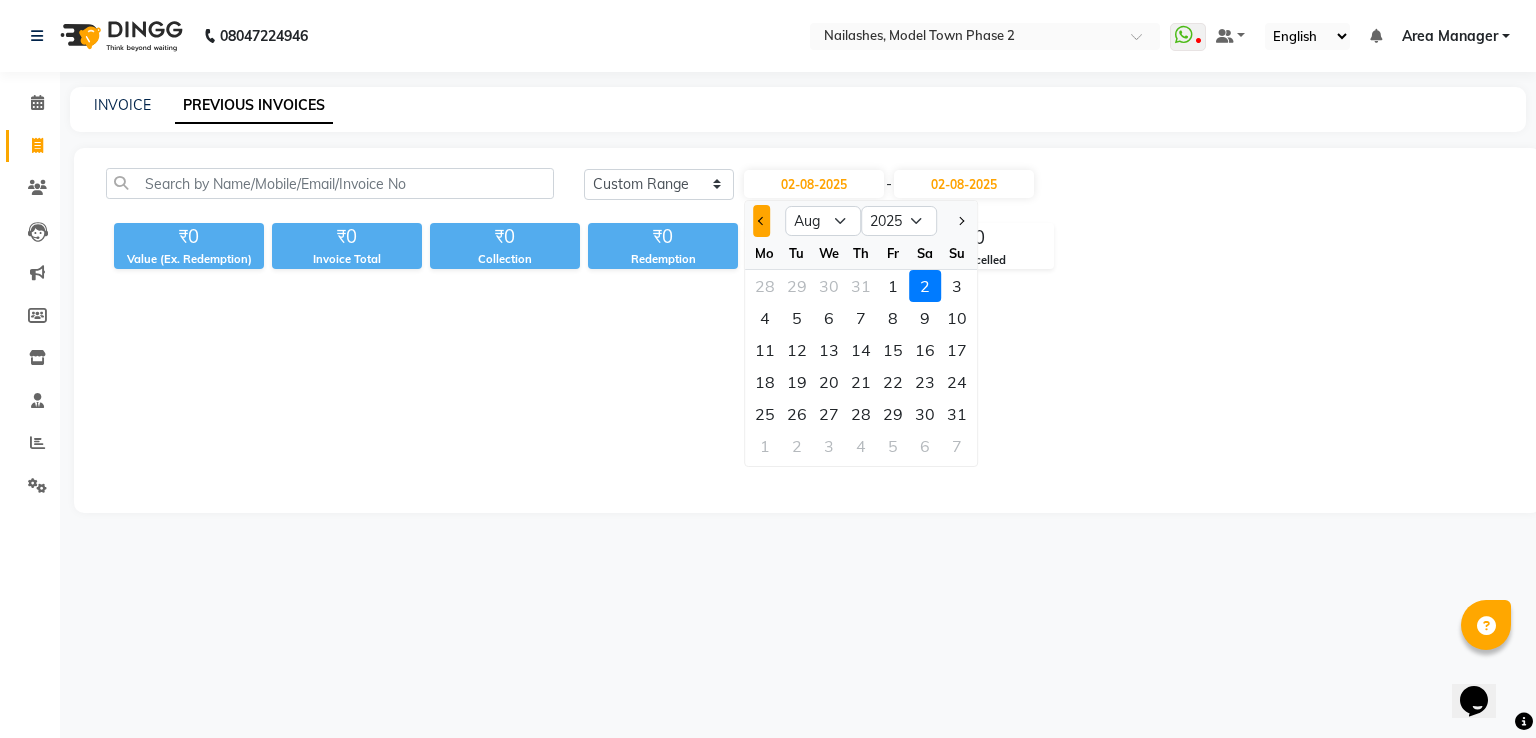 click 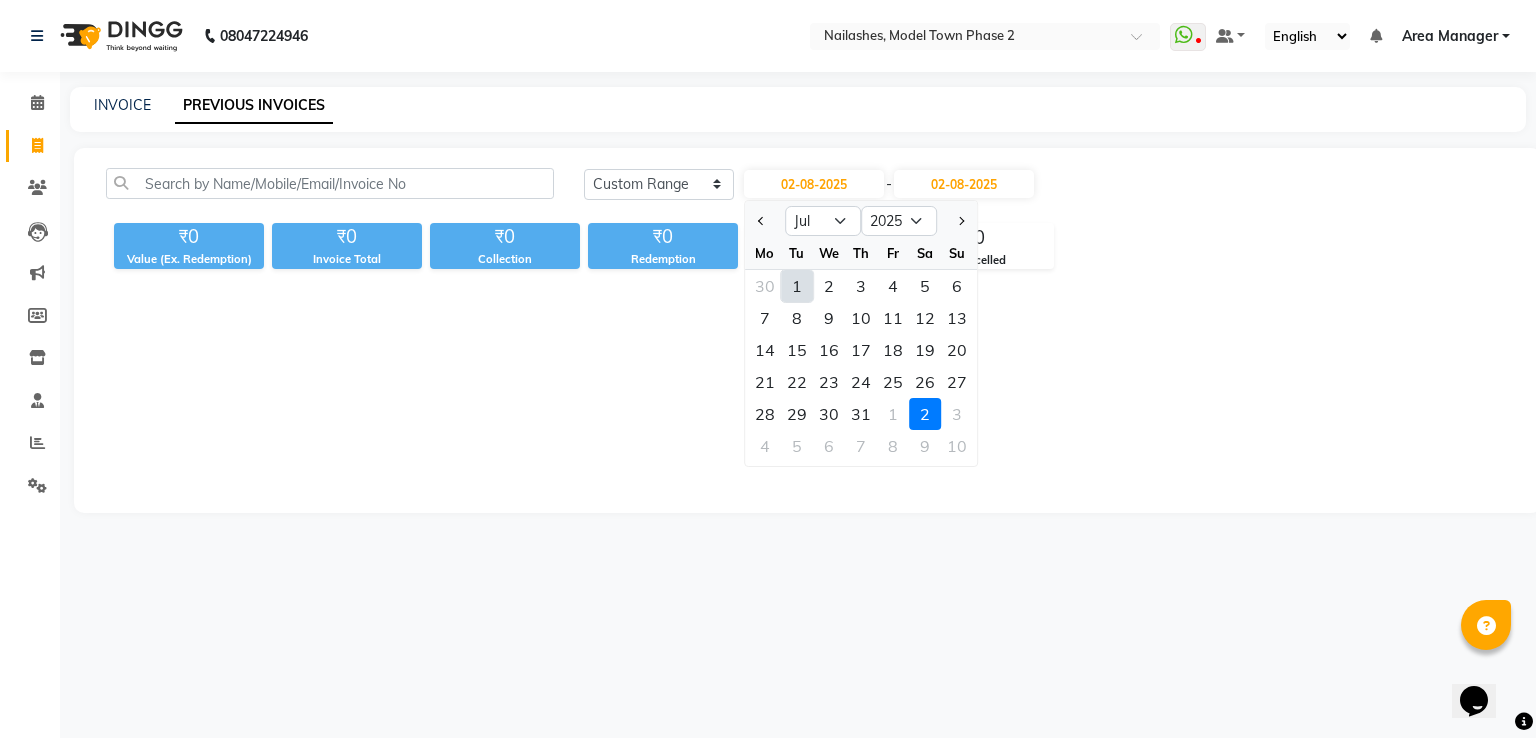 click on "1" 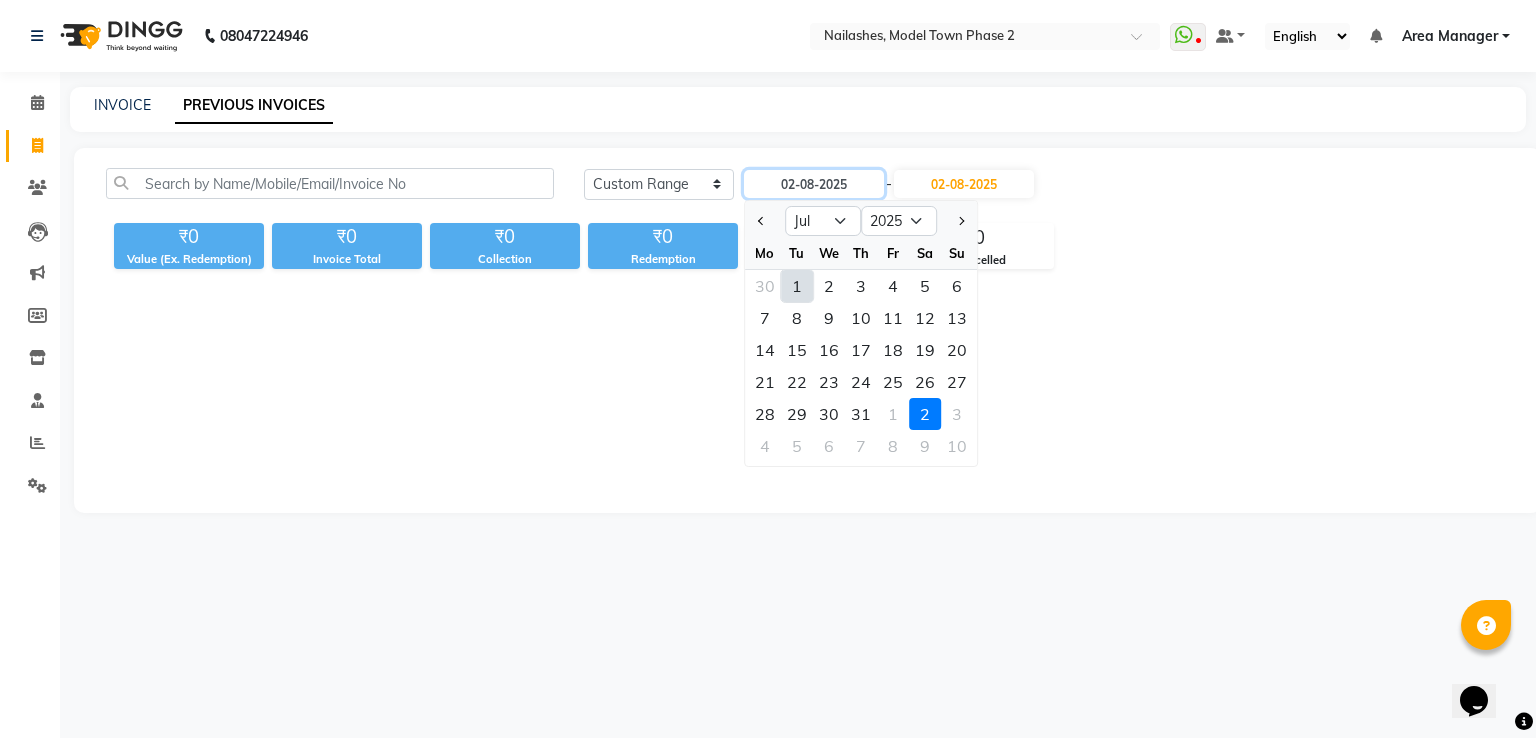 type on "01-07-2025" 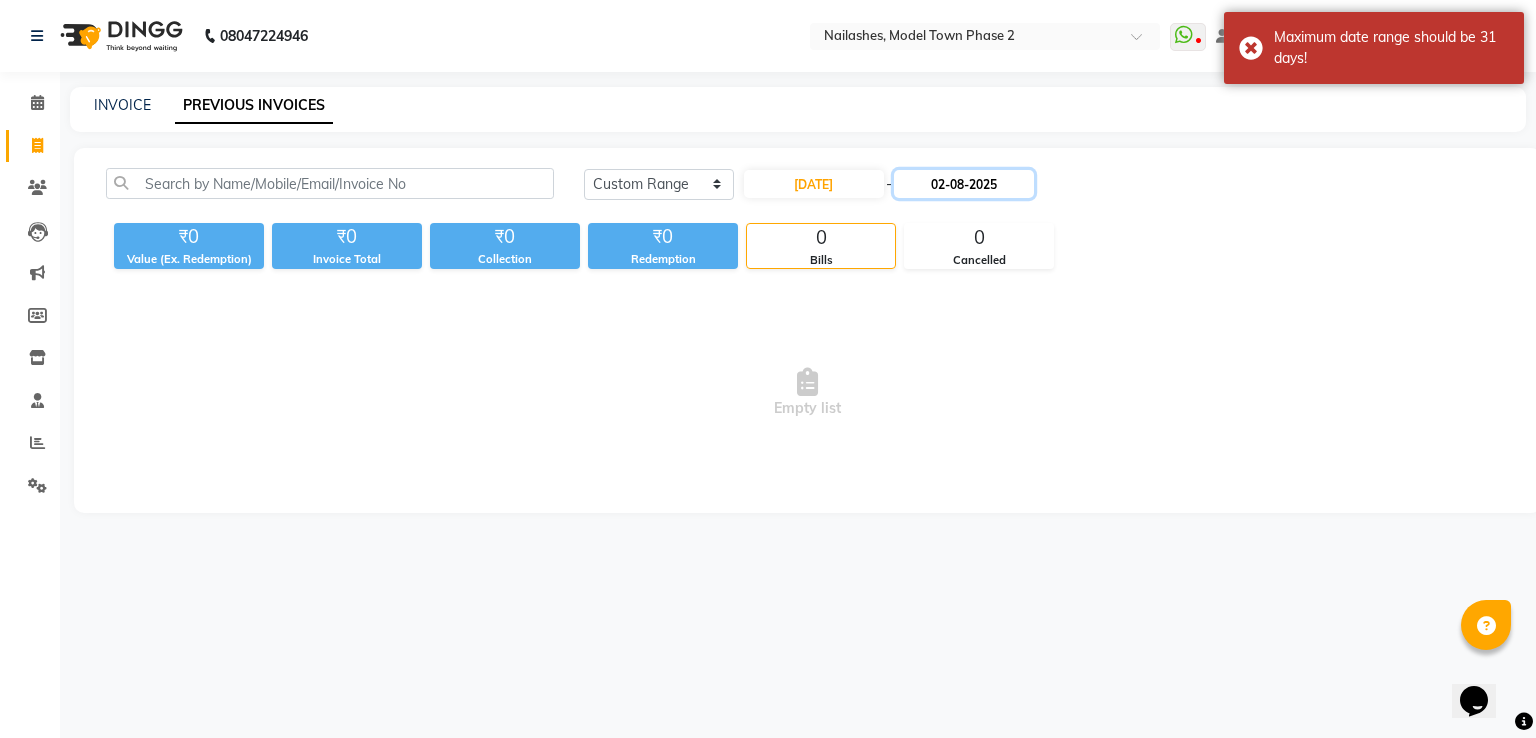 click on "02-08-2025" 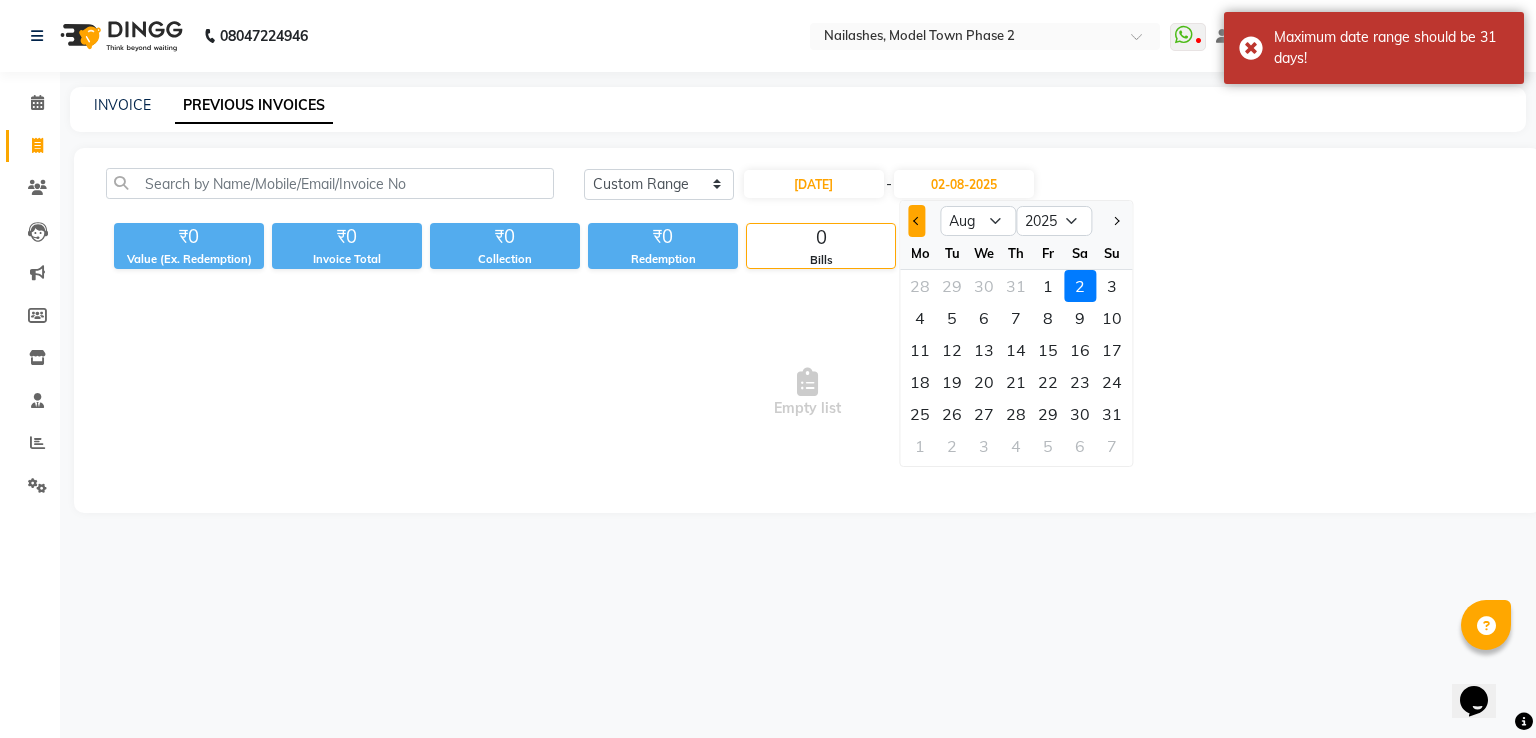 click 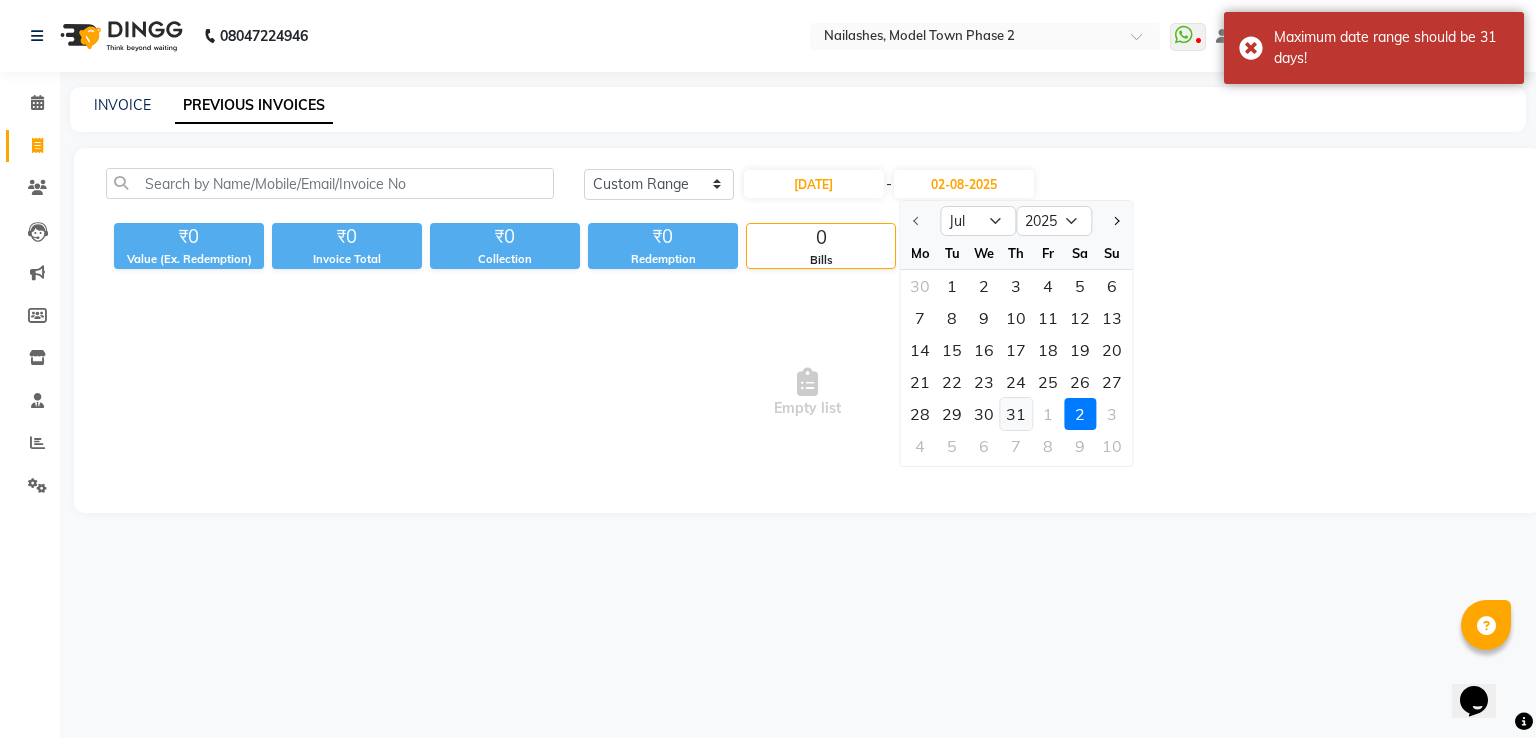 click on "31" 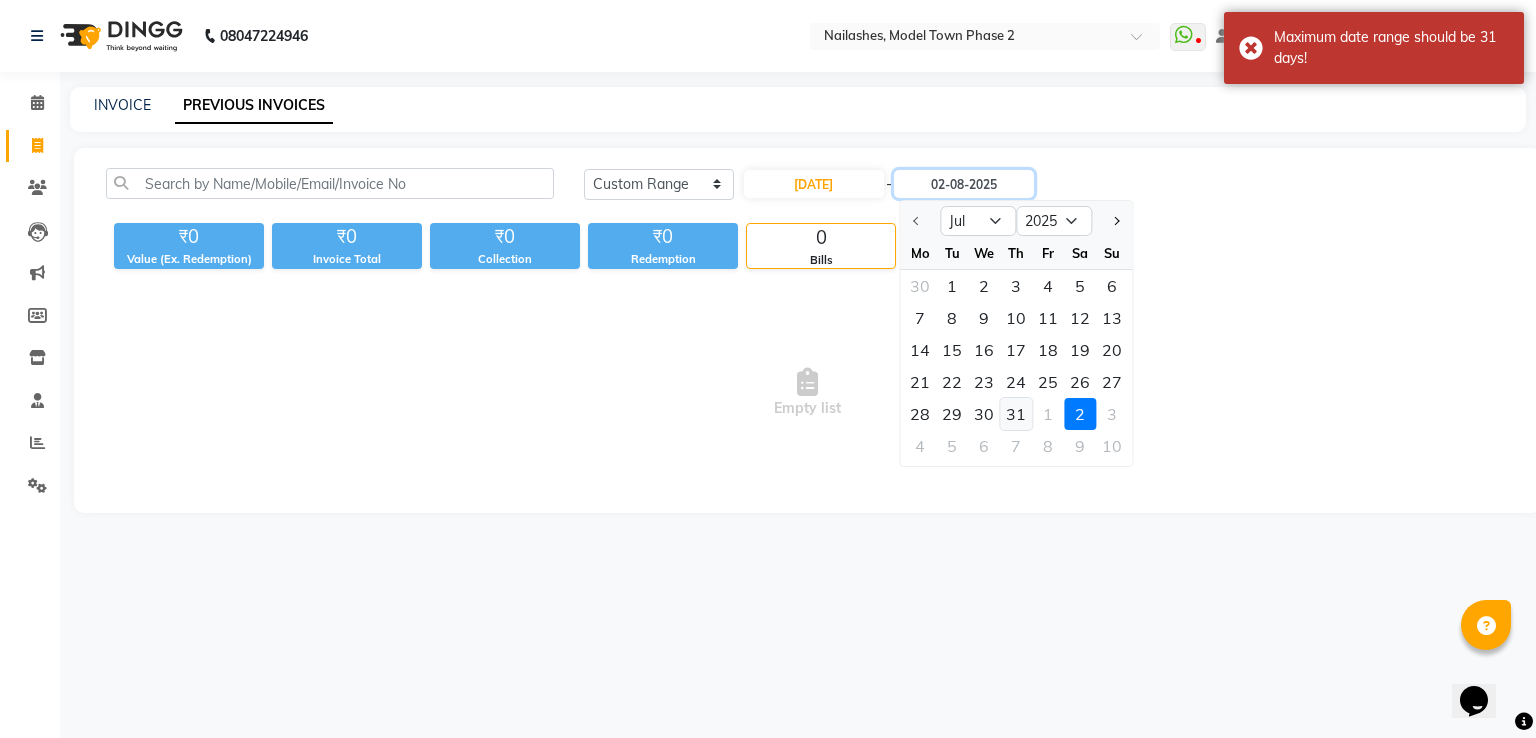 type on "31-07-2025" 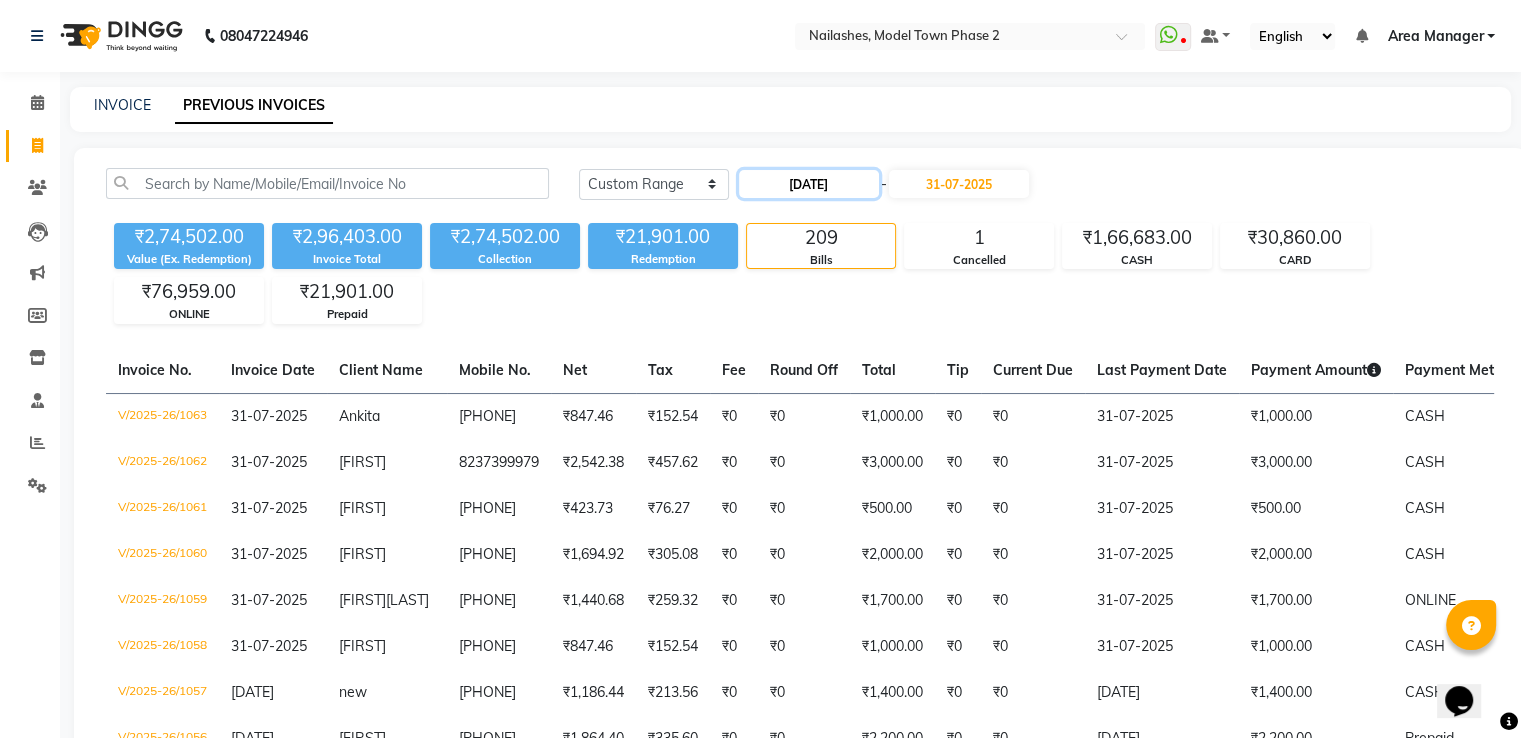 click on "01-07-2025" 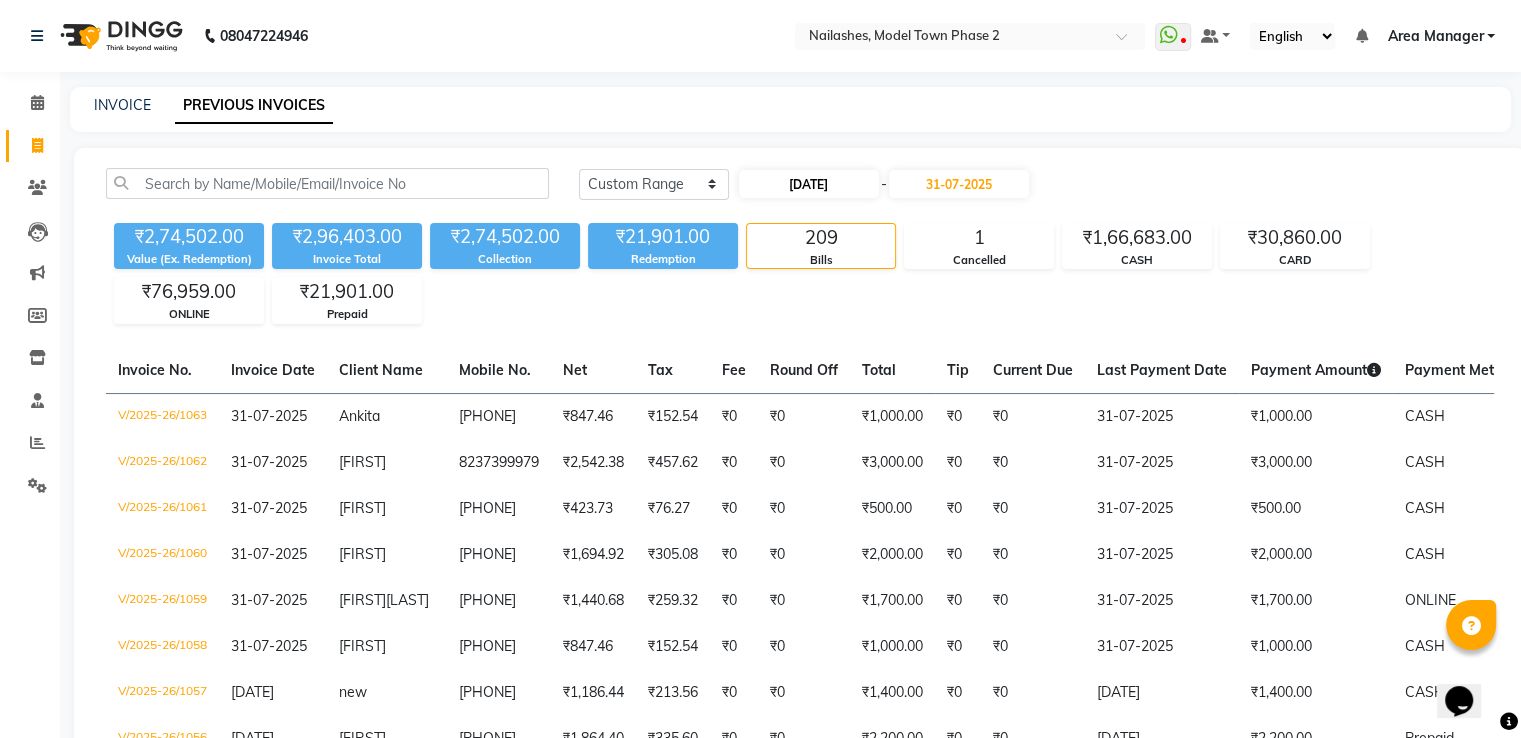 select on "7" 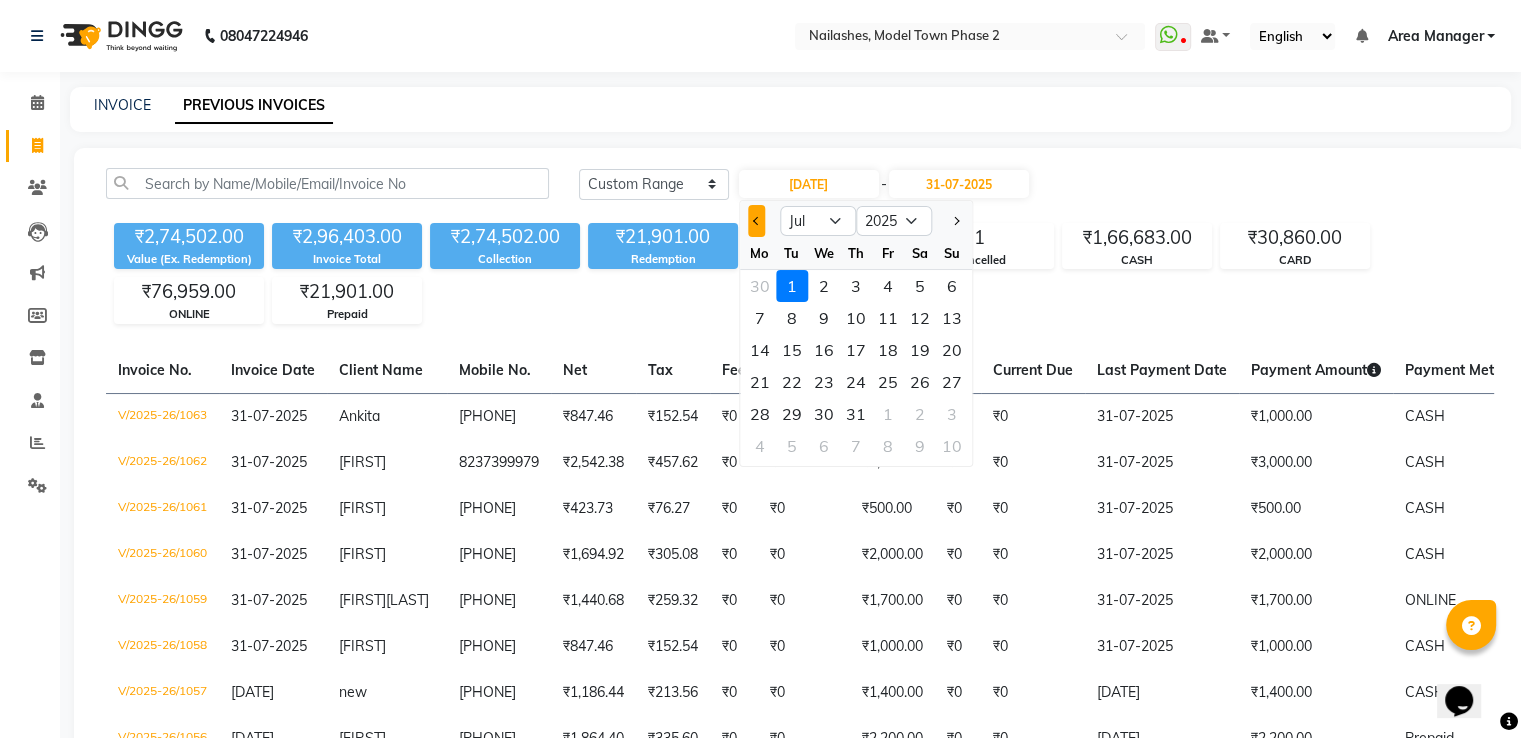 click 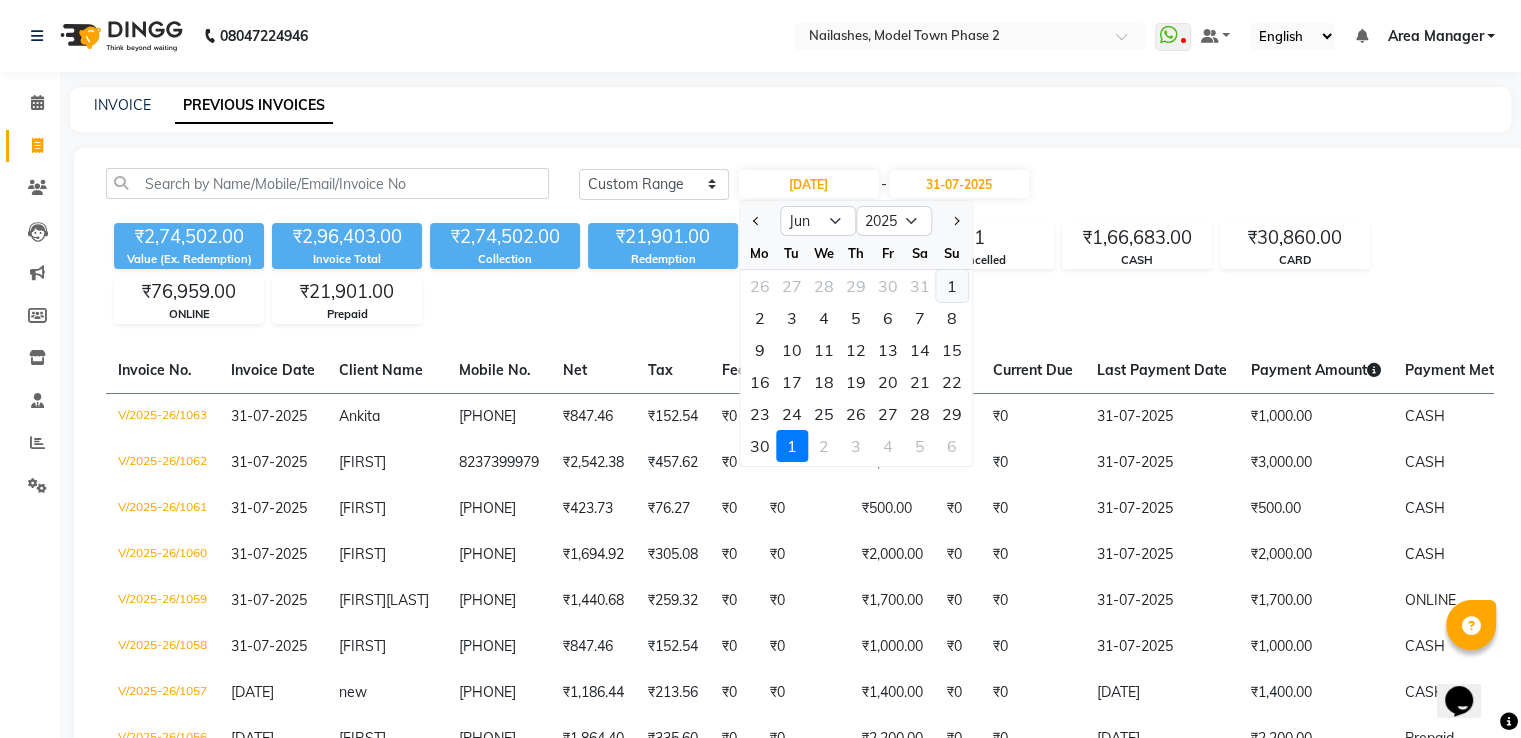 click on "1" 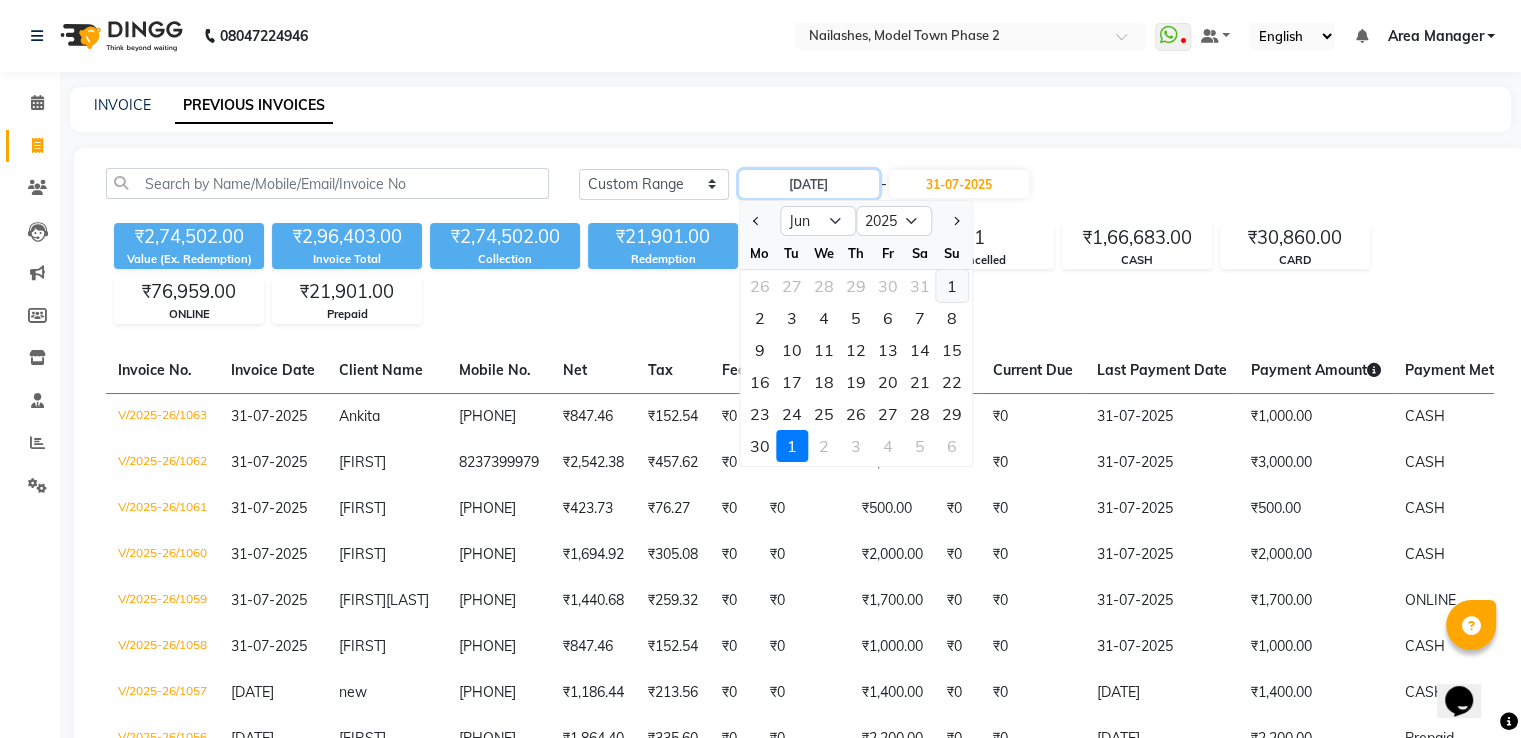 type on "01-06-2025" 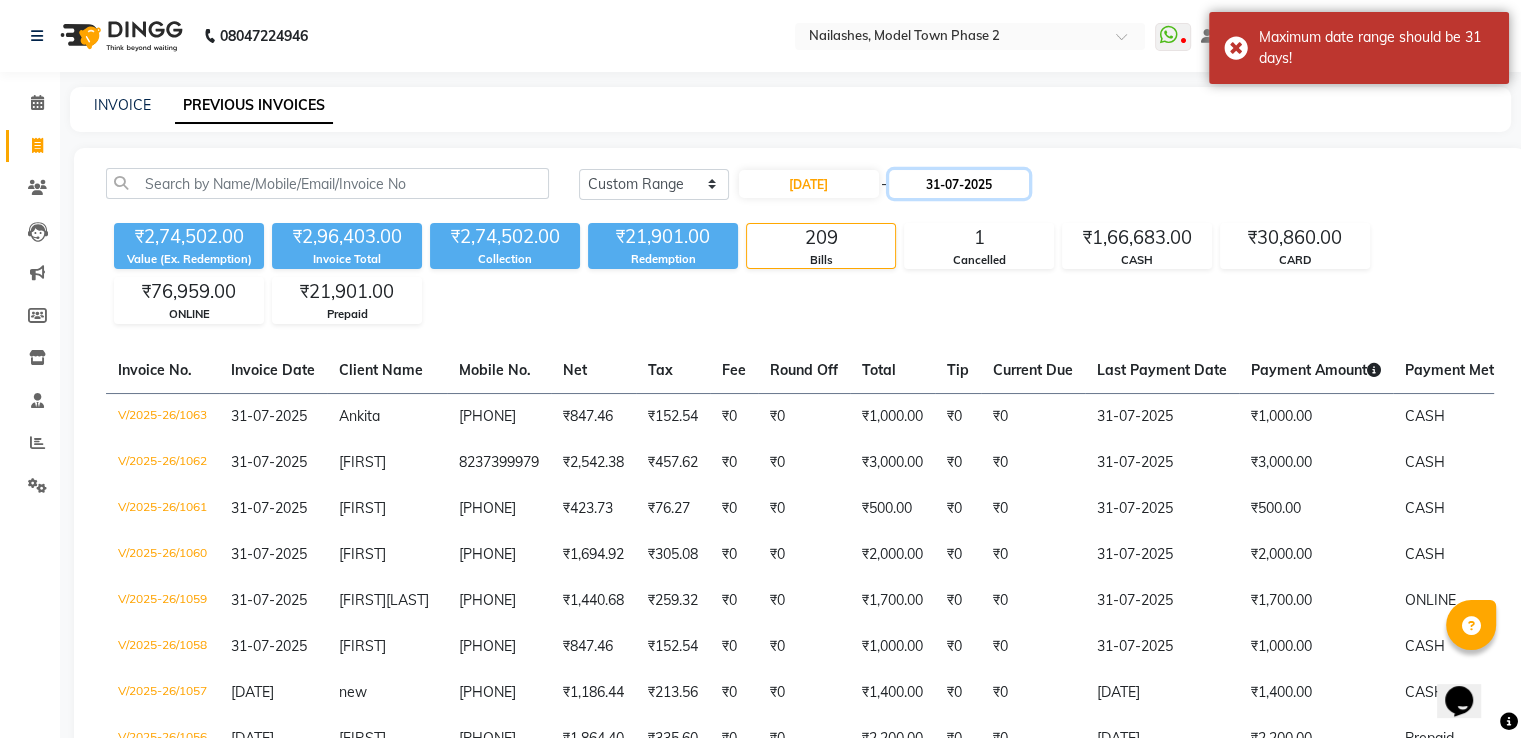 click on "31-07-2025" 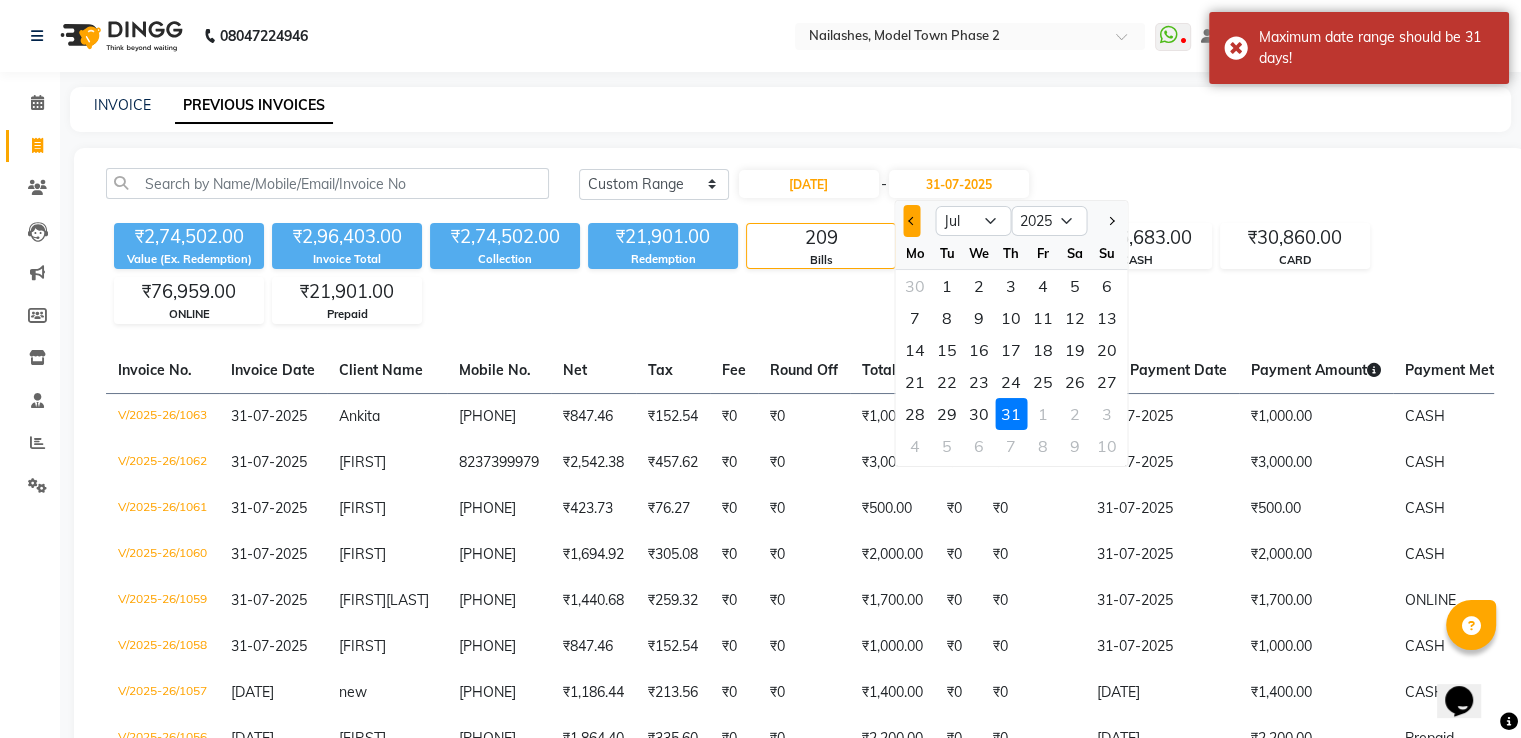 click 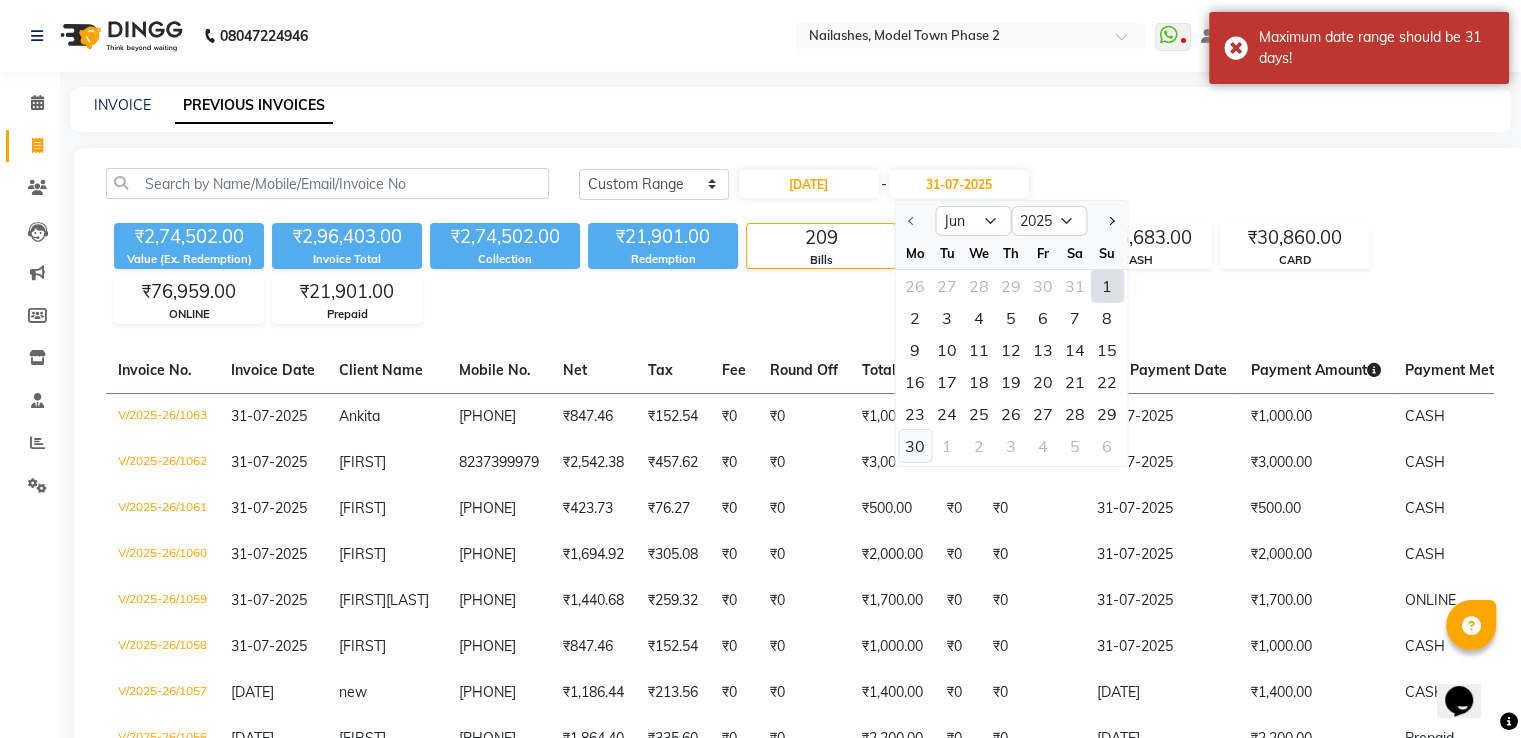 click on "30" 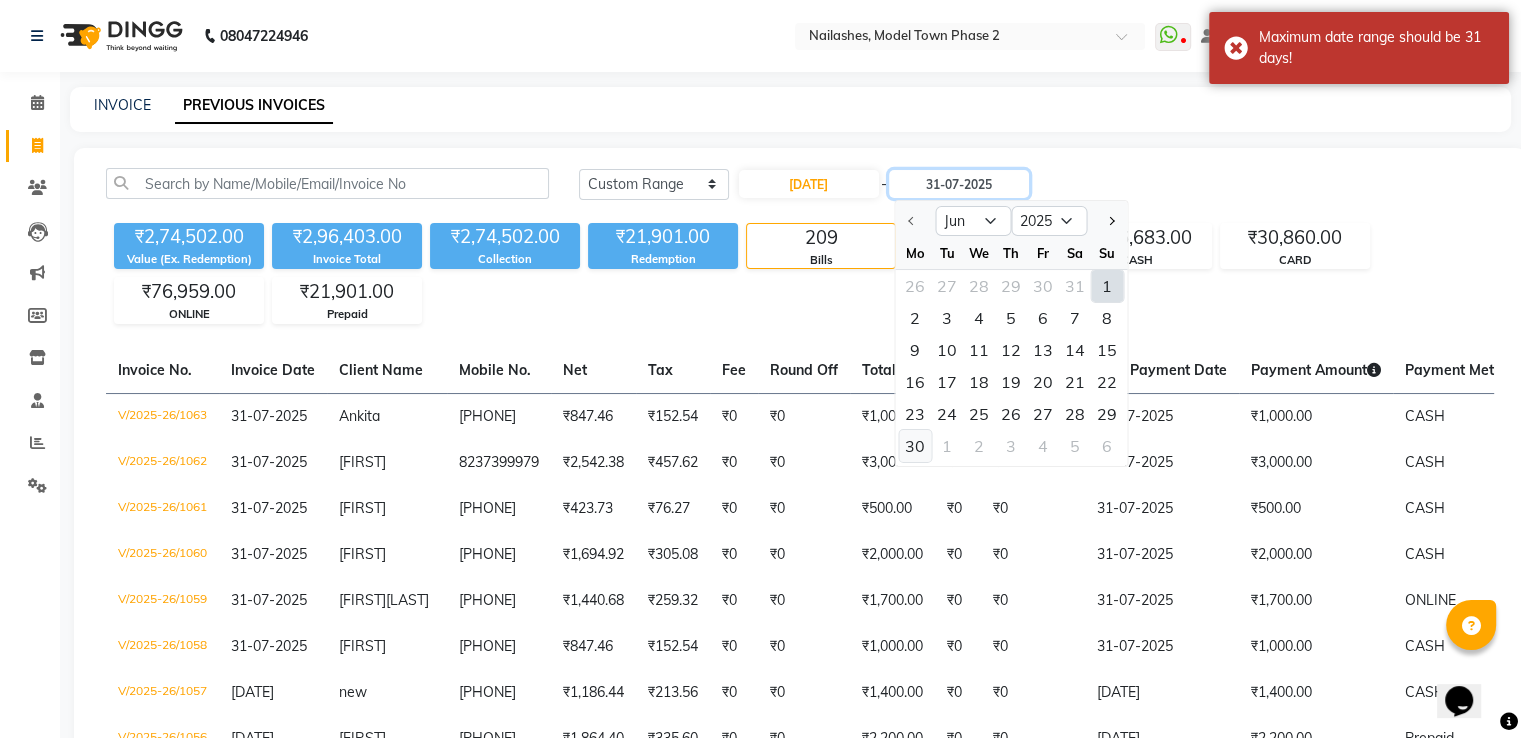 type on "30-06-2025" 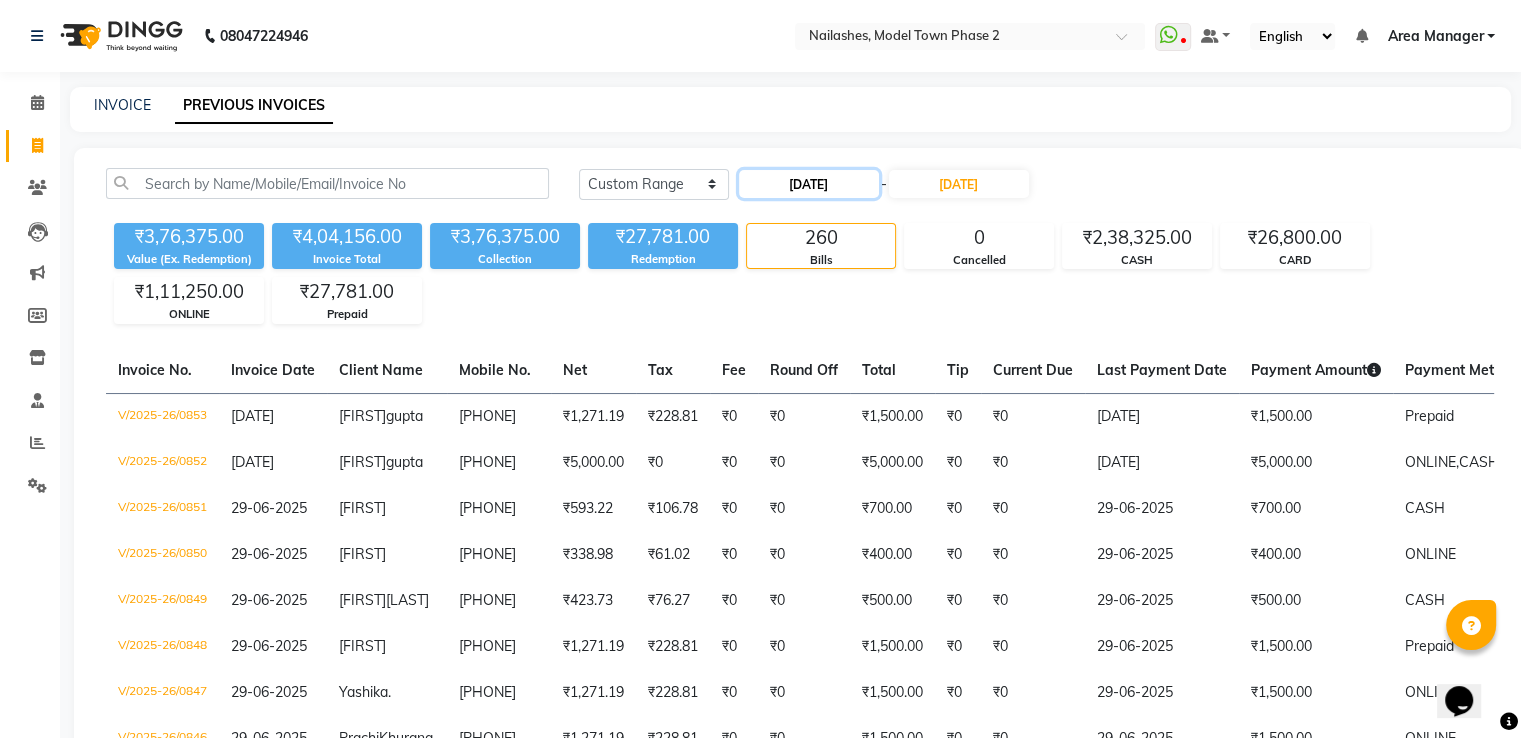 click on "01-06-2025" 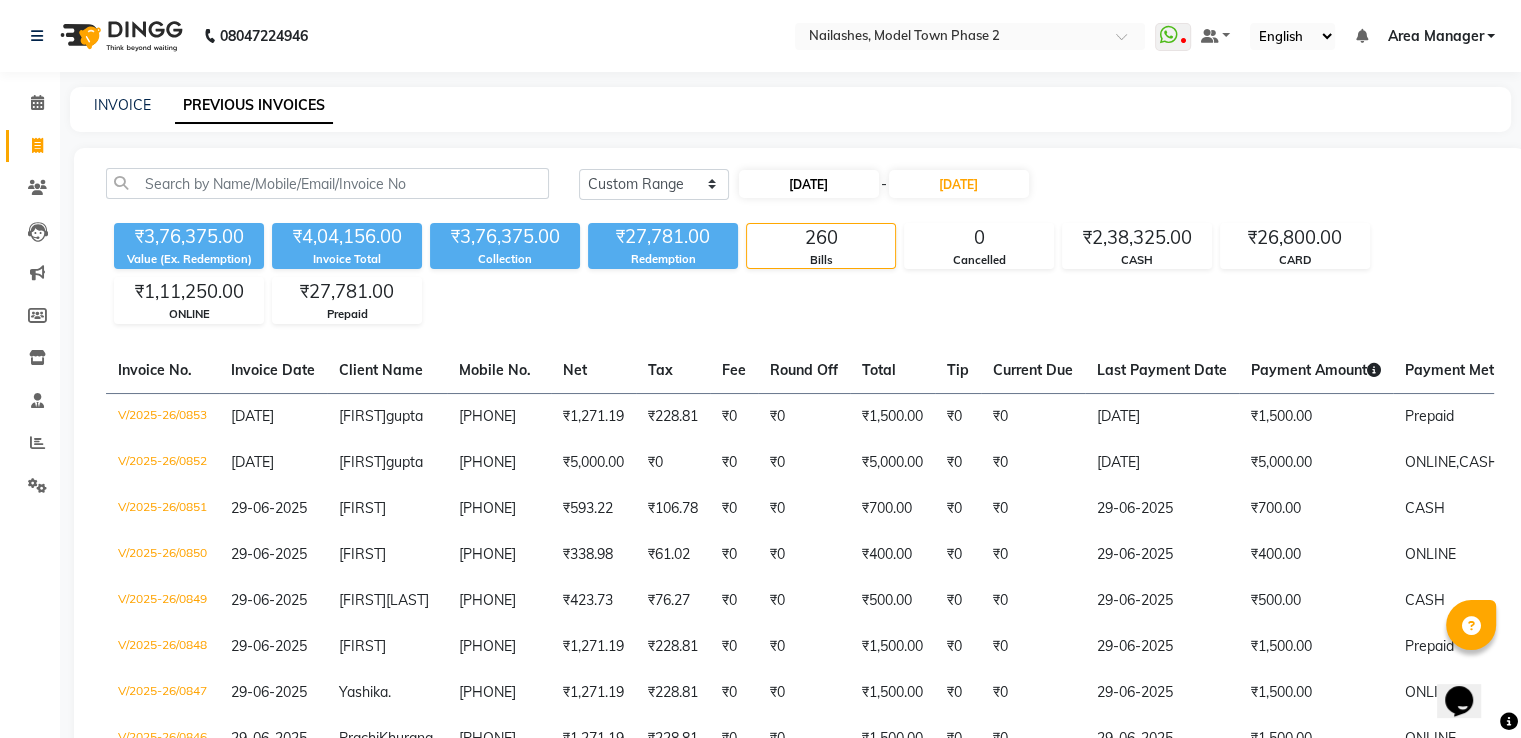 select on "6" 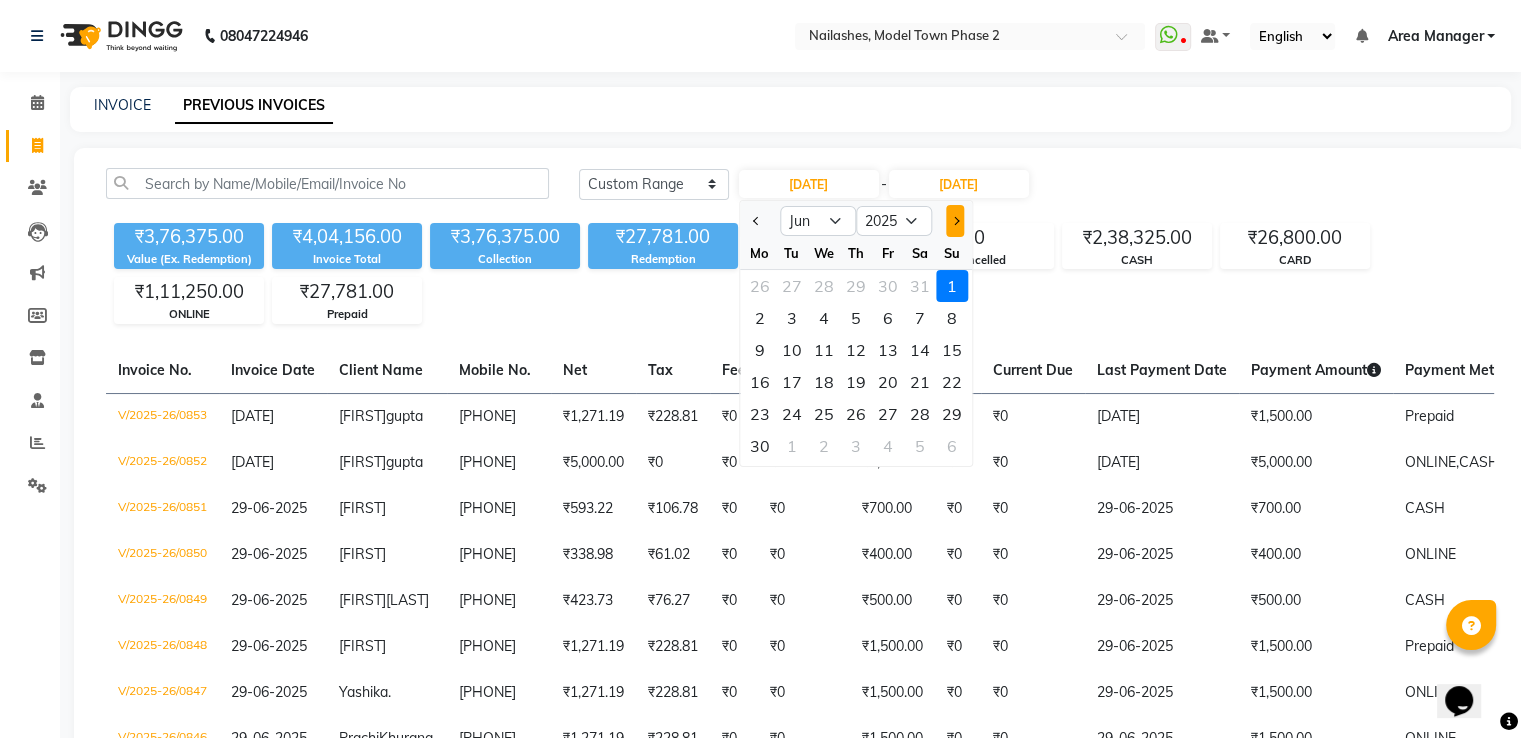 click 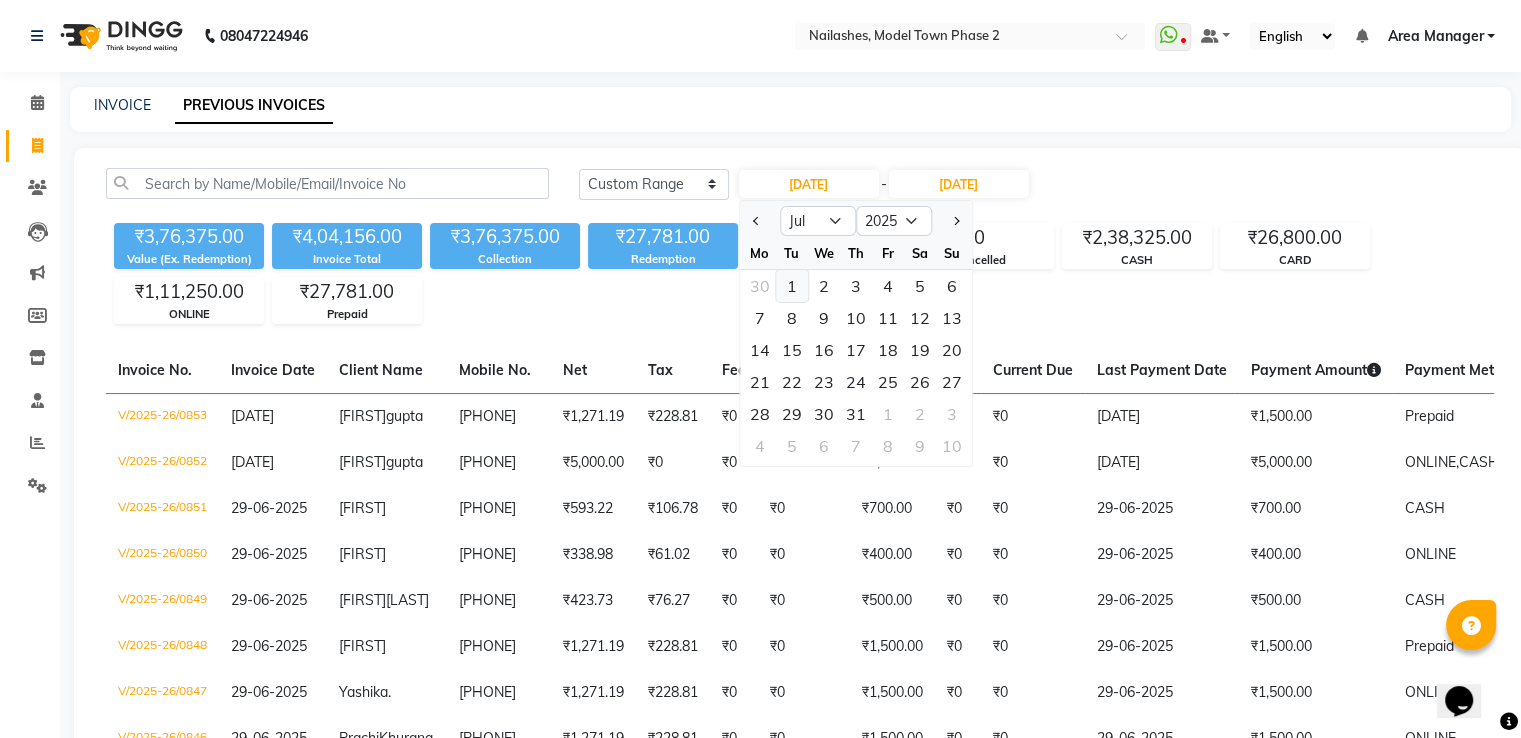 click on "1" 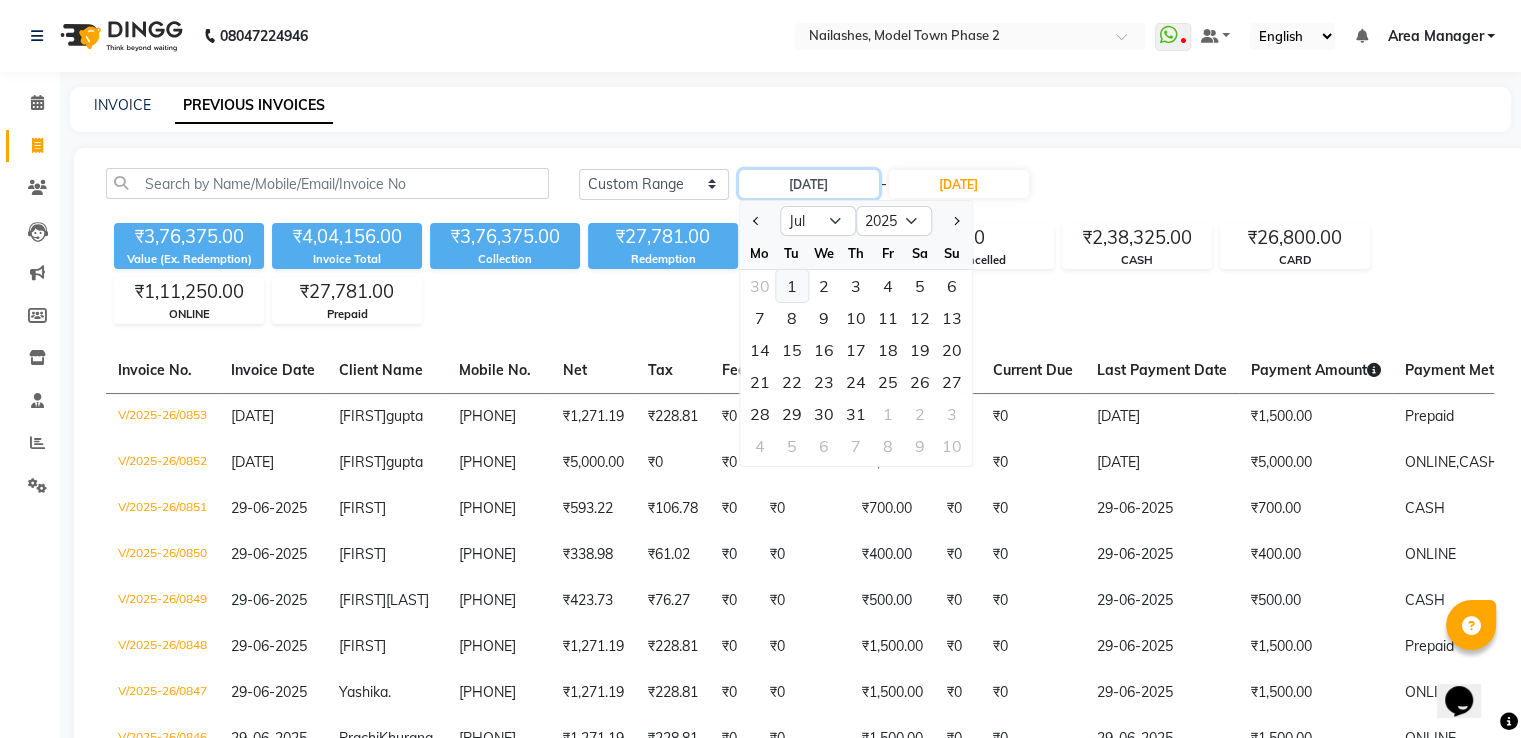 type on "01-07-2025" 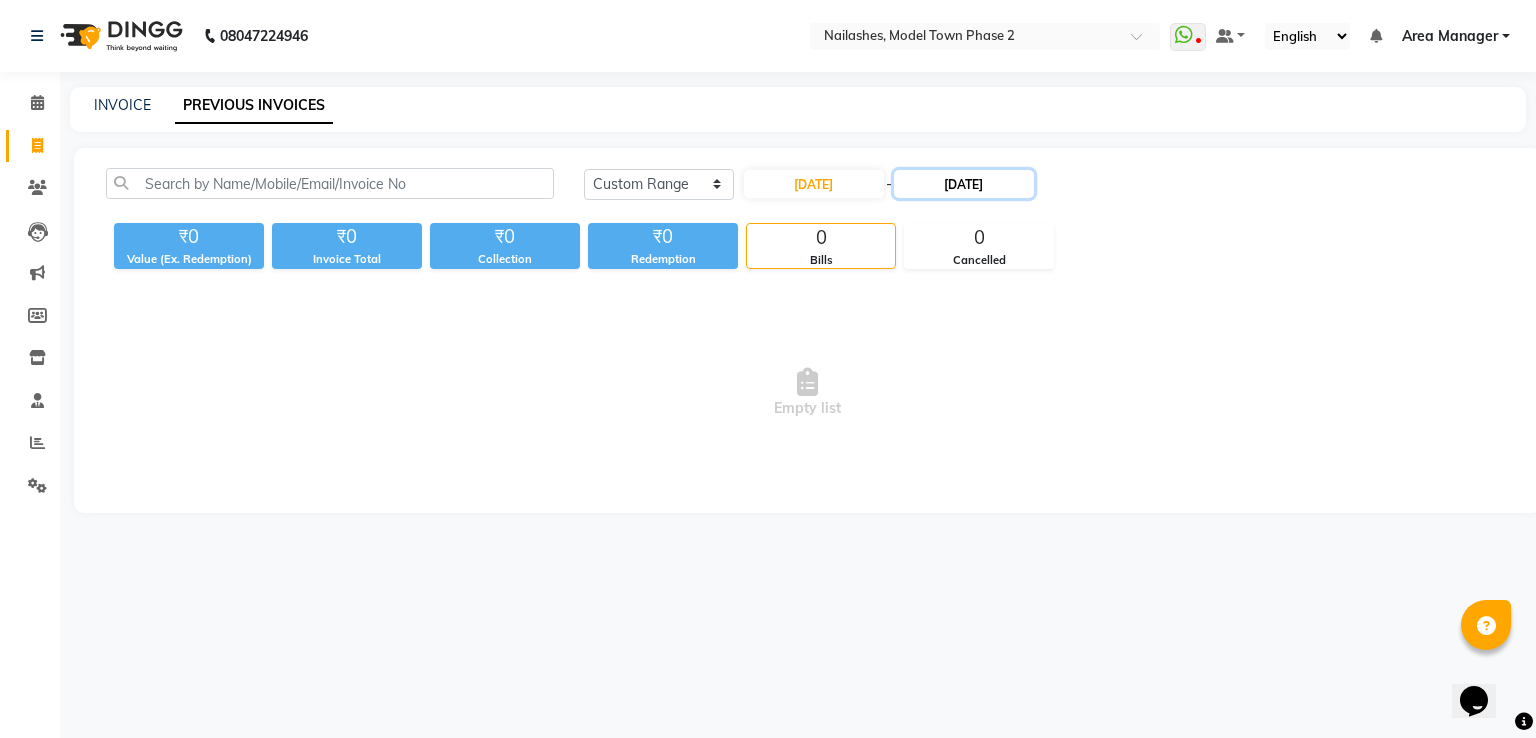 click on "30-06-2025" 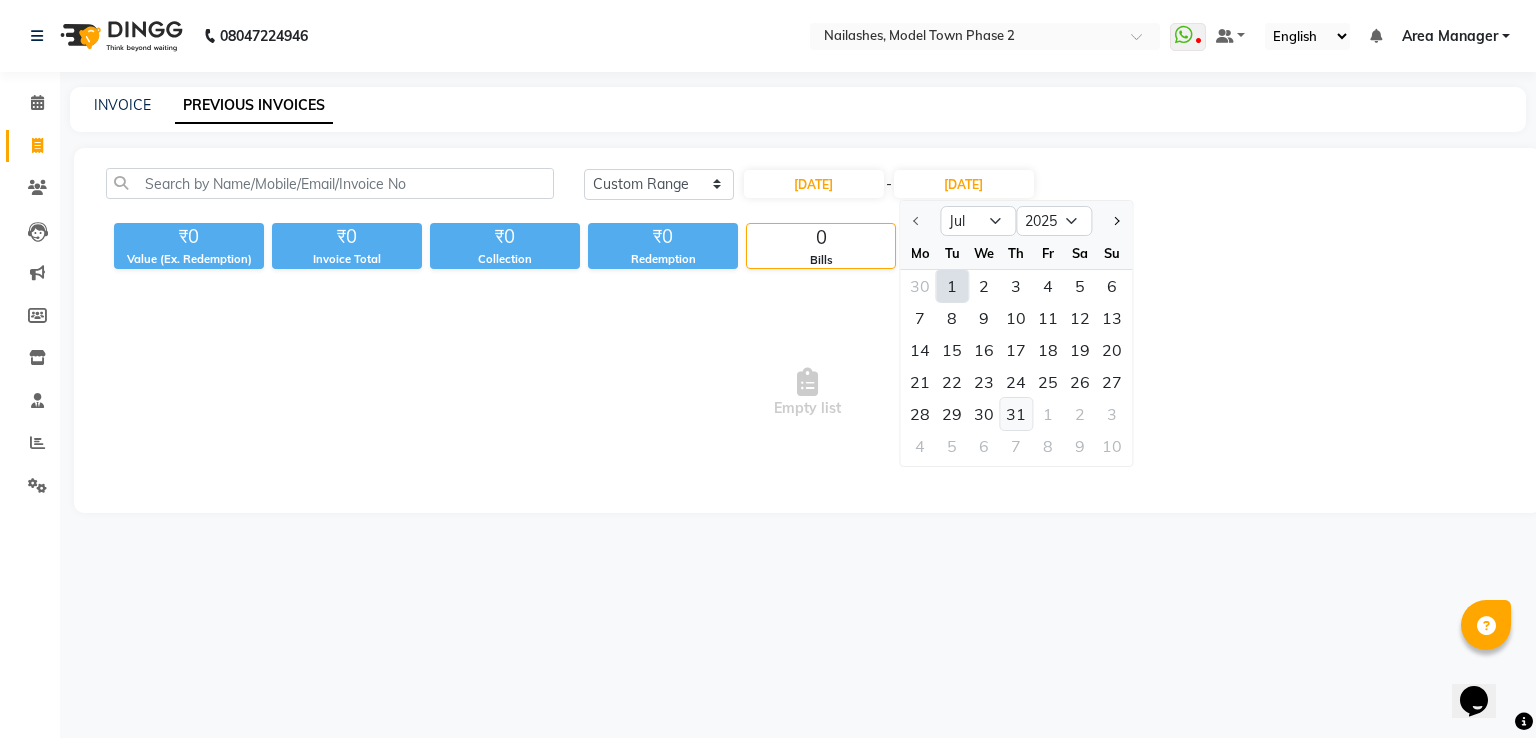 click on "31" 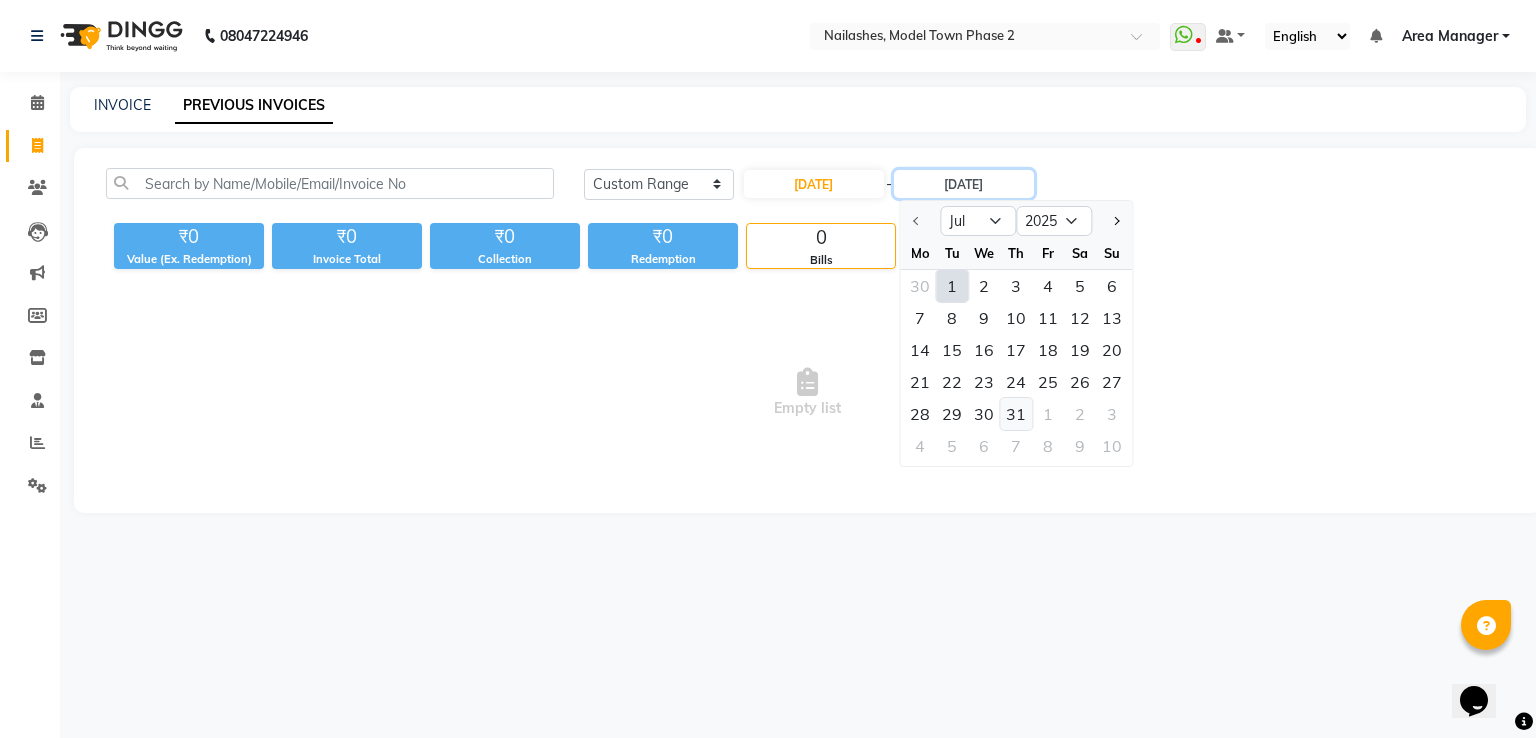 type on "31-07-2025" 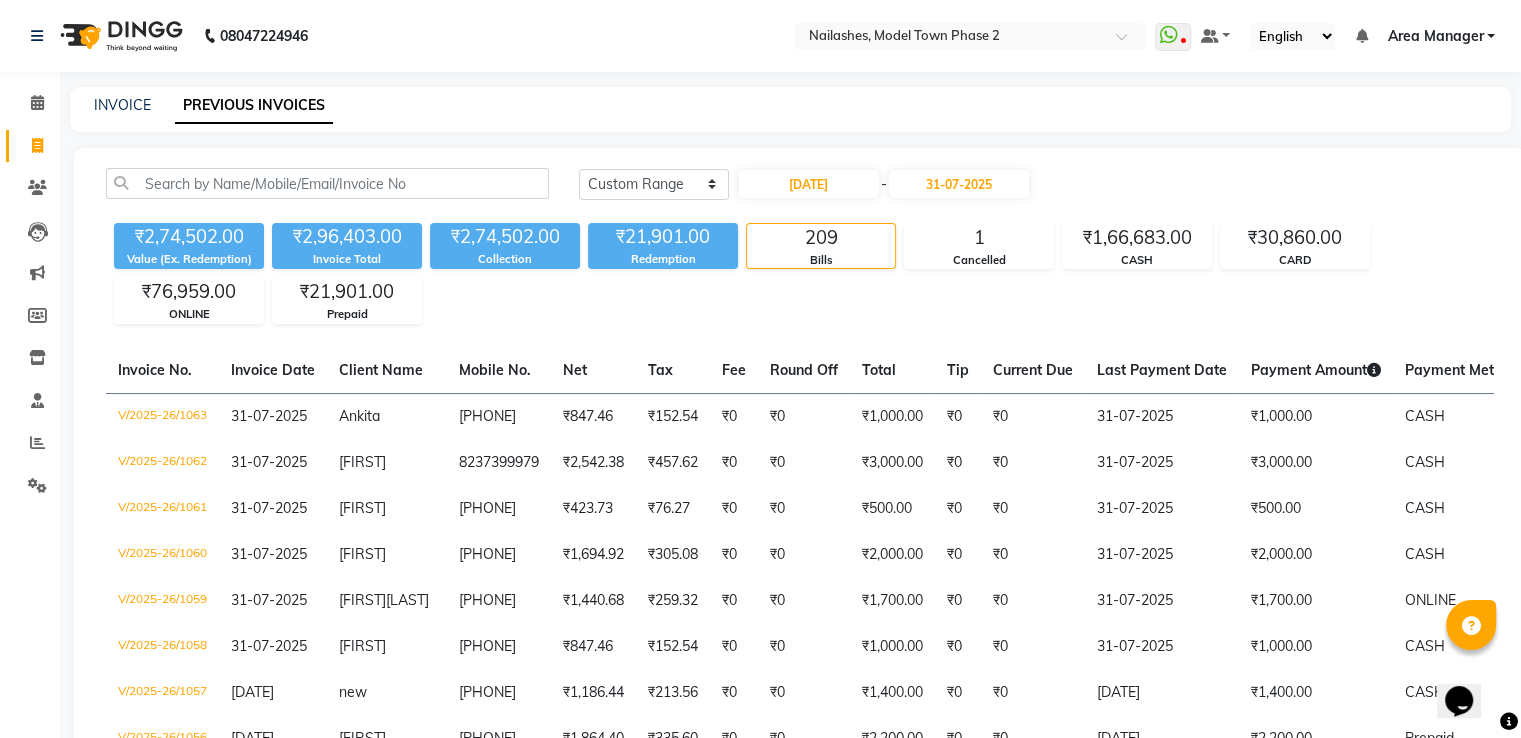 click on "INVOICE PREVIOUS INVOICES Today Yesterday Custom Range 01-07-2025 - 31-07-2025 ₹2,74,502.00 Value (Ex. Redemption) ₹2,96,403.00 Invoice Total  ₹2,74,502.00 Collection ₹21,901.00 Redemption 209 Bills 1 Cancelled ₹1,66,683.00 CASH ₹30,860.00 CARD ₹76,959.00 ONLINE ₹21,901.00 Prepaid  Invoice No.   Invoice Date   Client Name   Mobile No.   Net   Tax   Fee   Round Off   Total   Tip   Current Due   Last Payment Date   Payment Amount   Payment Methods   Cancel Reason   Status   V/2025-26/1063  31-07-2025 Ankita   9582553312 ₹847.46 ₹152.54  ₹0  ₹0 ₹1,000.00 ₹0 ₹0 31-07-2025 ₹1,000.00  CASH - PAID  V/2025-26/1062  31-07-2025 Shrishti    8237399979 ₹2,542.38 ₹457.62  ₹0  ₹0 ₹3,000.00 ₹0 ₹0 31-07-2025 ₹3,000.00  CASH - PAID  V/2025-26/1061  31-07-2025 Vanshika   9868448853 ₹423.73 ₹76.27  ₹0  ₹0 ₹500.00 ₹0 ₹0 31-07-2025 ₹500.00  CASH - PAID  V/2025-26/1060  31-07-2025 manasvi   8383049467 ₹1,694.92 ₹305.08  ₹0  ₹0 ₹2,000.00 ₹0 ₹0 31-07-2025" 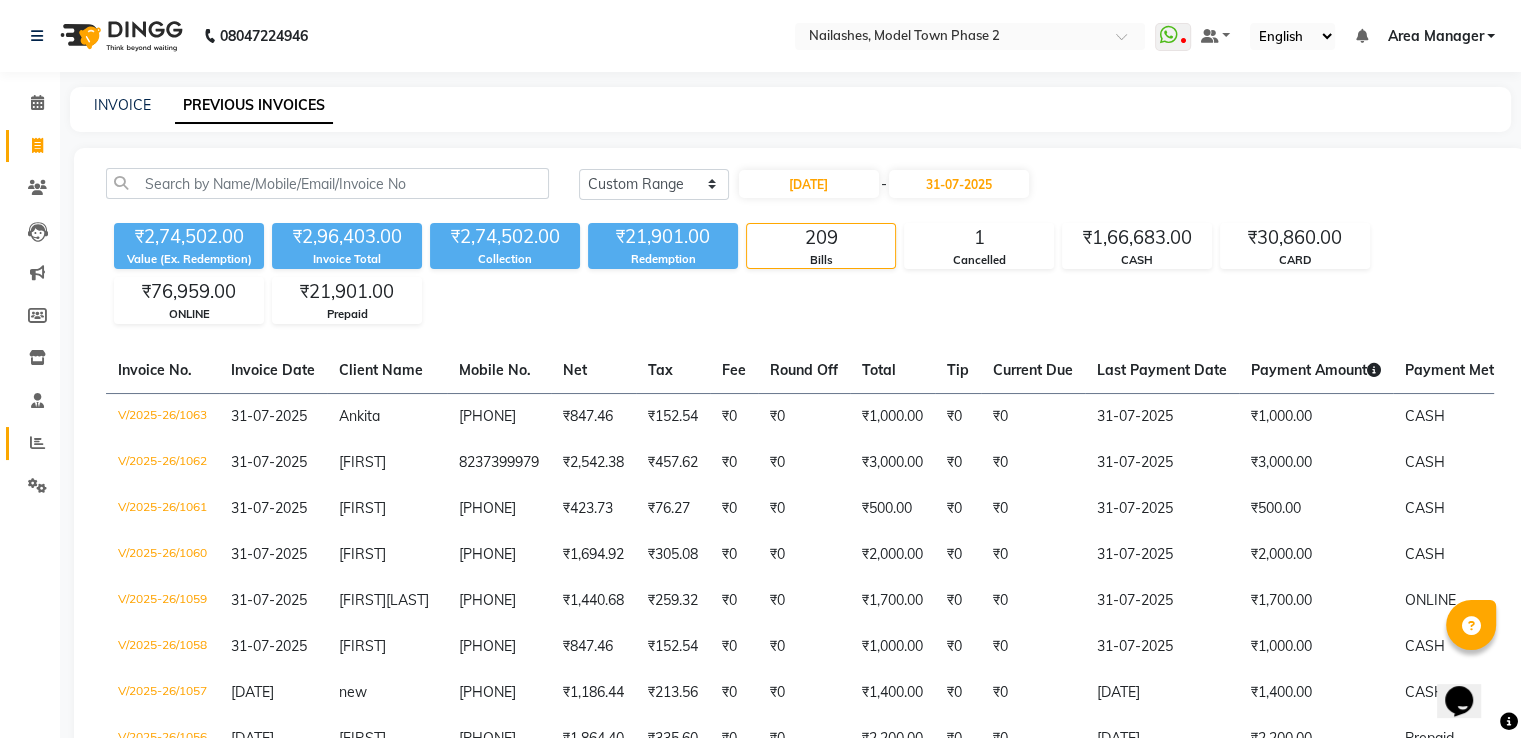 click on "Reports" 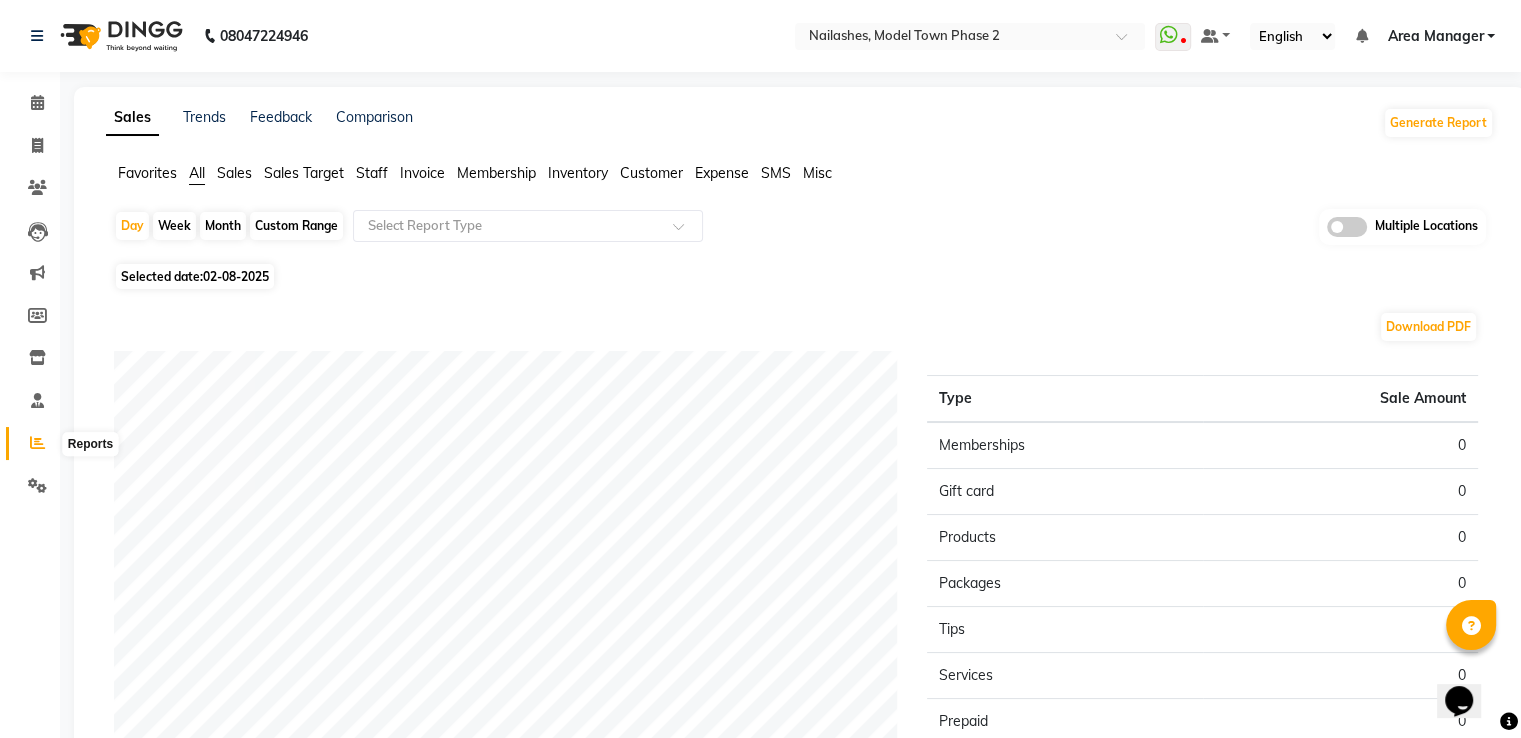 click 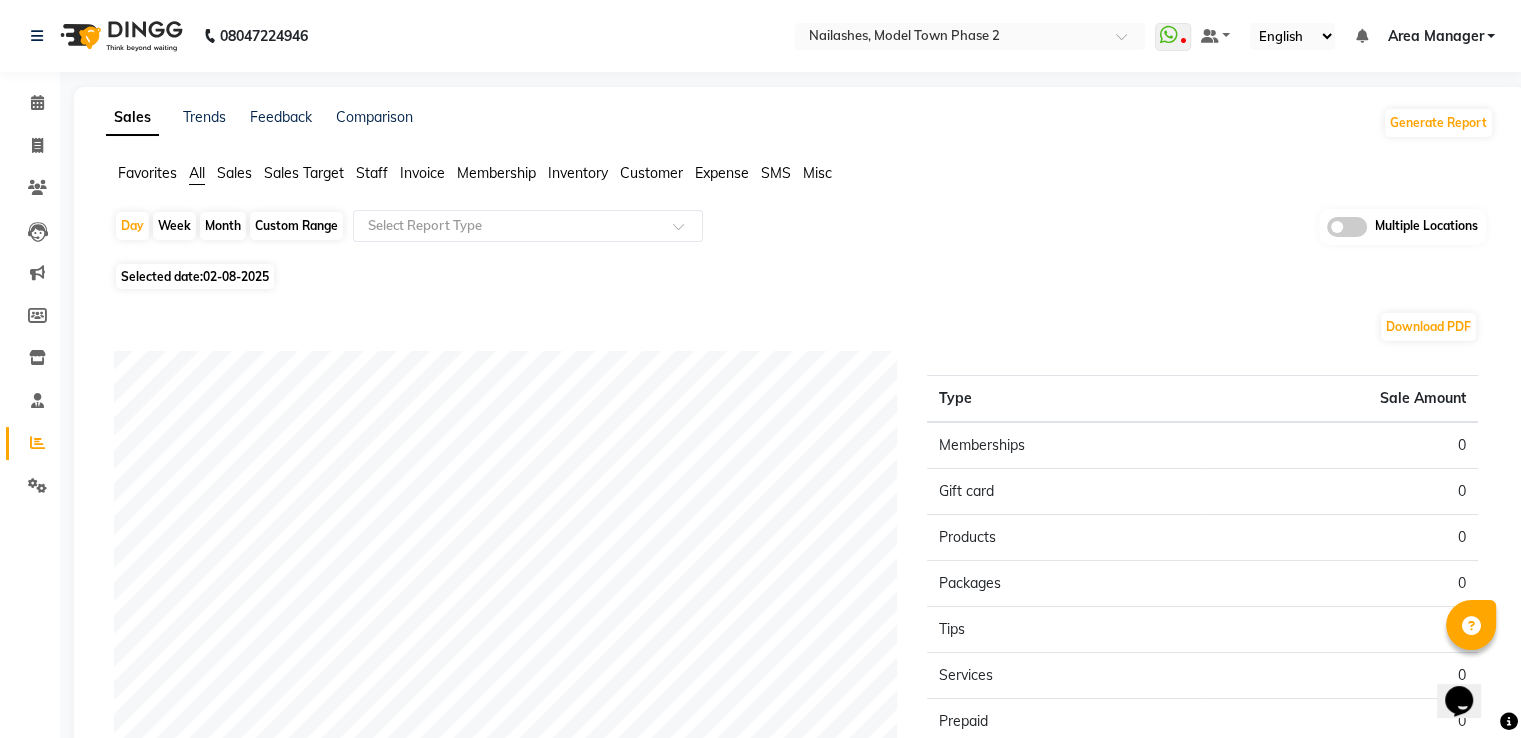 click on "Sales" 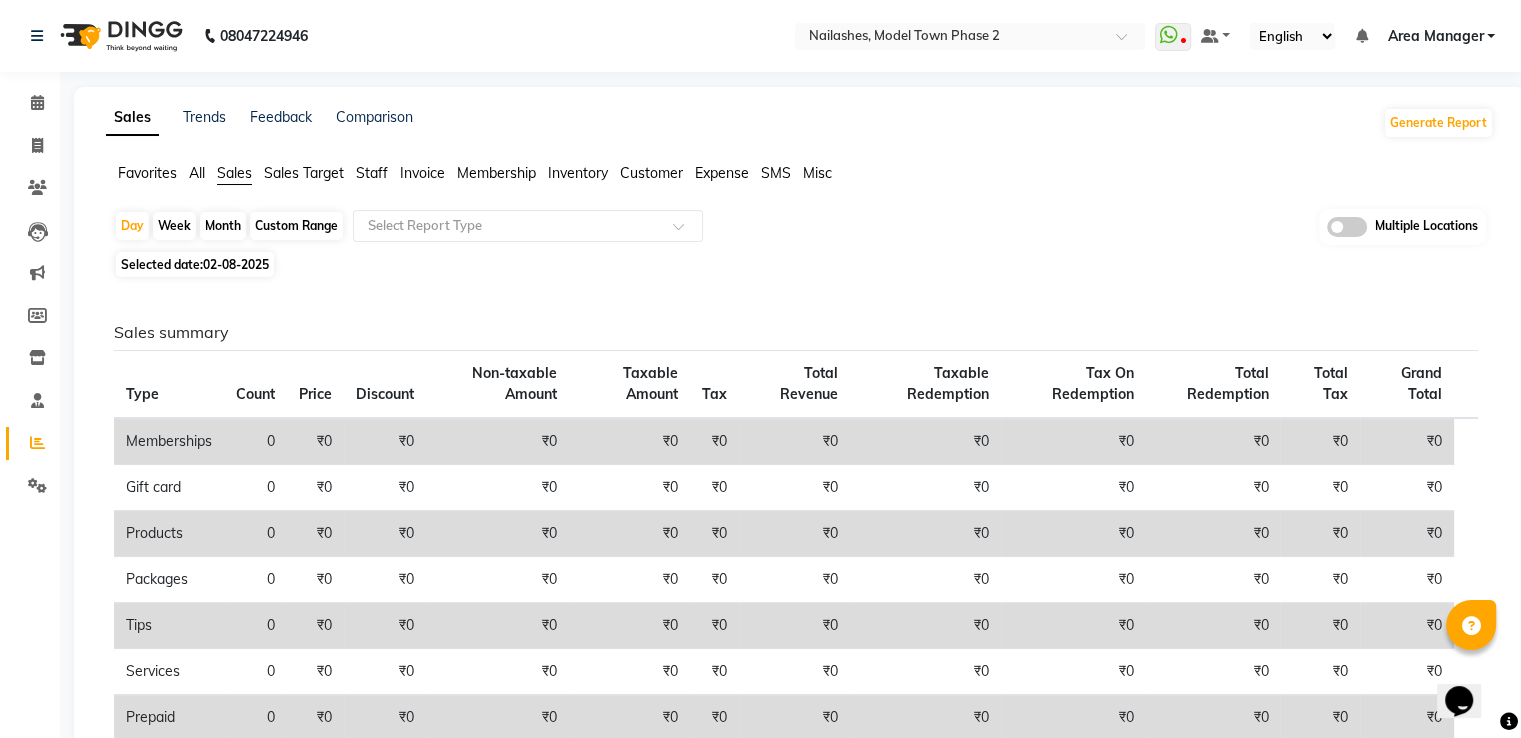 click on "Custom Range" 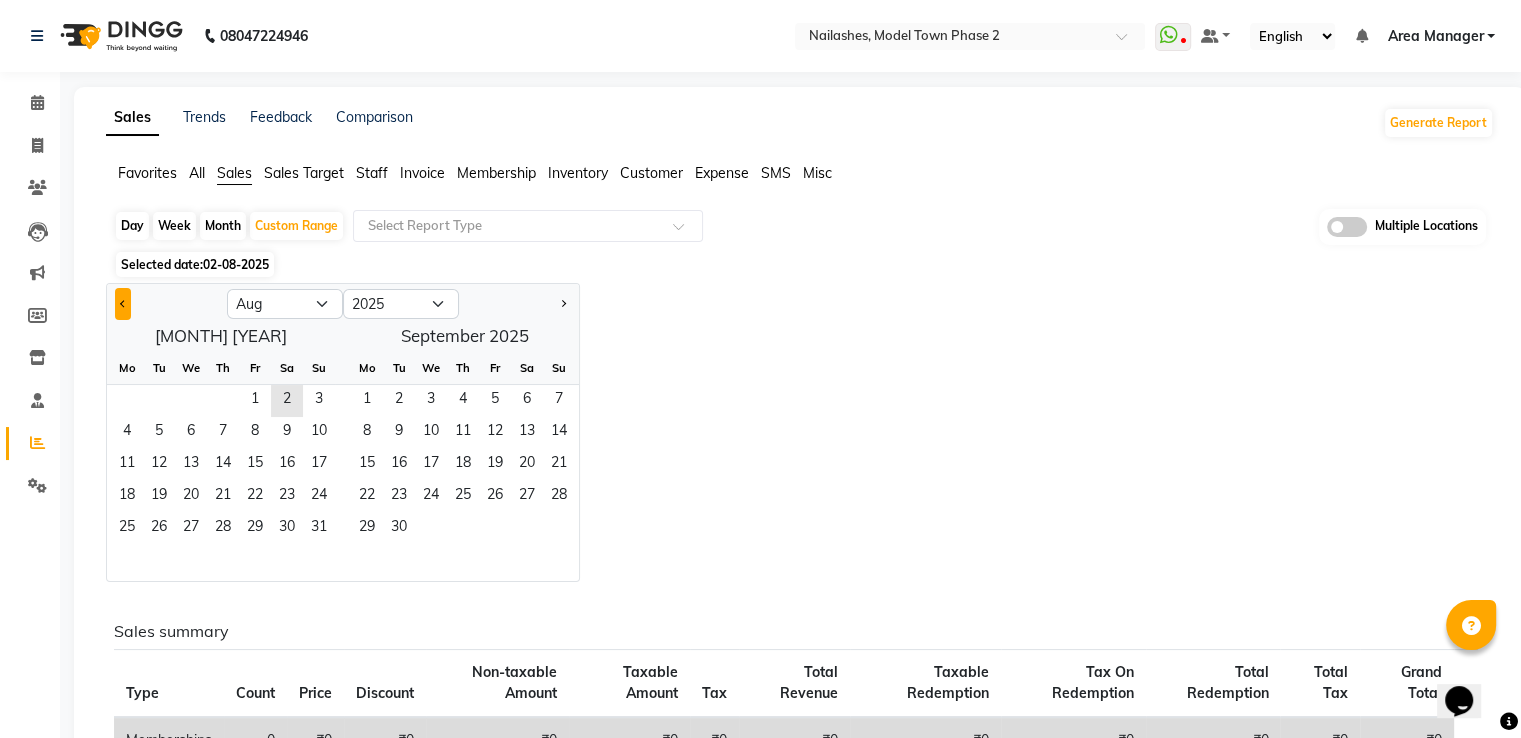 click 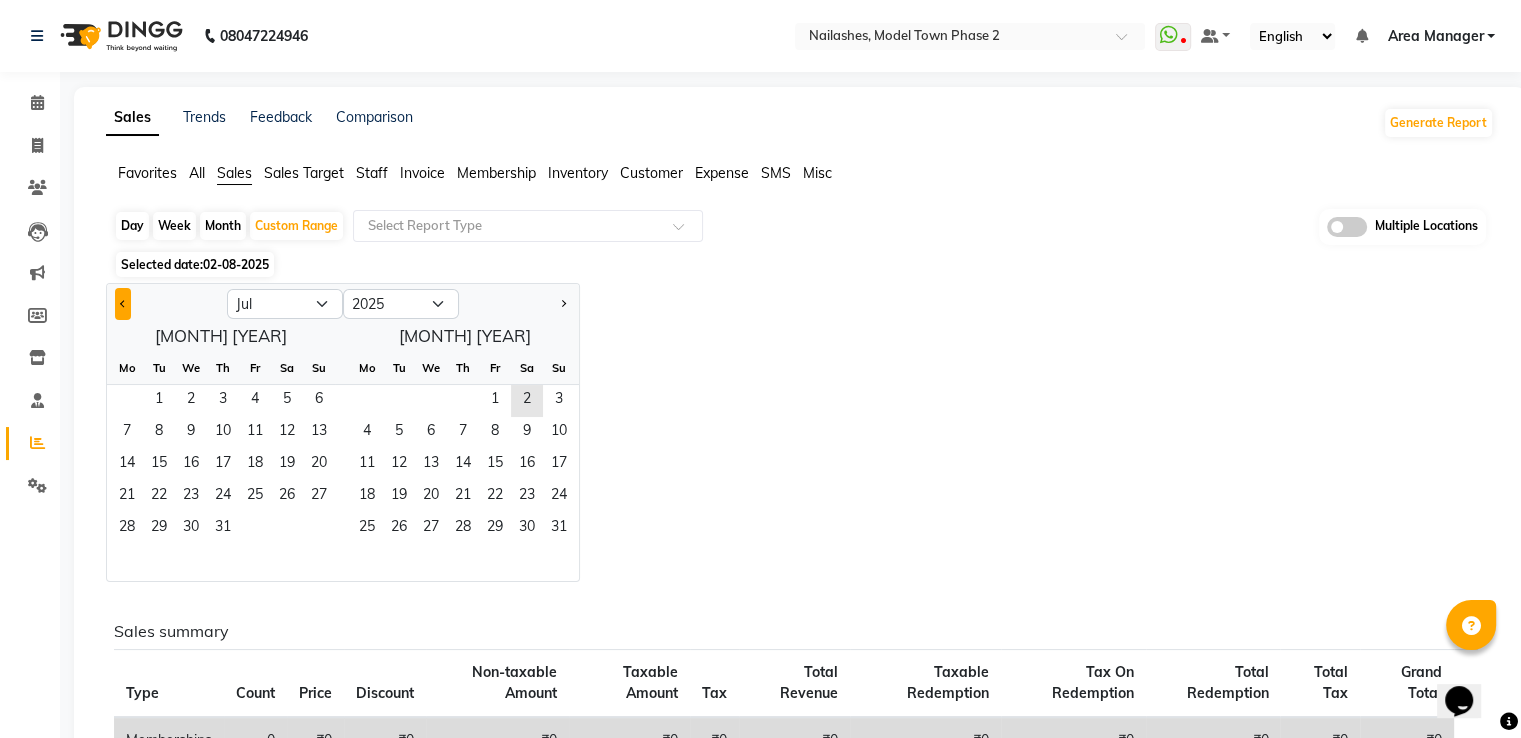 click 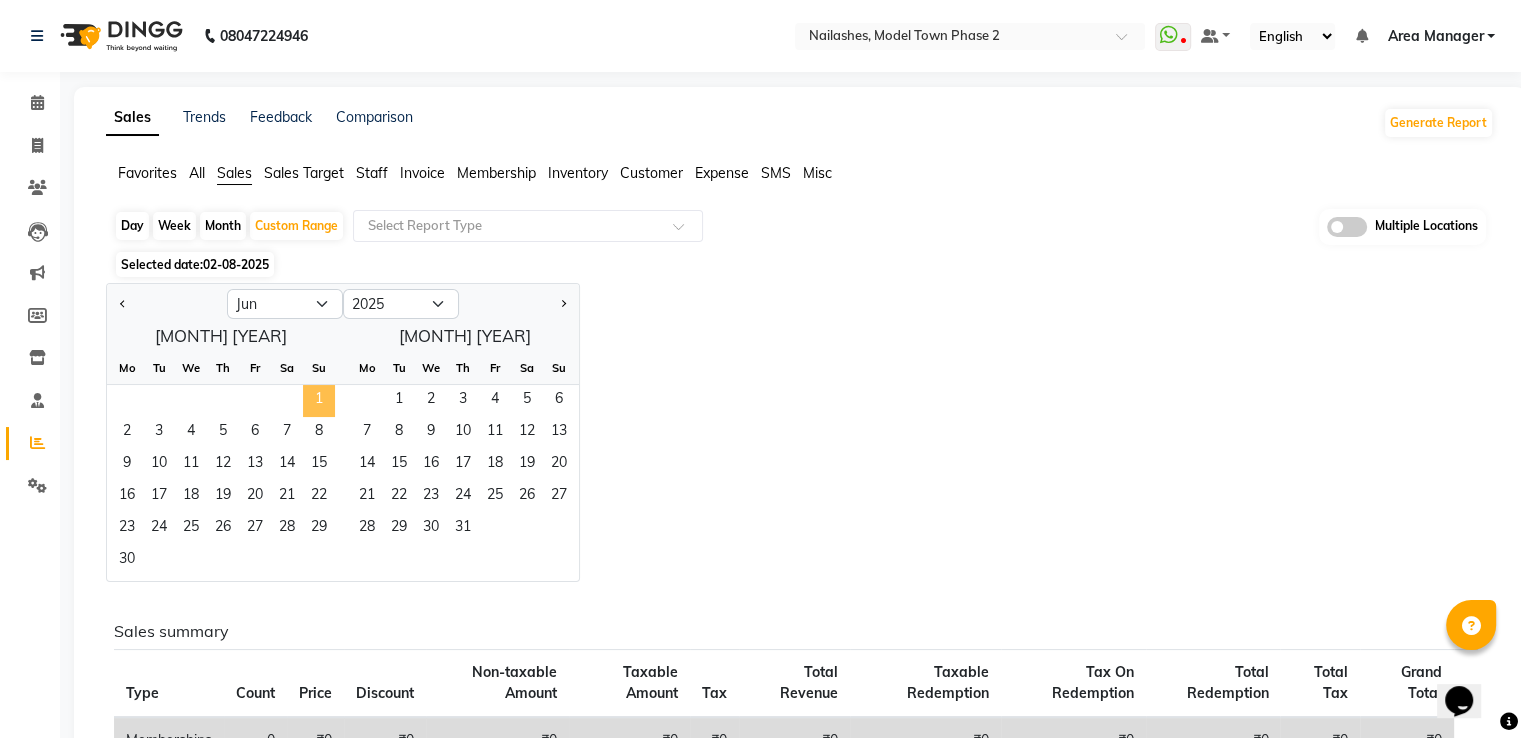 click on "1" 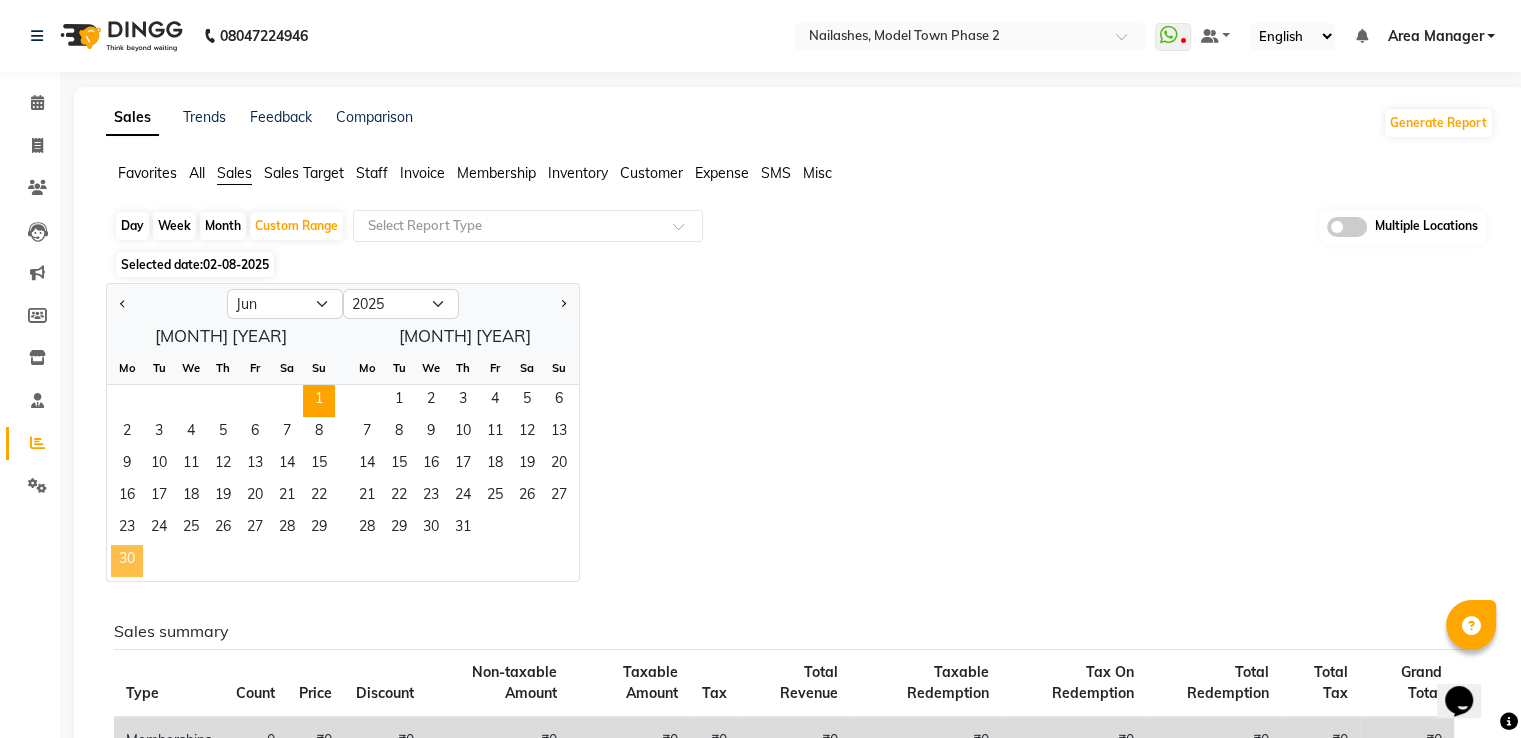 click on "30" 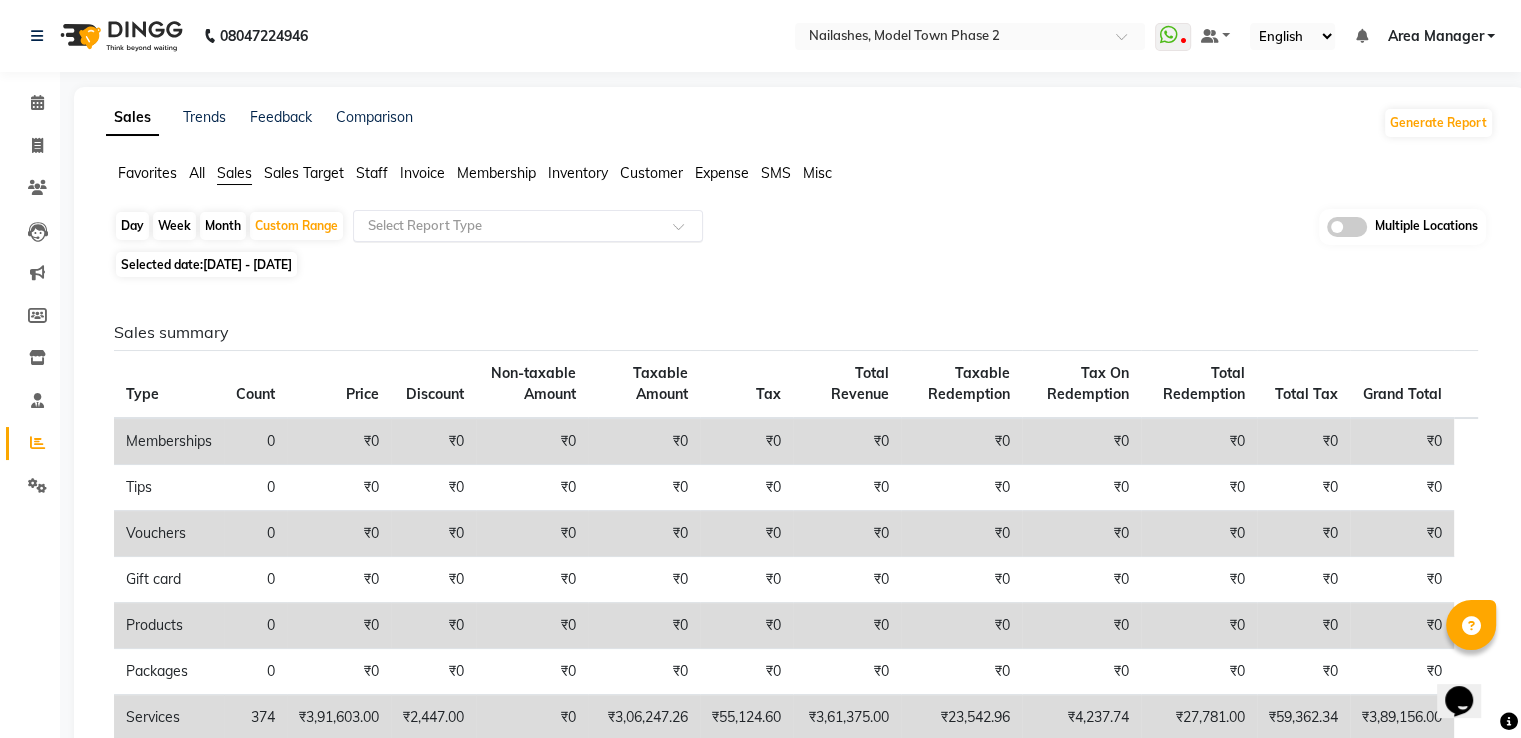 click 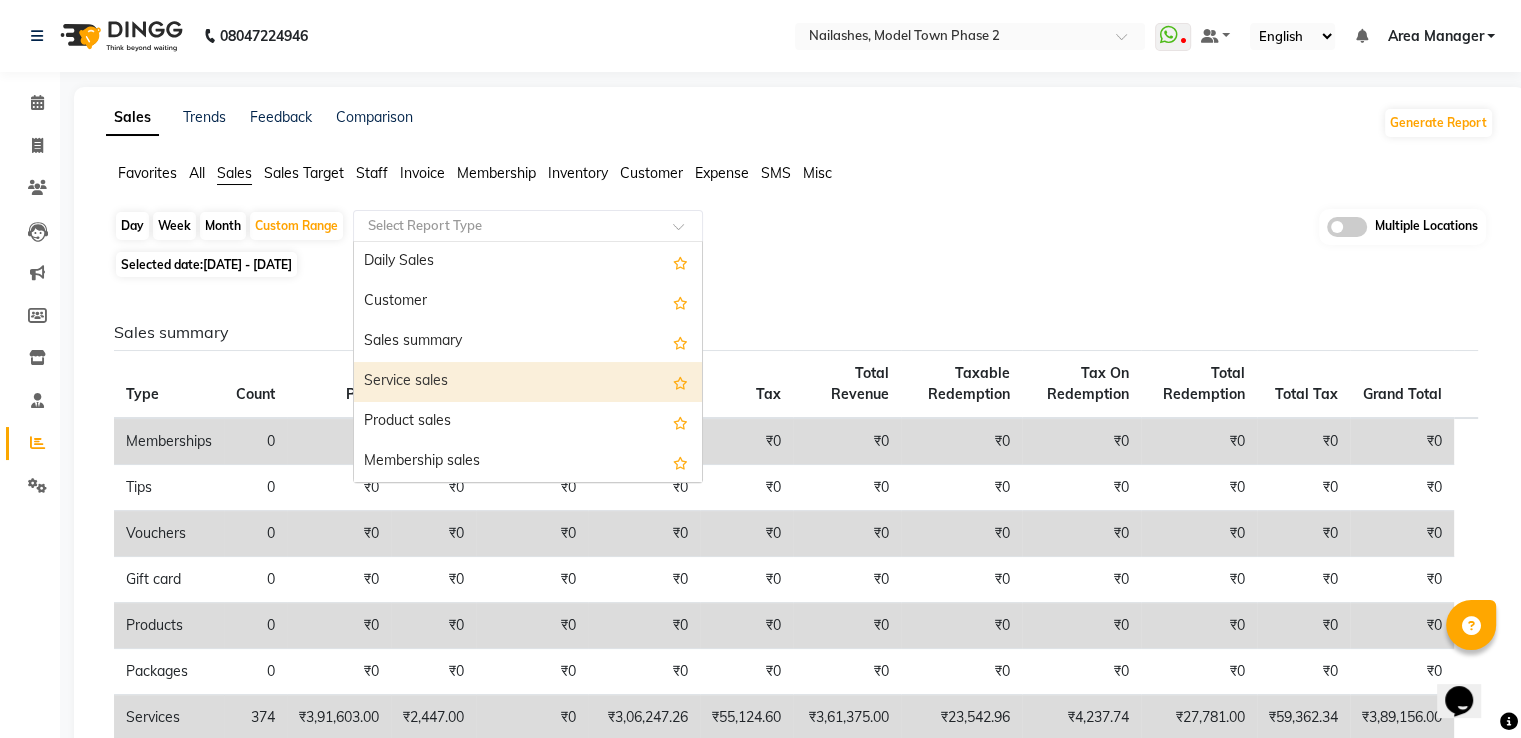 click on "Service sales" at bounding box center [528, 382] 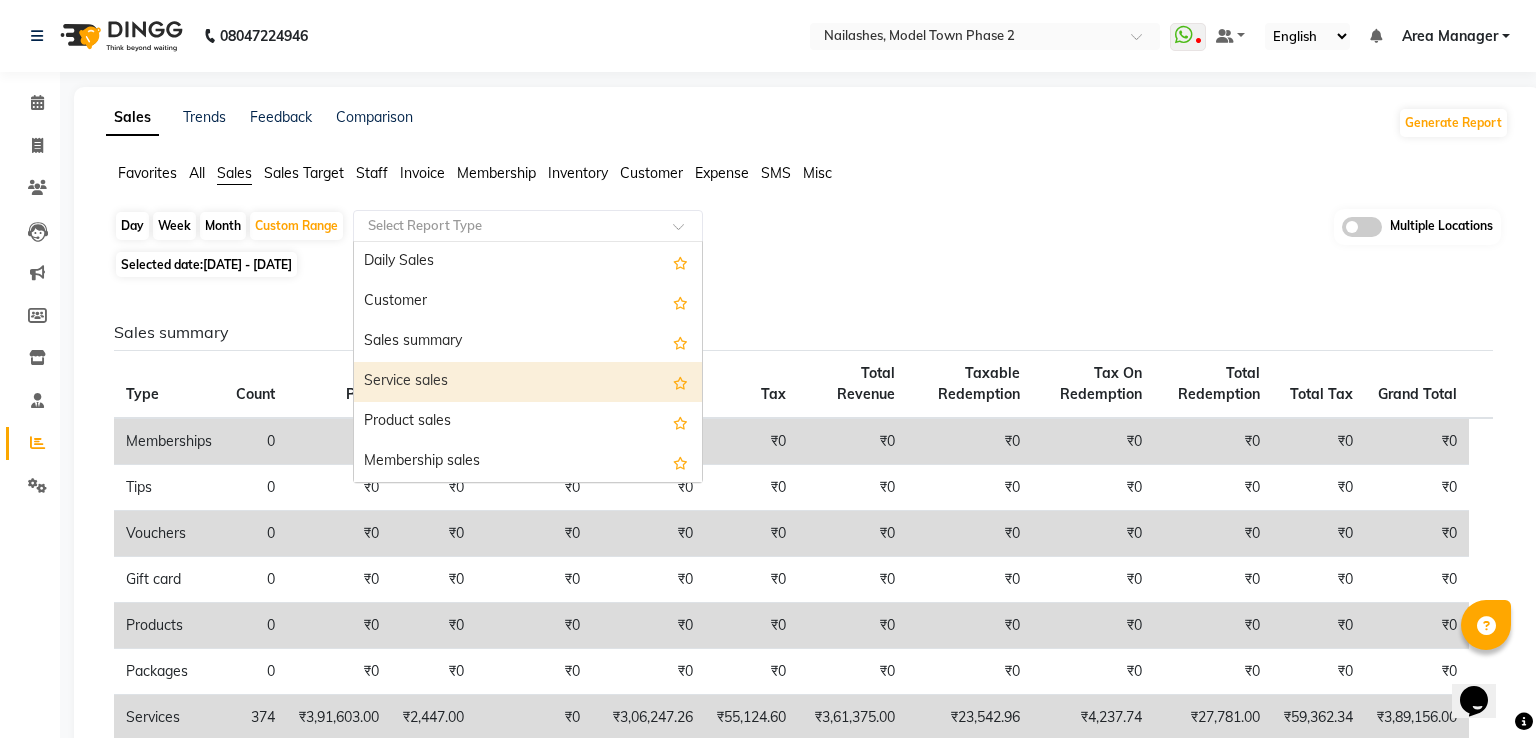 select on "full_report" 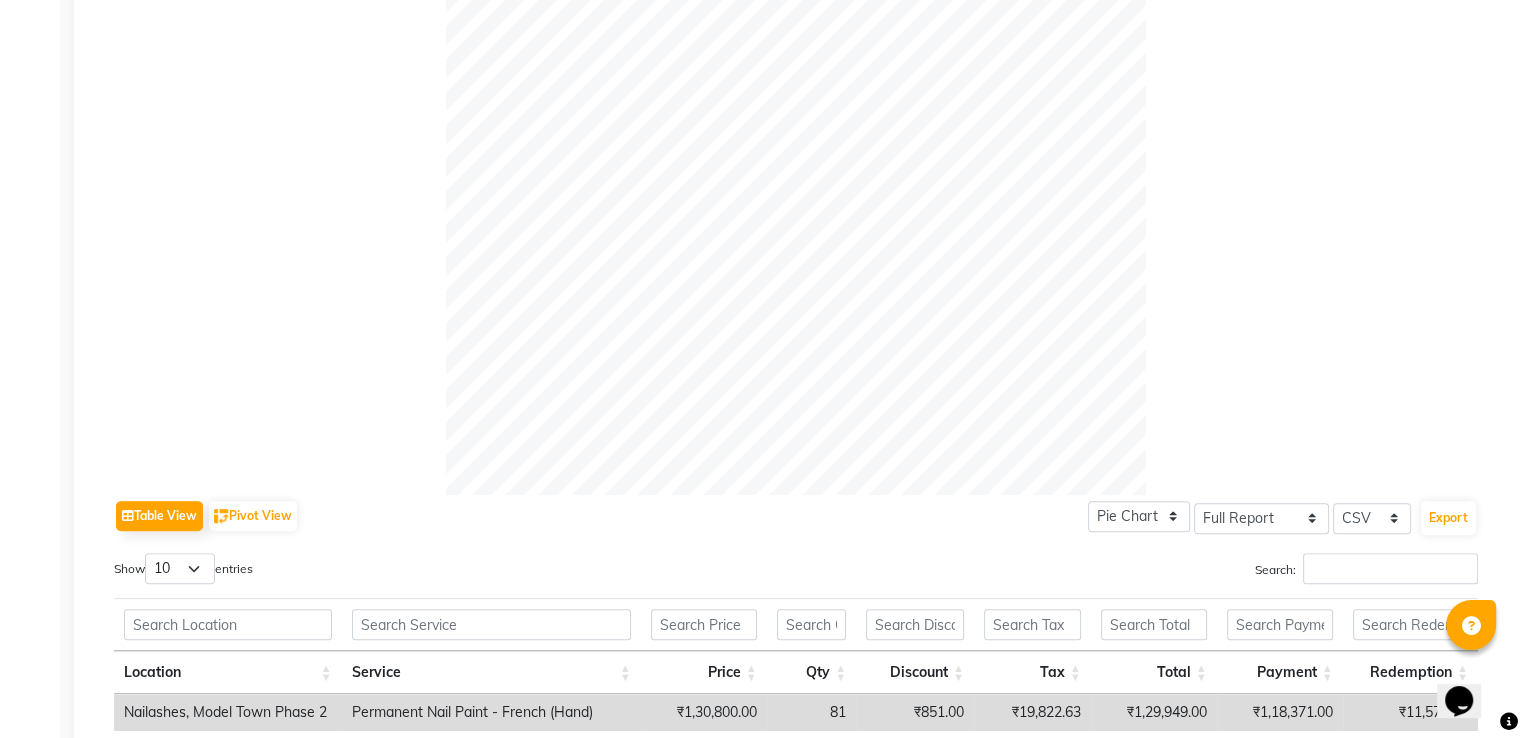 scroll, scrollTop: 0, scrollLeft: 0, axis: both 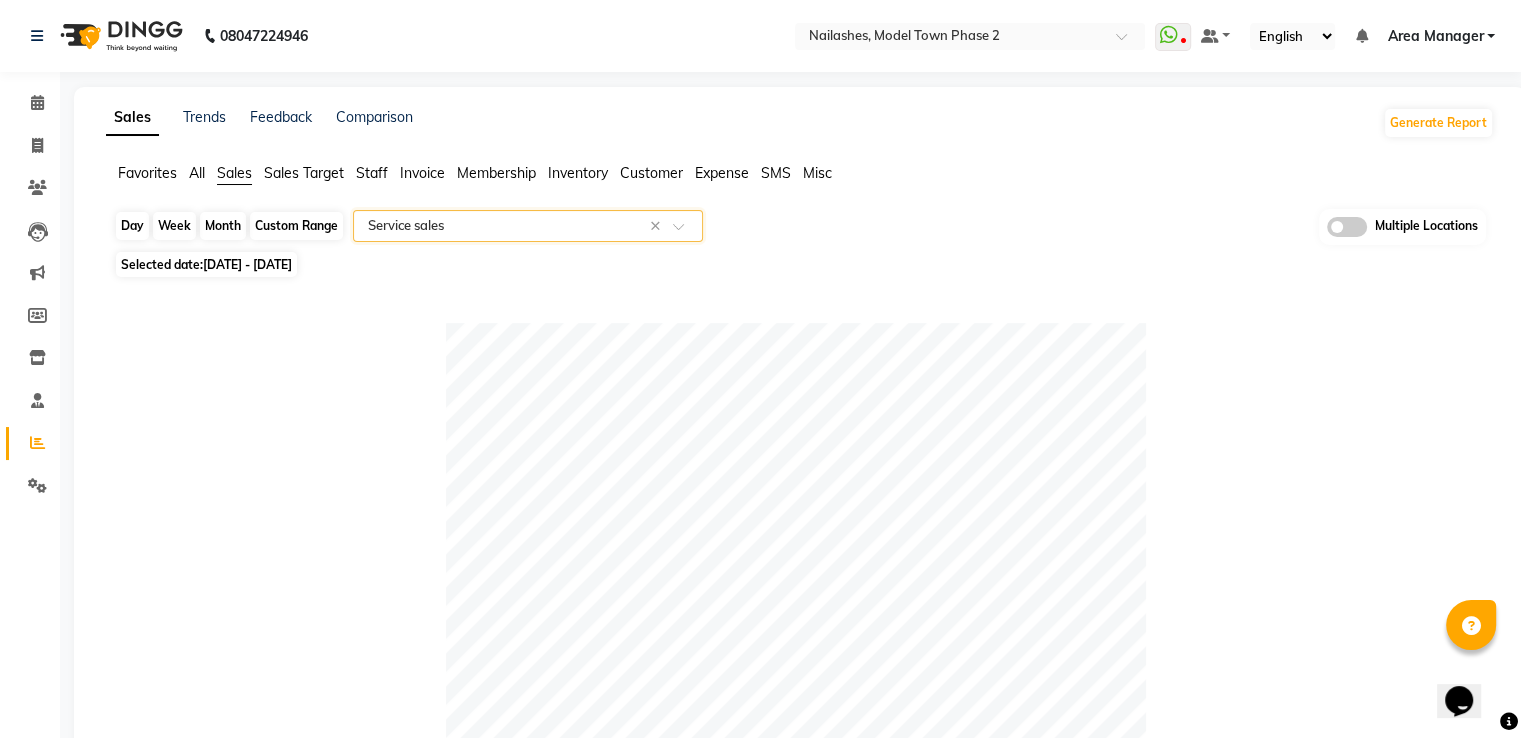 click on "Custom Range" 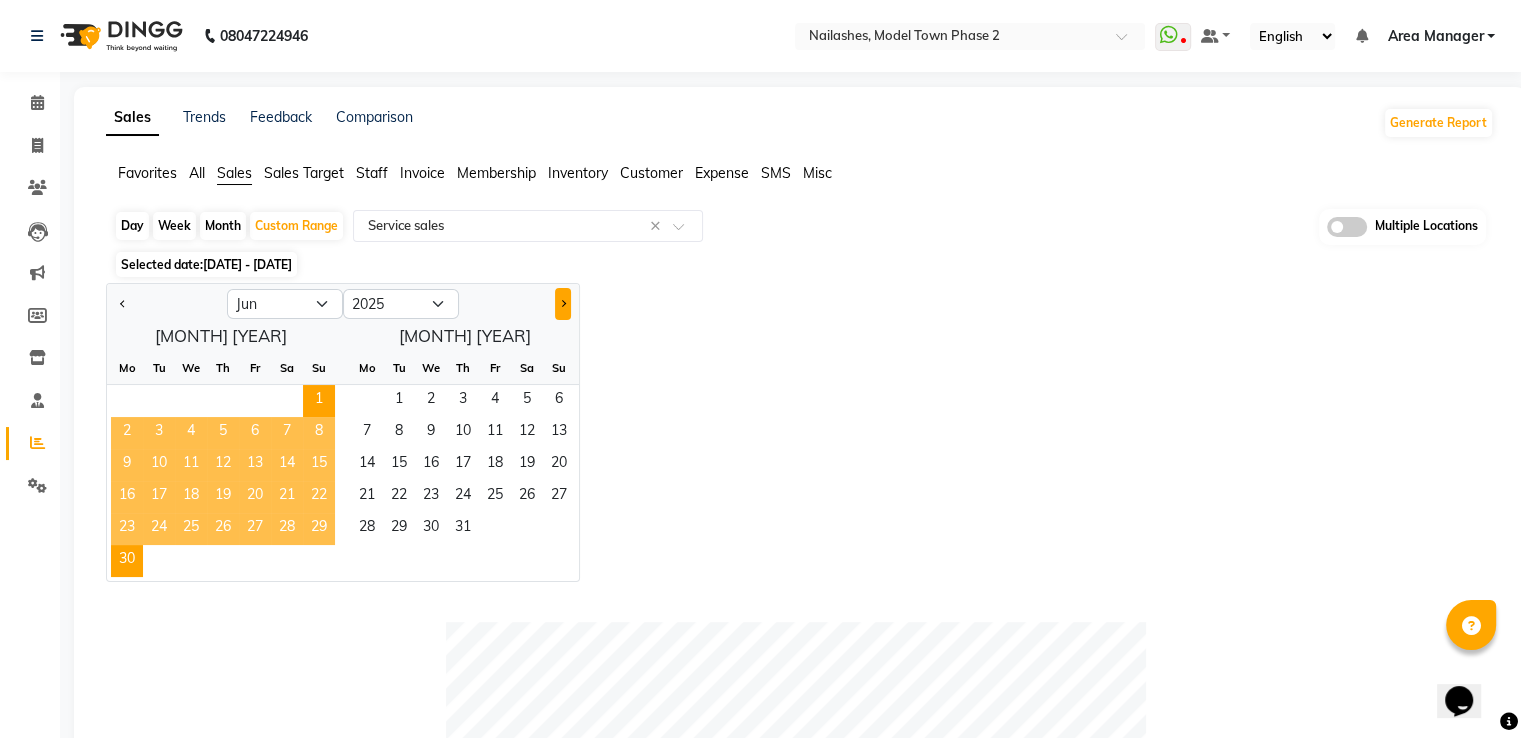 click 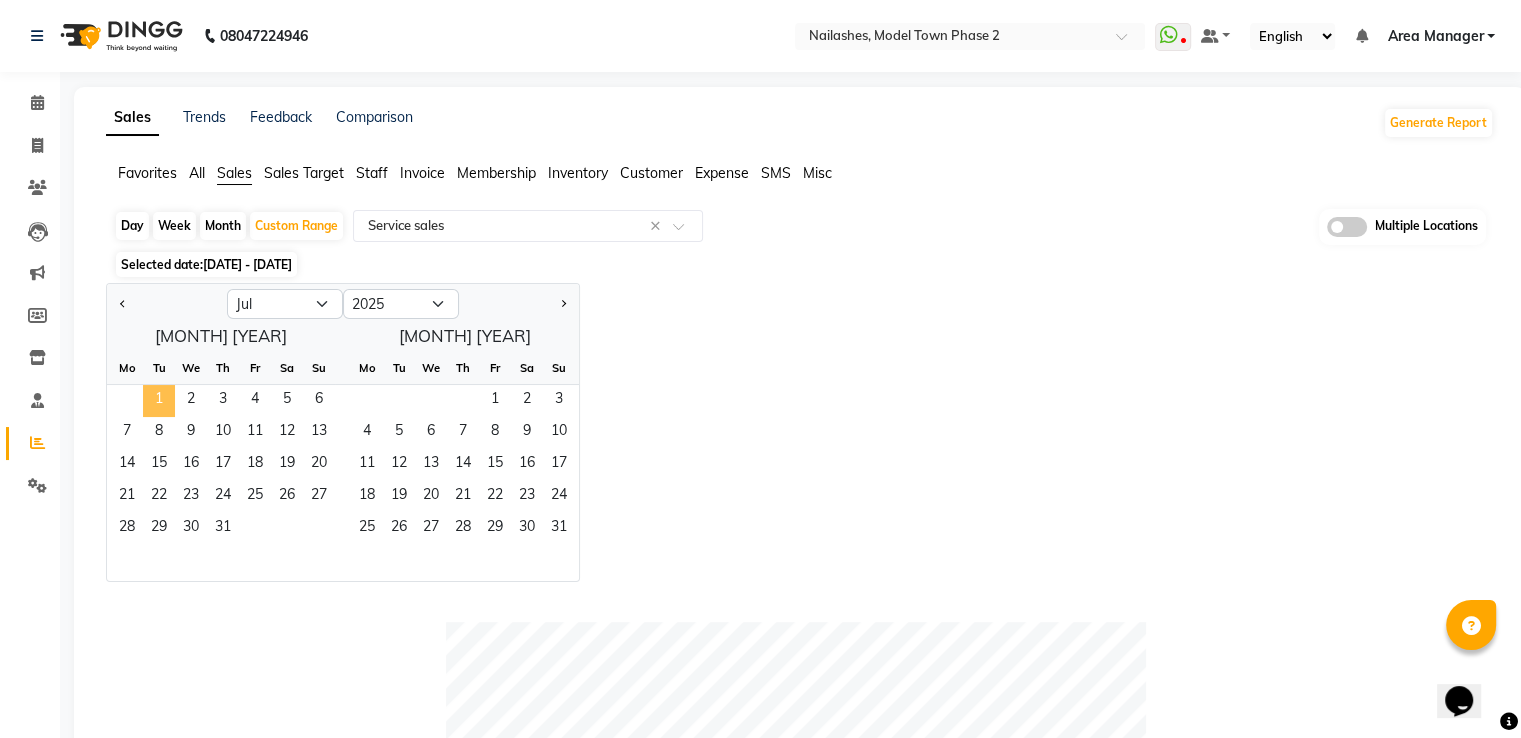 click on "1" 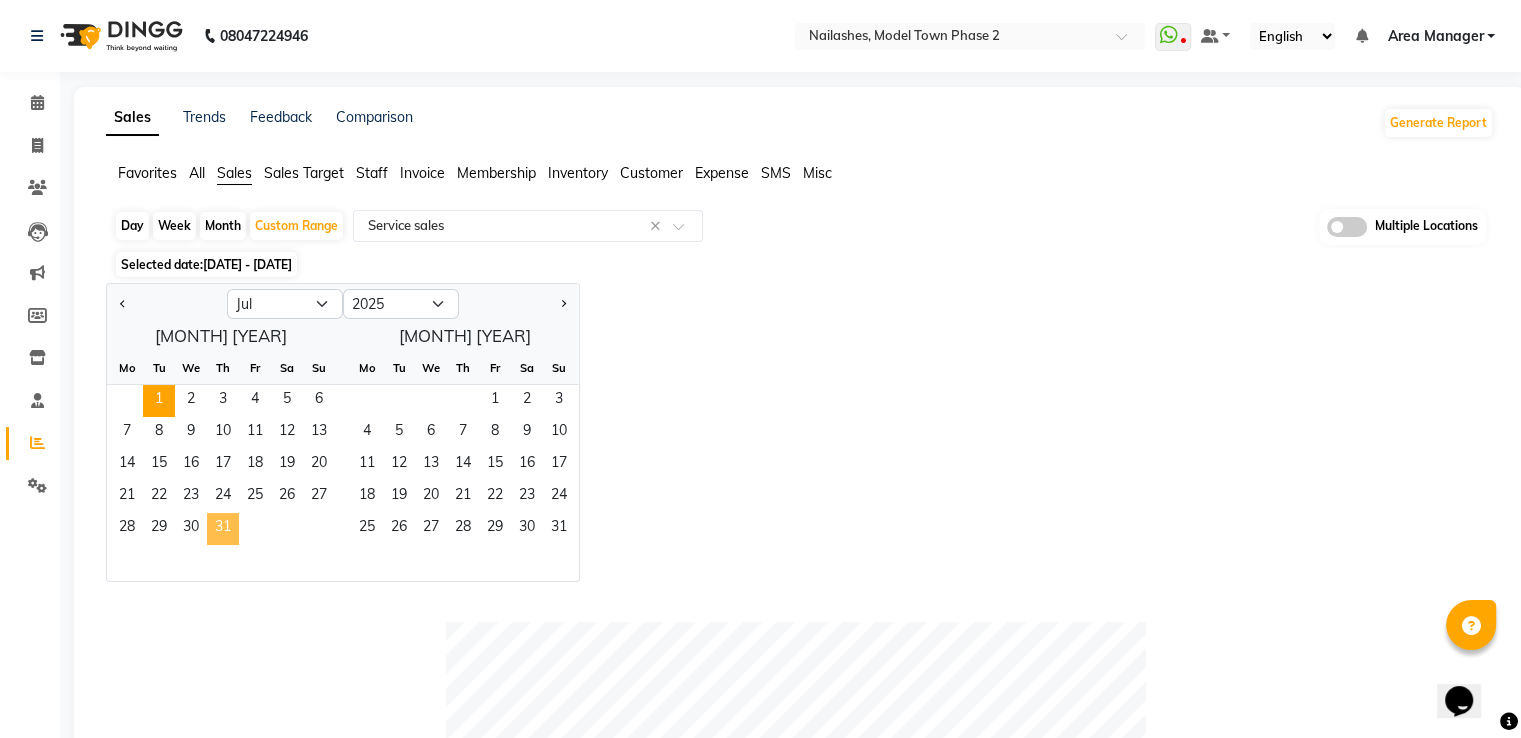 click on "31" 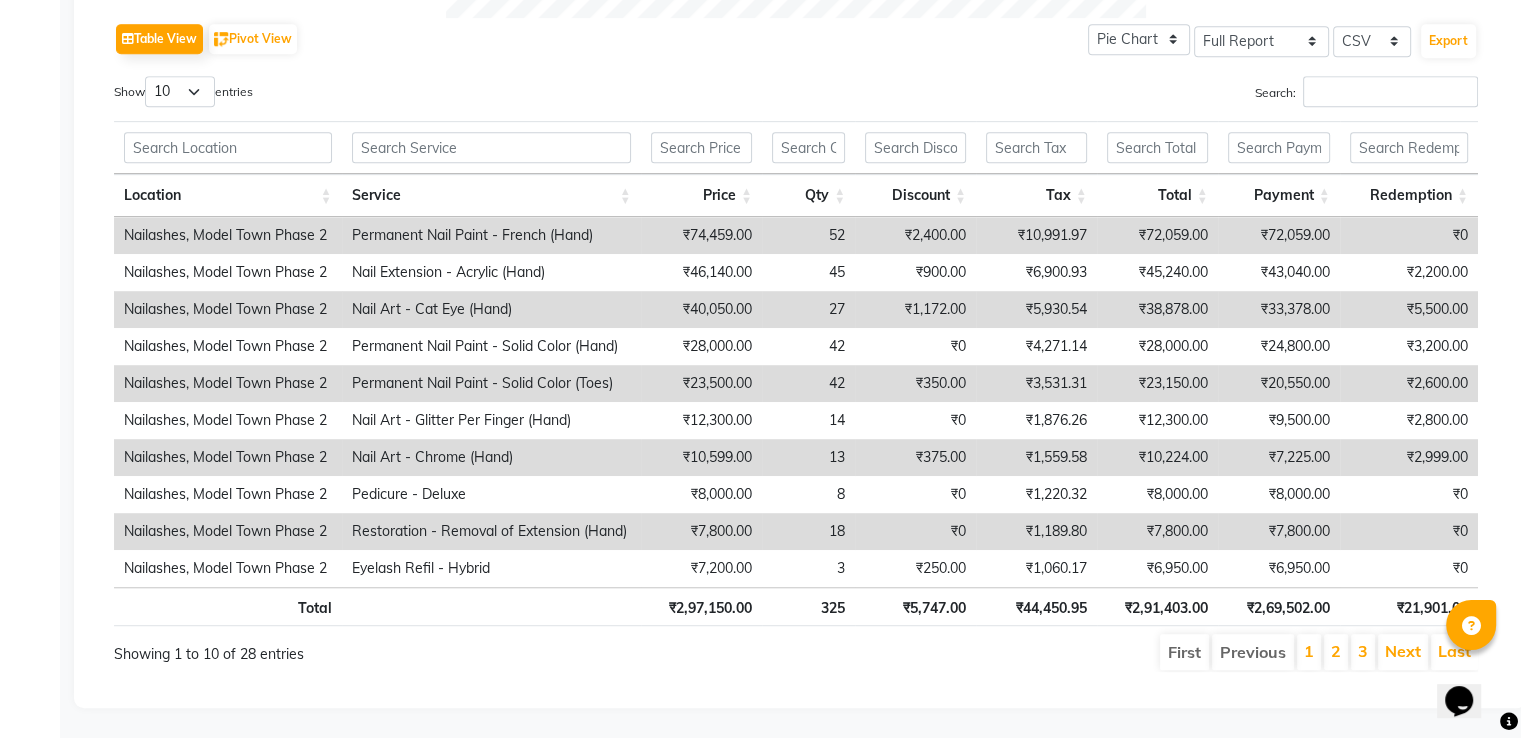 scroll, scrollTop: 1004, scrollLeft: 0, axis: vertical 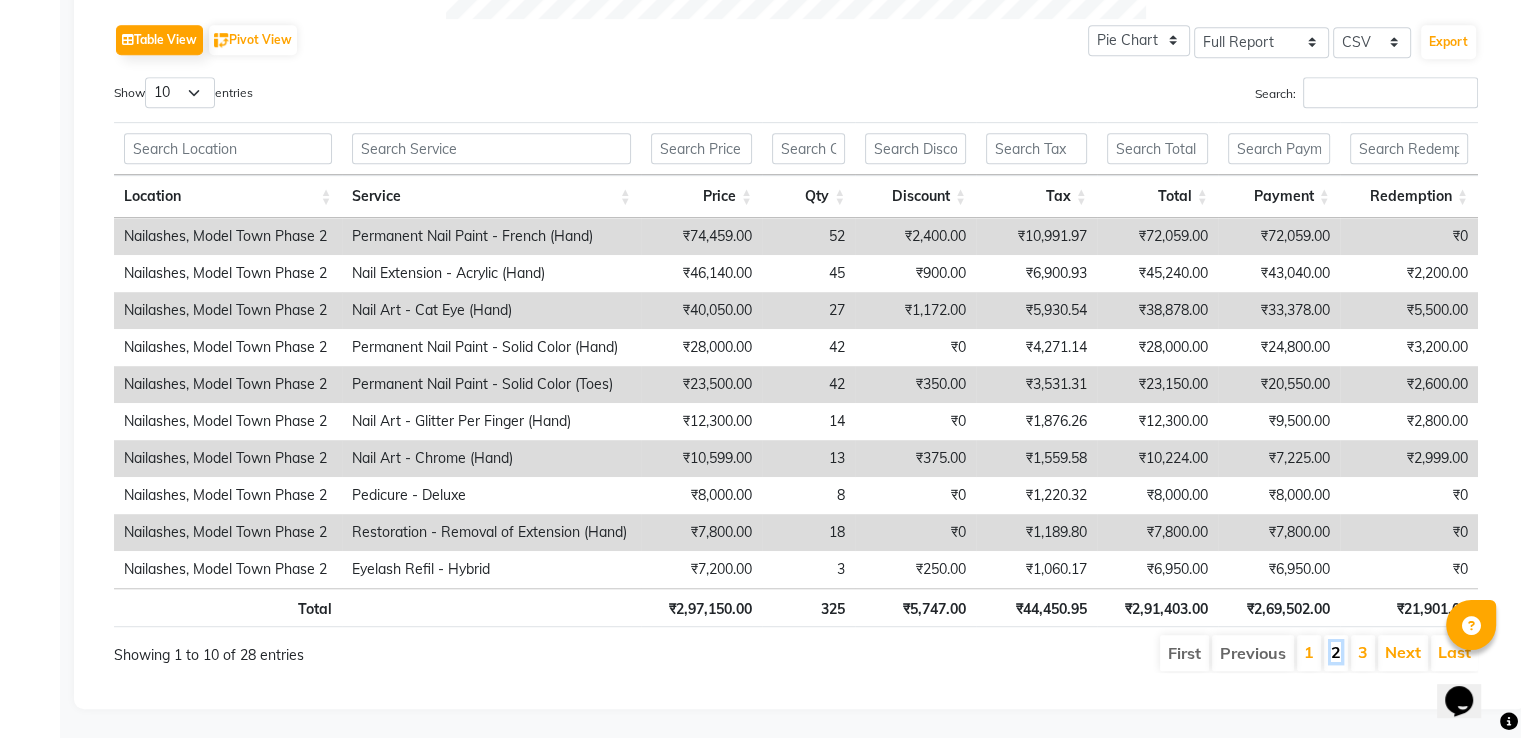 click on "2" at bounding box center (1336, 652) 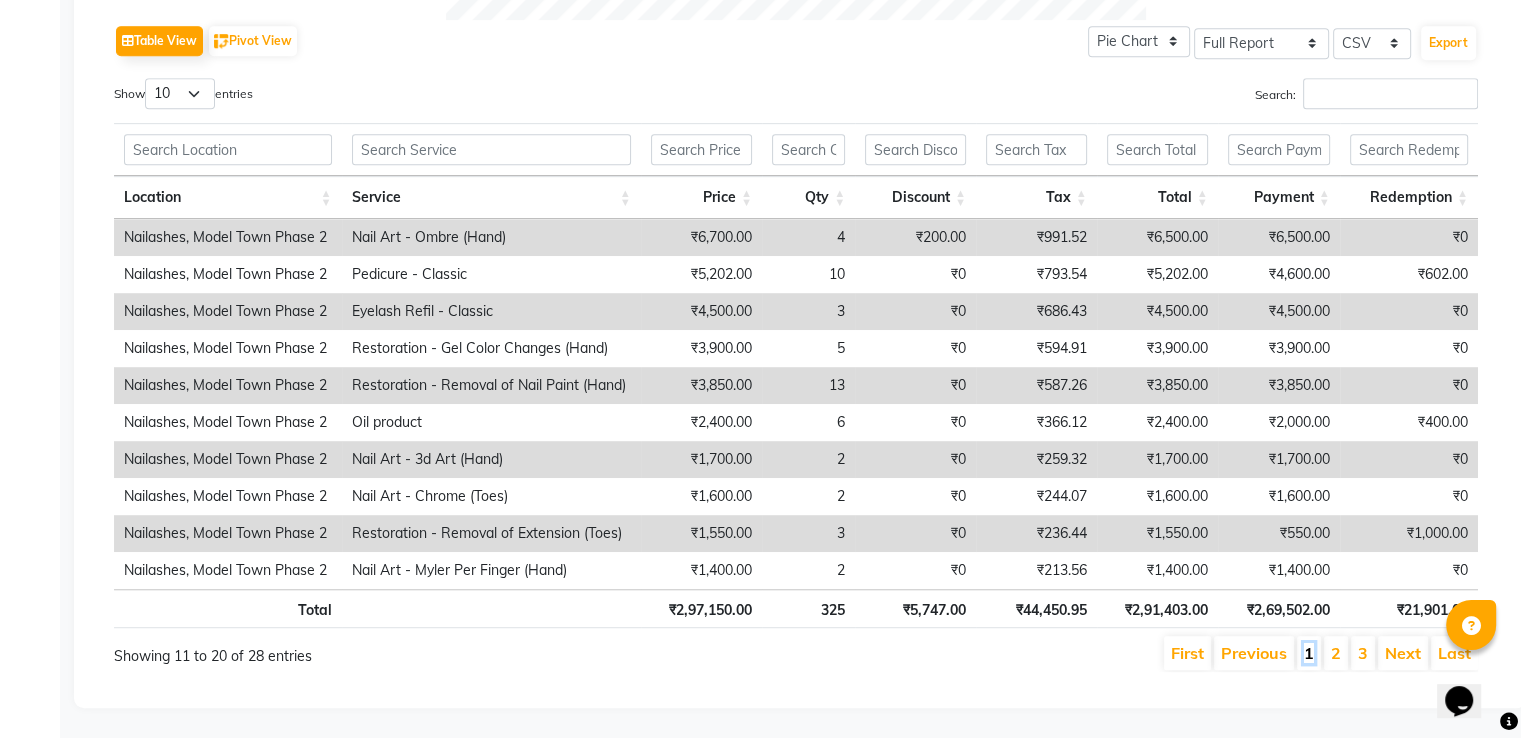 click on "1" at bounding box center [1309, 653] 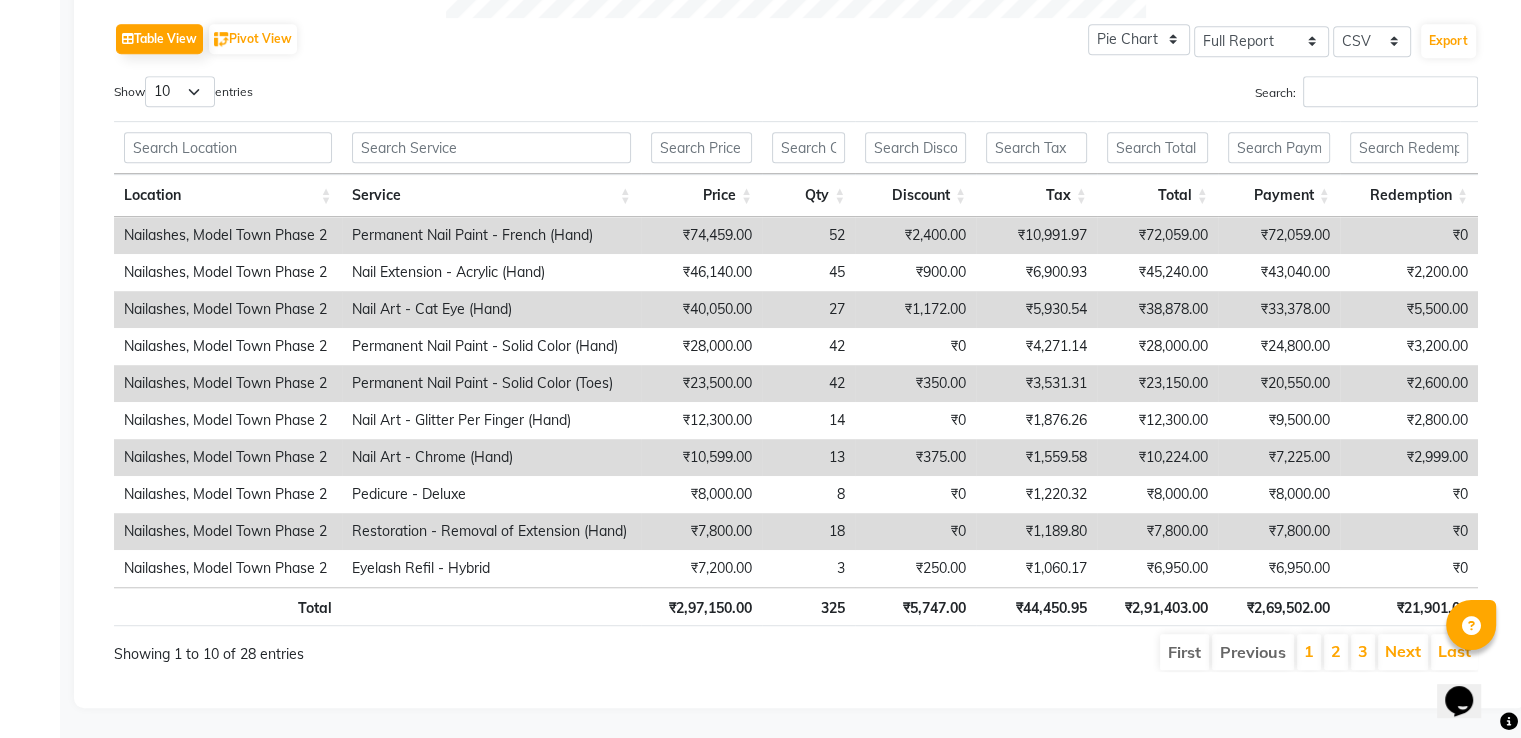 scroll, scrollTop: 1018, scrollLeft: 0, axis: vertical 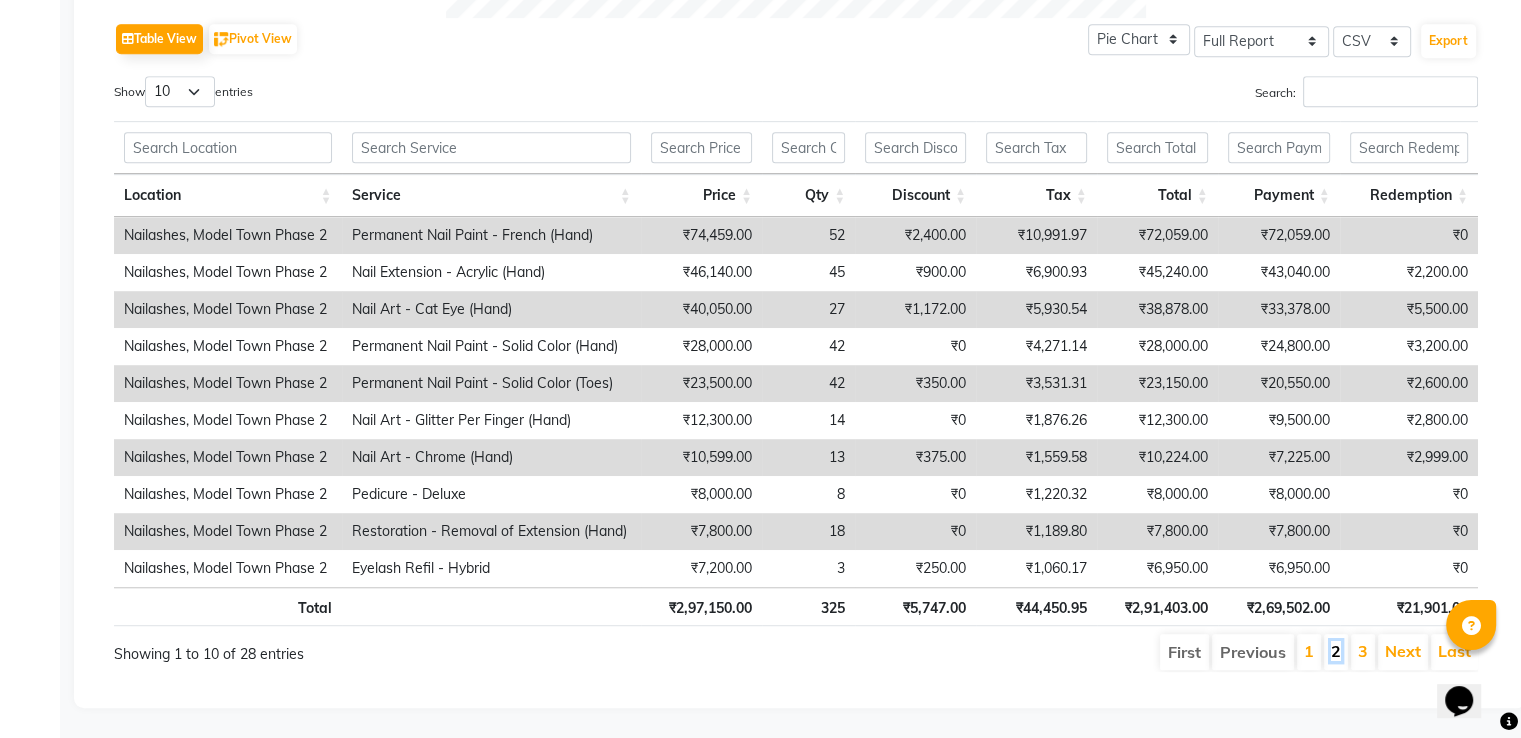 click on "2" at bounding box center (1336, 651) 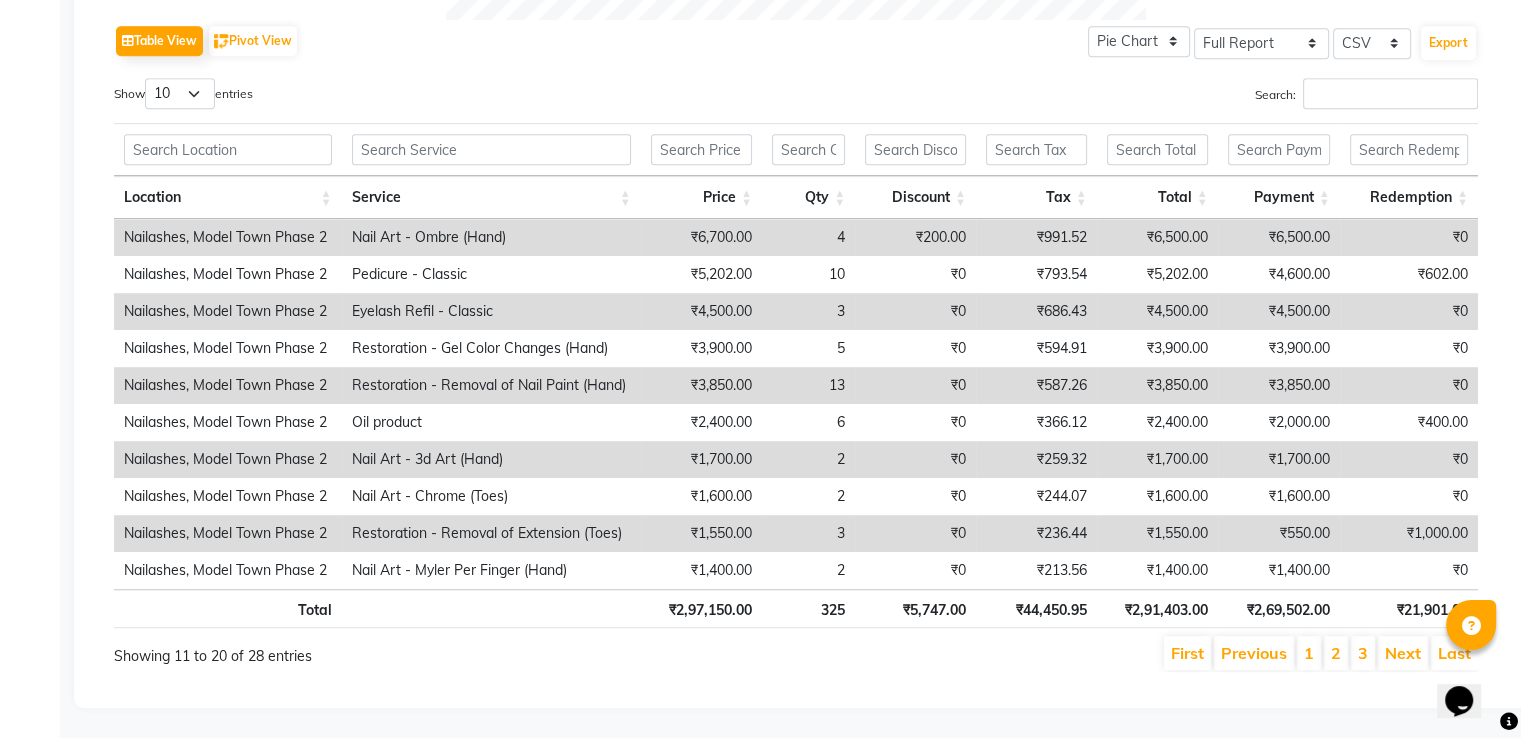 scroll, scrollTop: 1016, scrollLeft: 0, axis: vertical 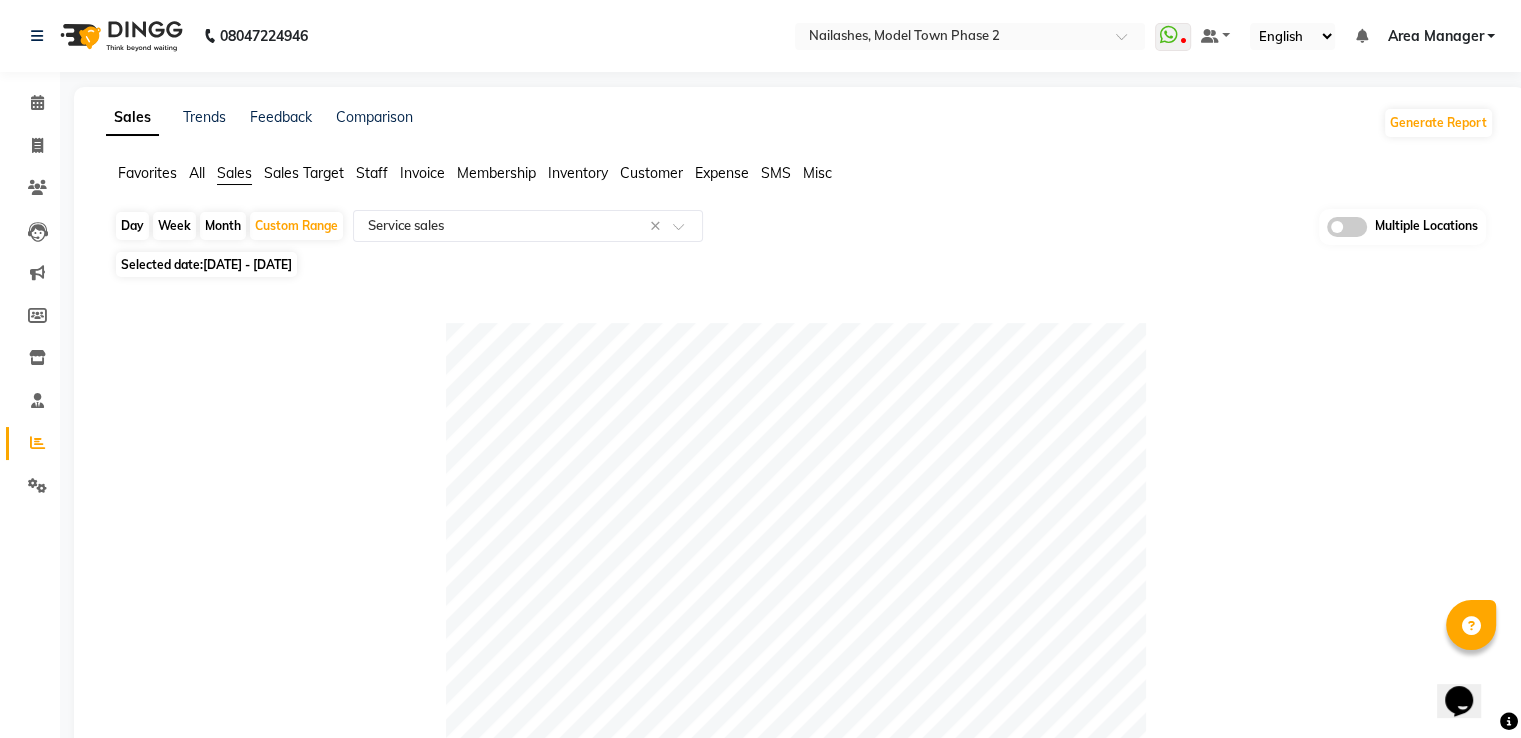 click on "Month" 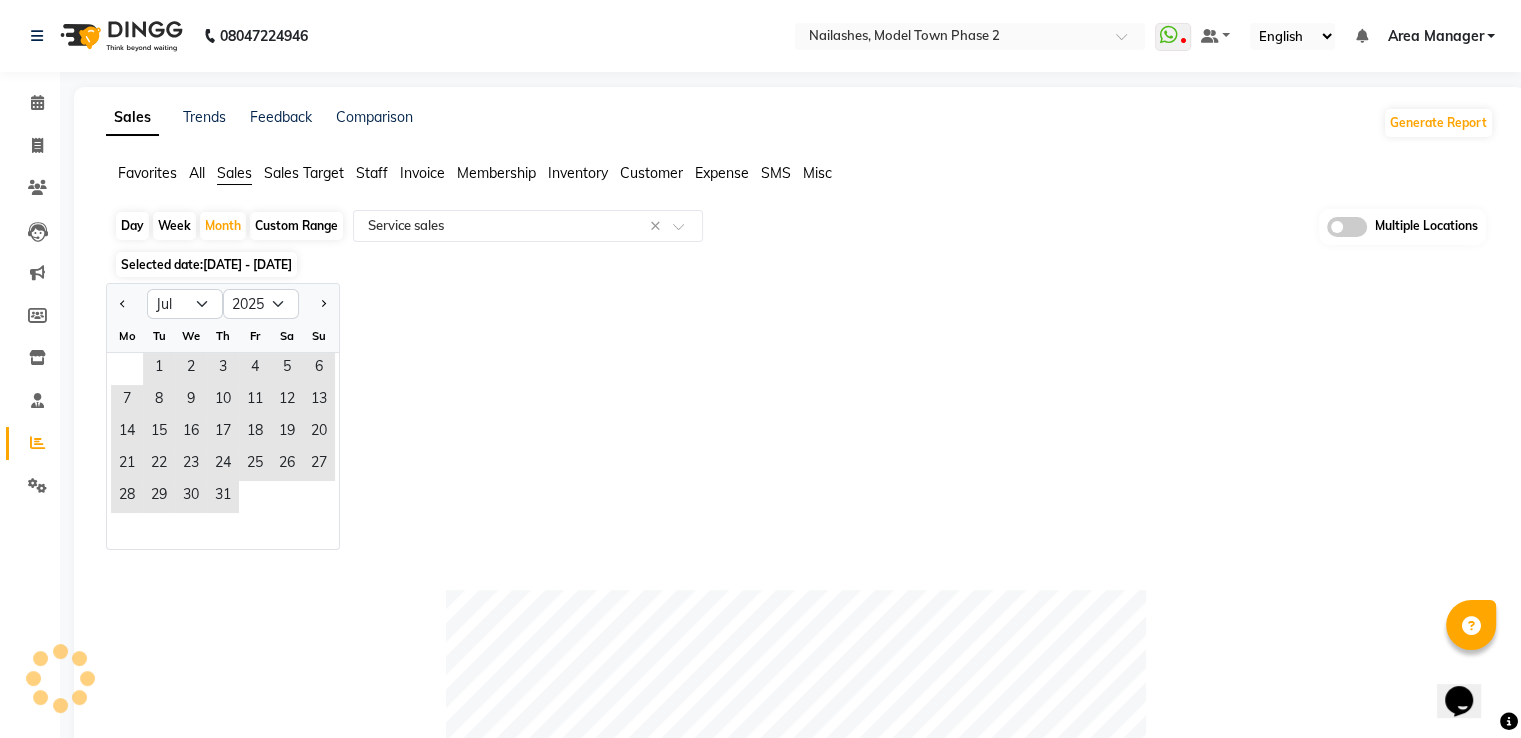 click 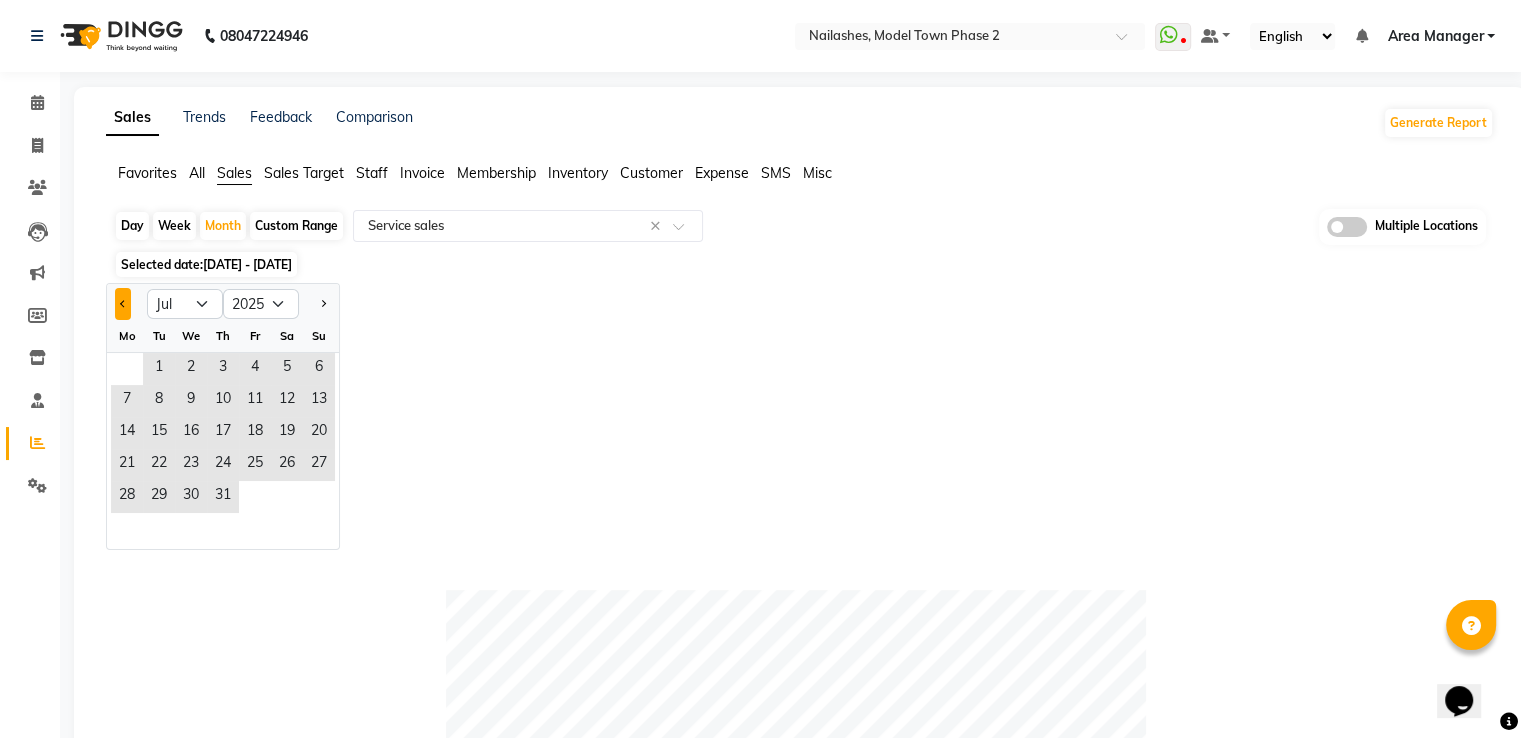 click 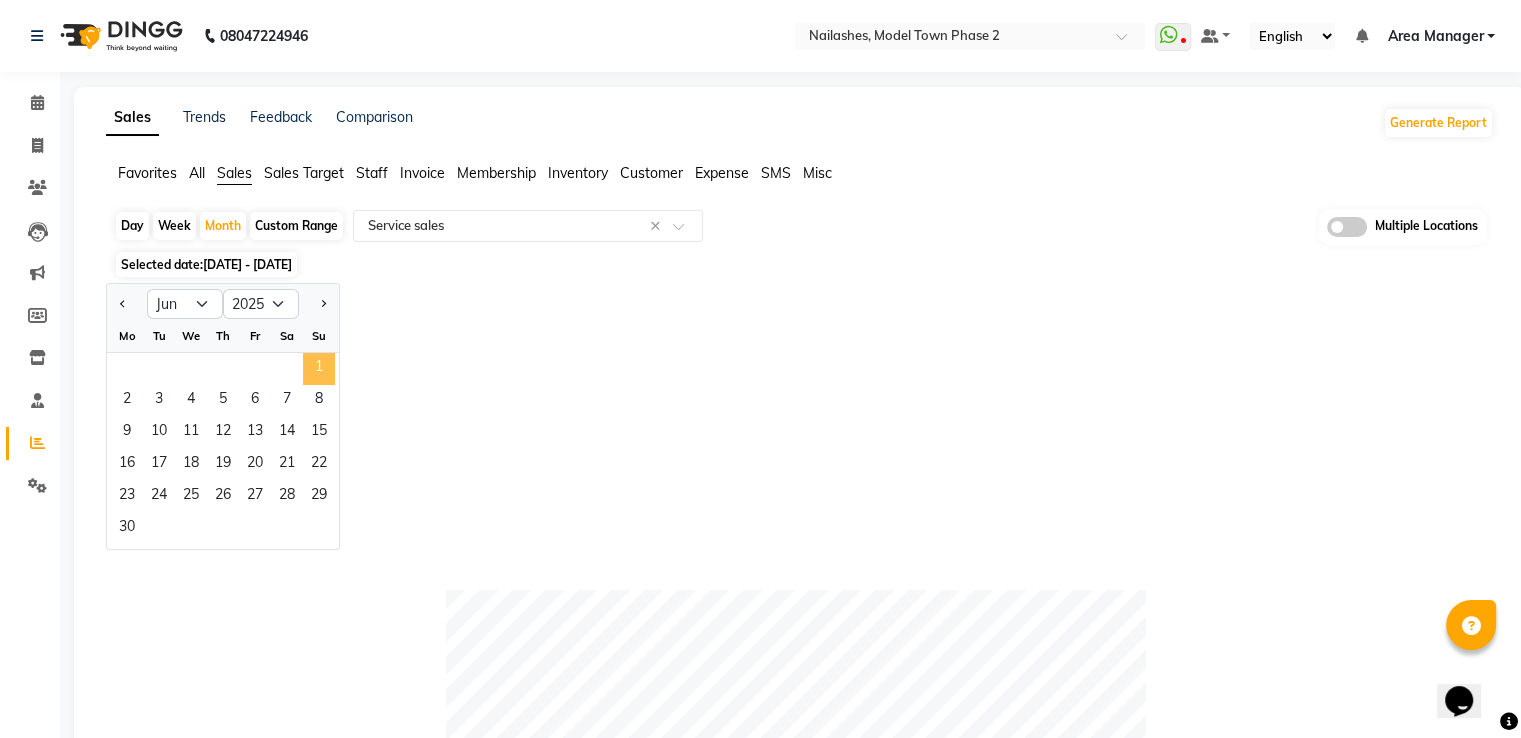 click on "1" 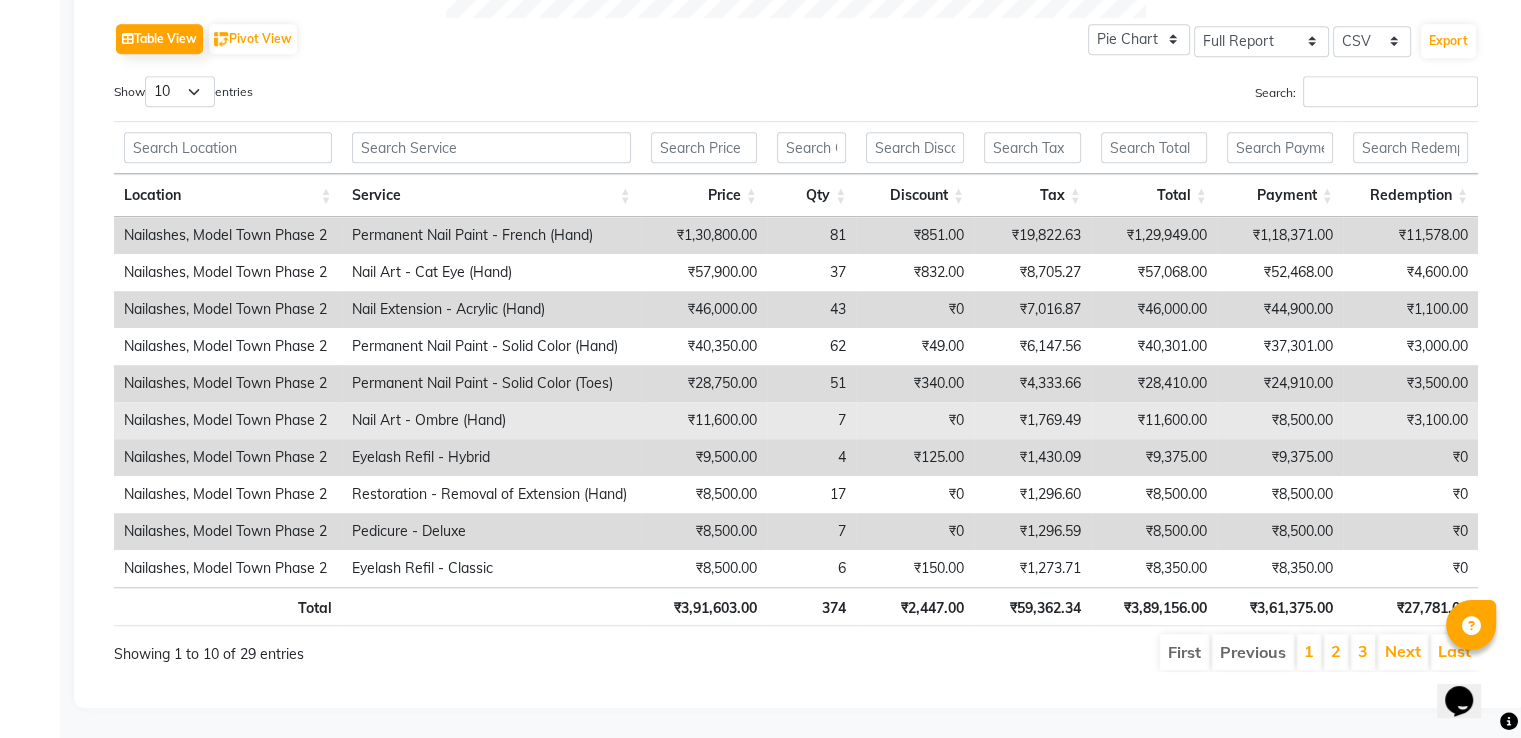 scroll, scrollTop: 1004, scrollLeft: 0, axis: vertical 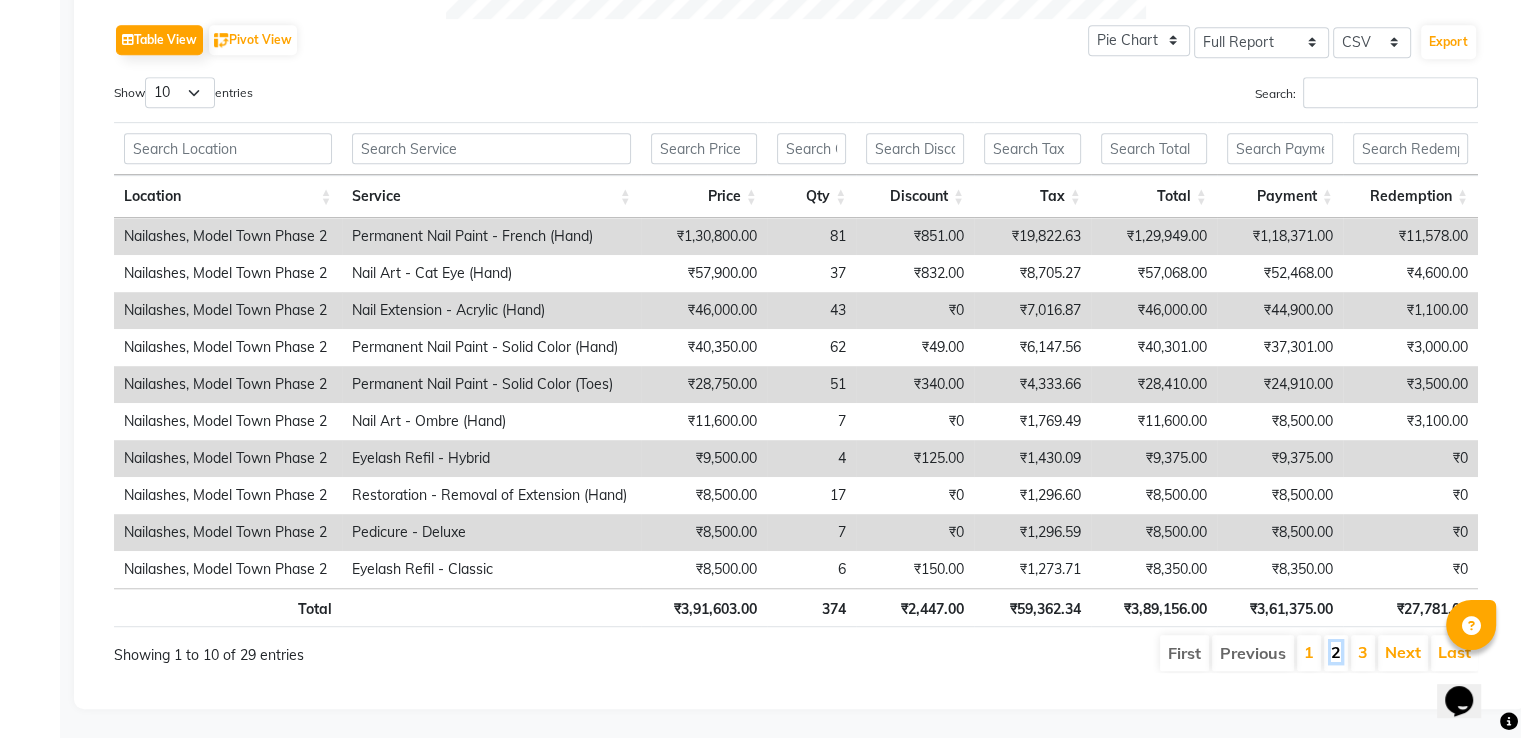 click on "2" at bounding box center [1336, 652] 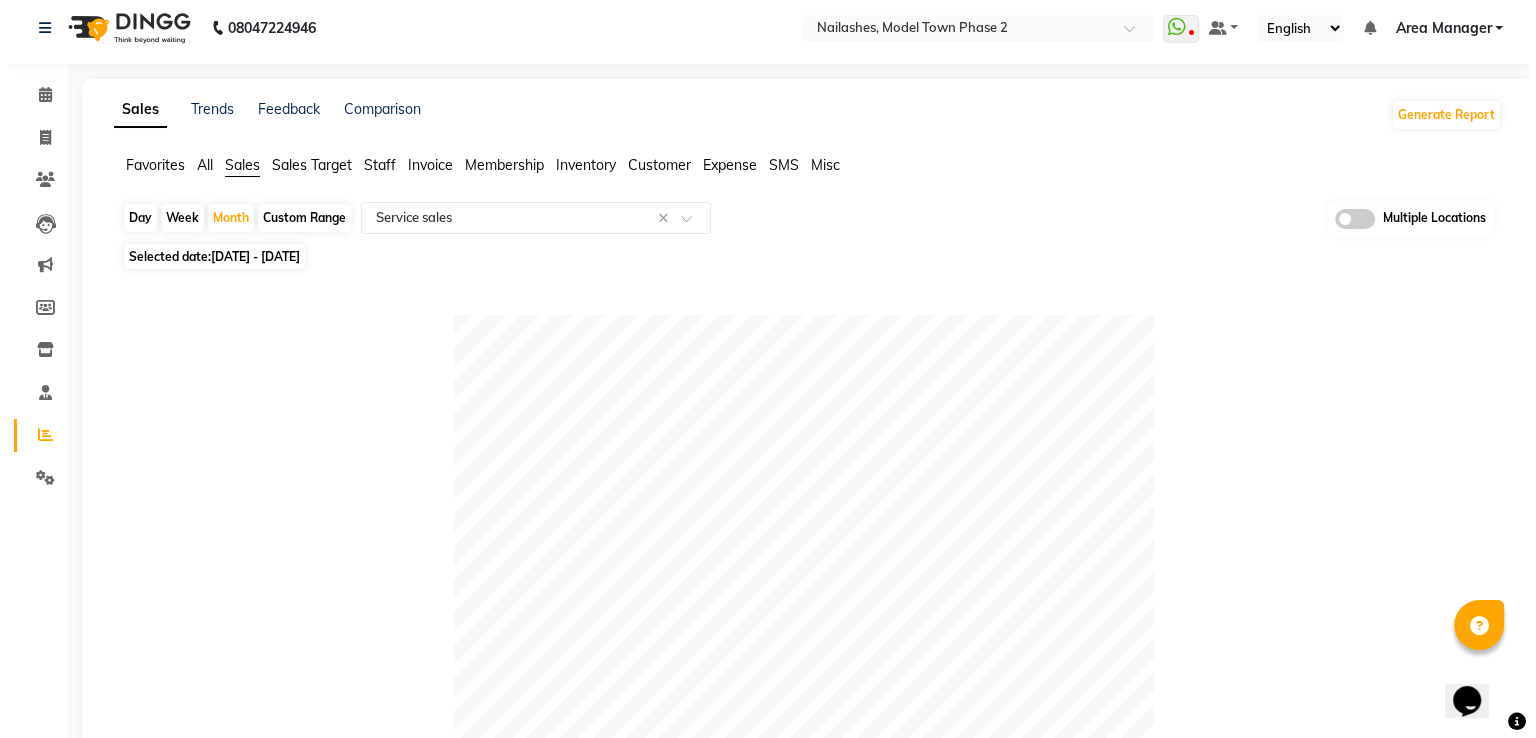scroll, scrollTop: 0, scrollLeft: 0, axis: both 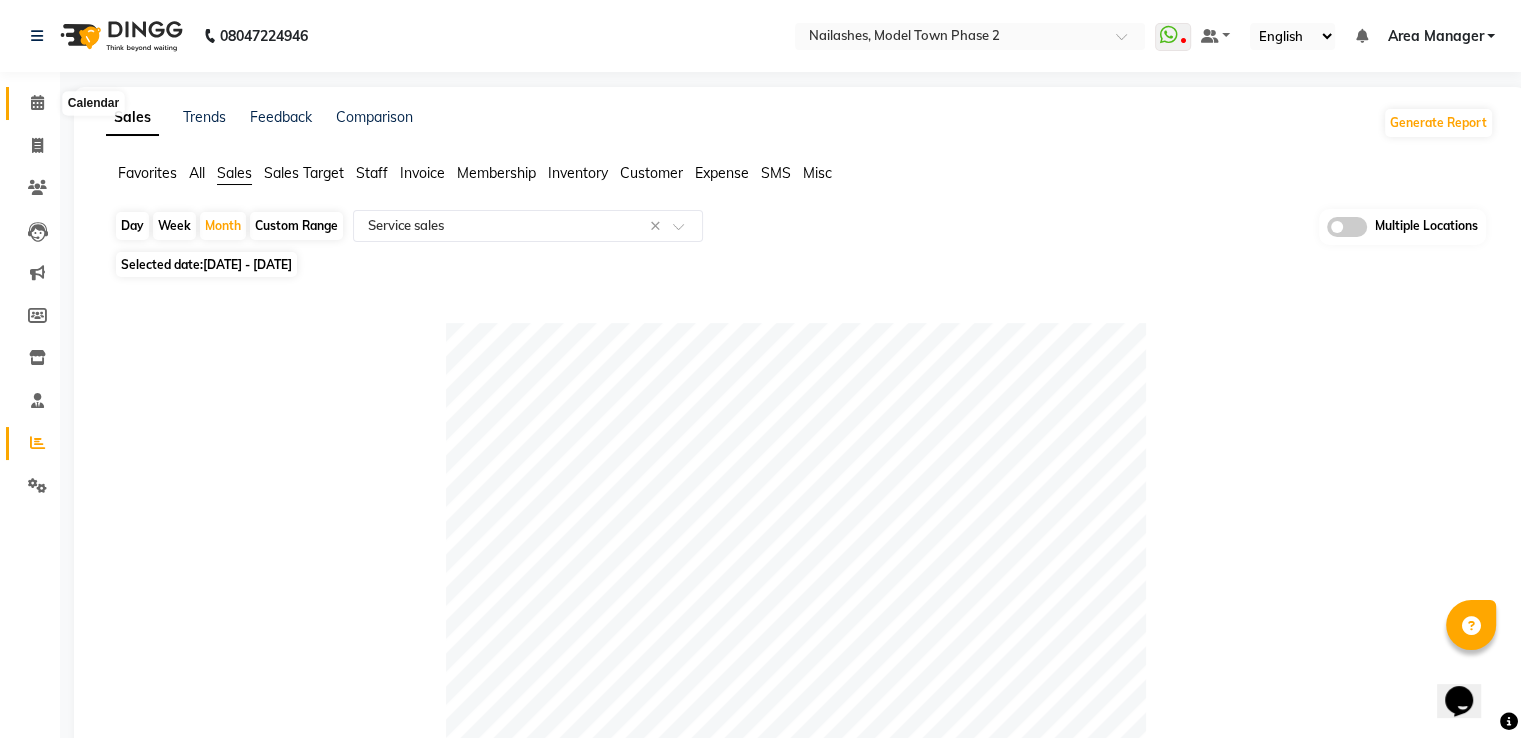 click 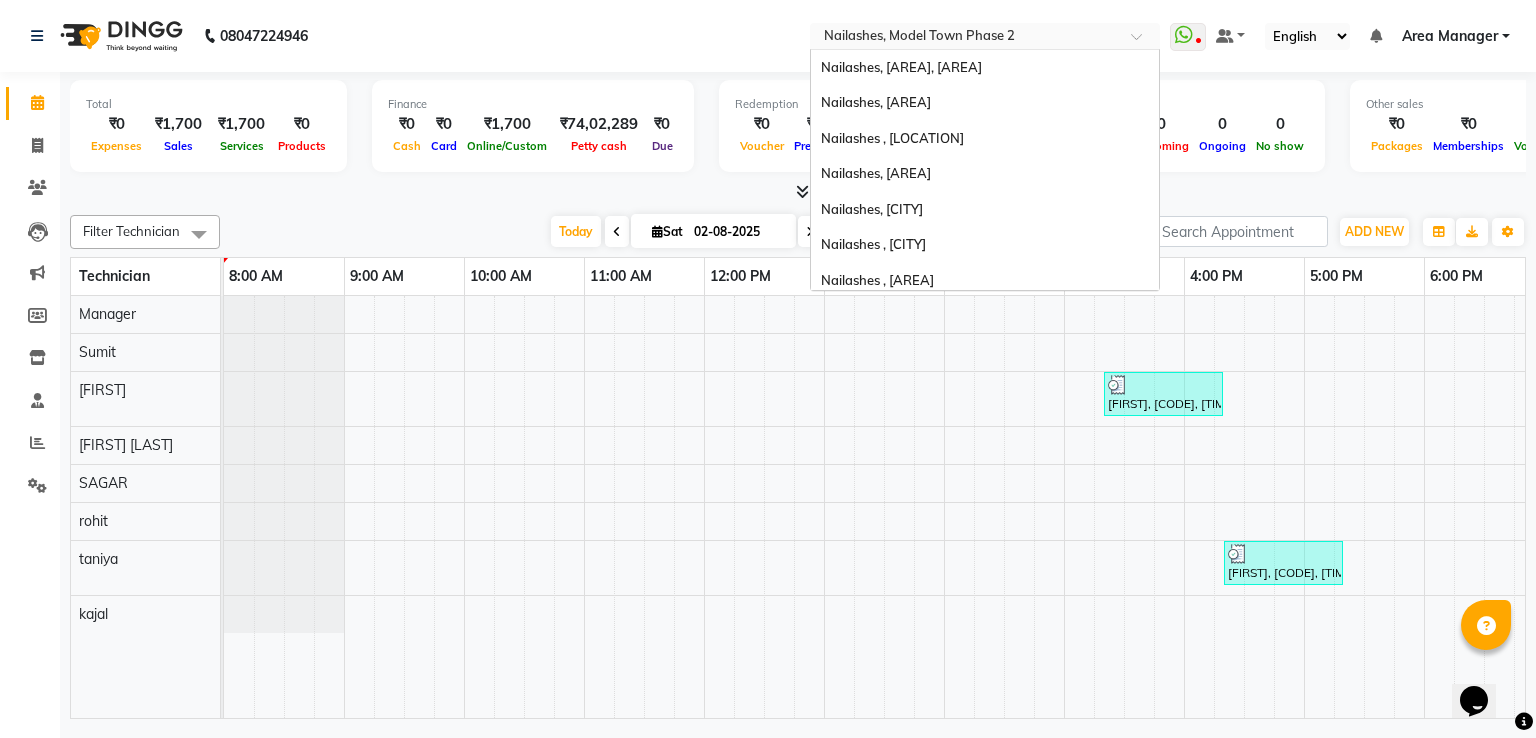 click at bounding box center [965, 38] 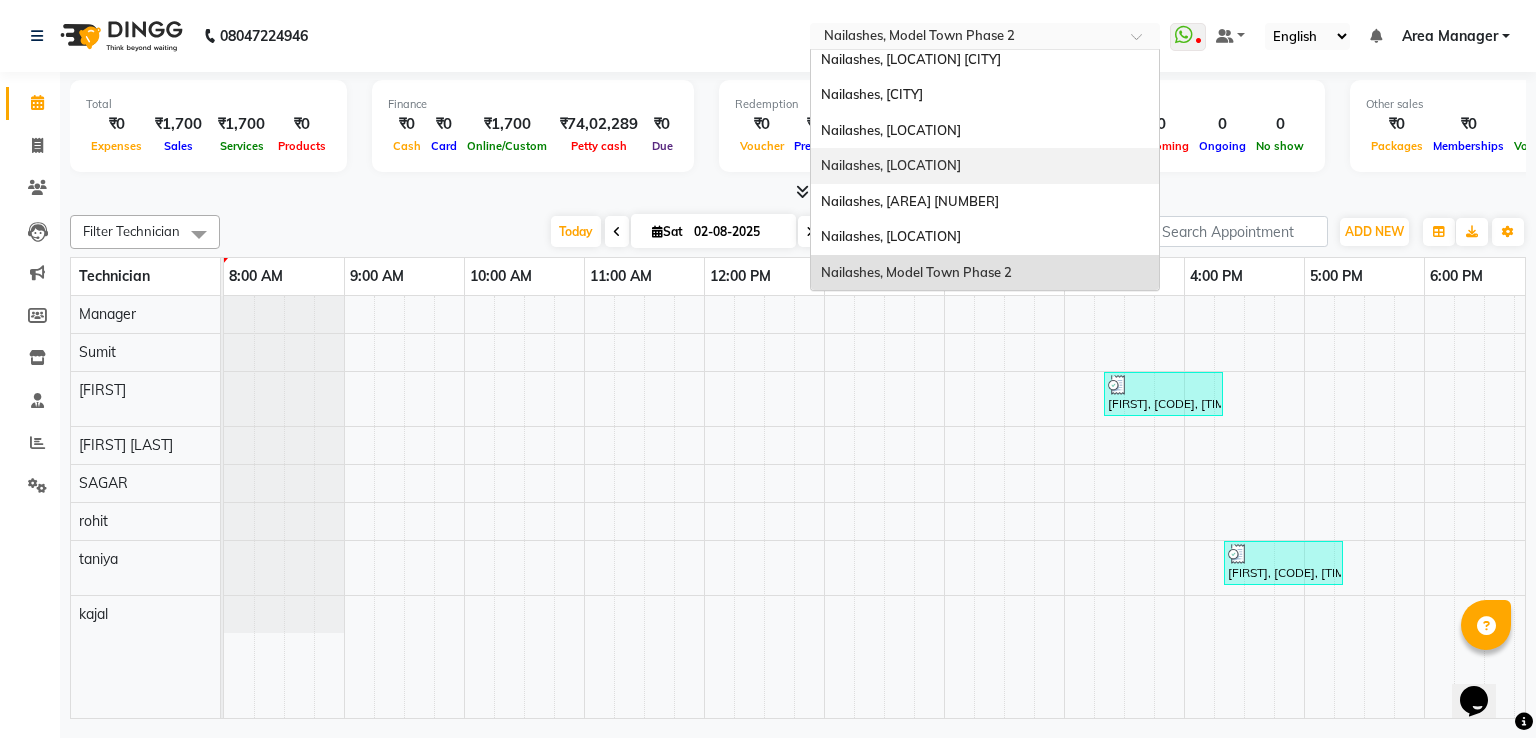 click on "Nailashes, Spectrum Mall Noida" at bounding box center (891, 165) 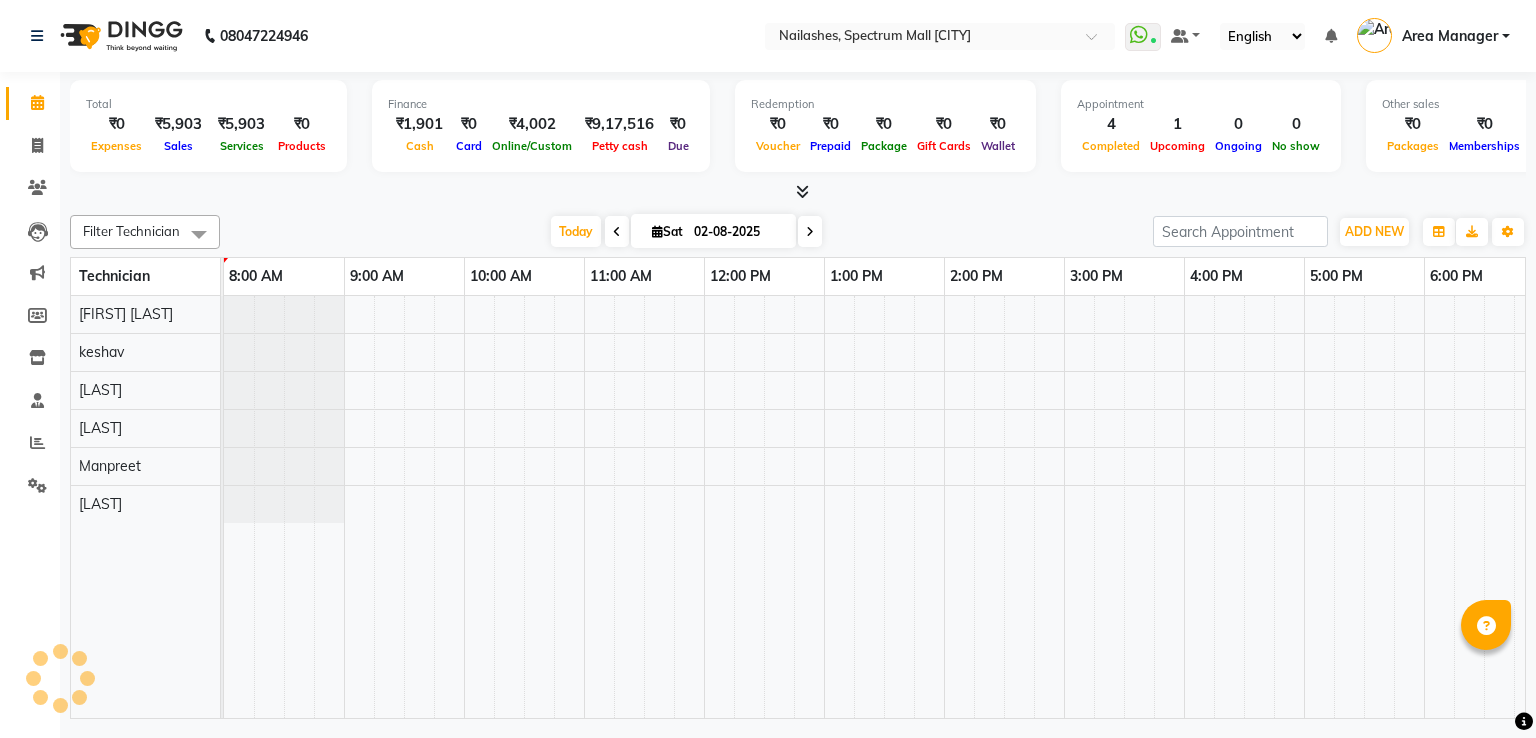 scroll, scrollTop: 0, scrollLeft: 0, axis: both 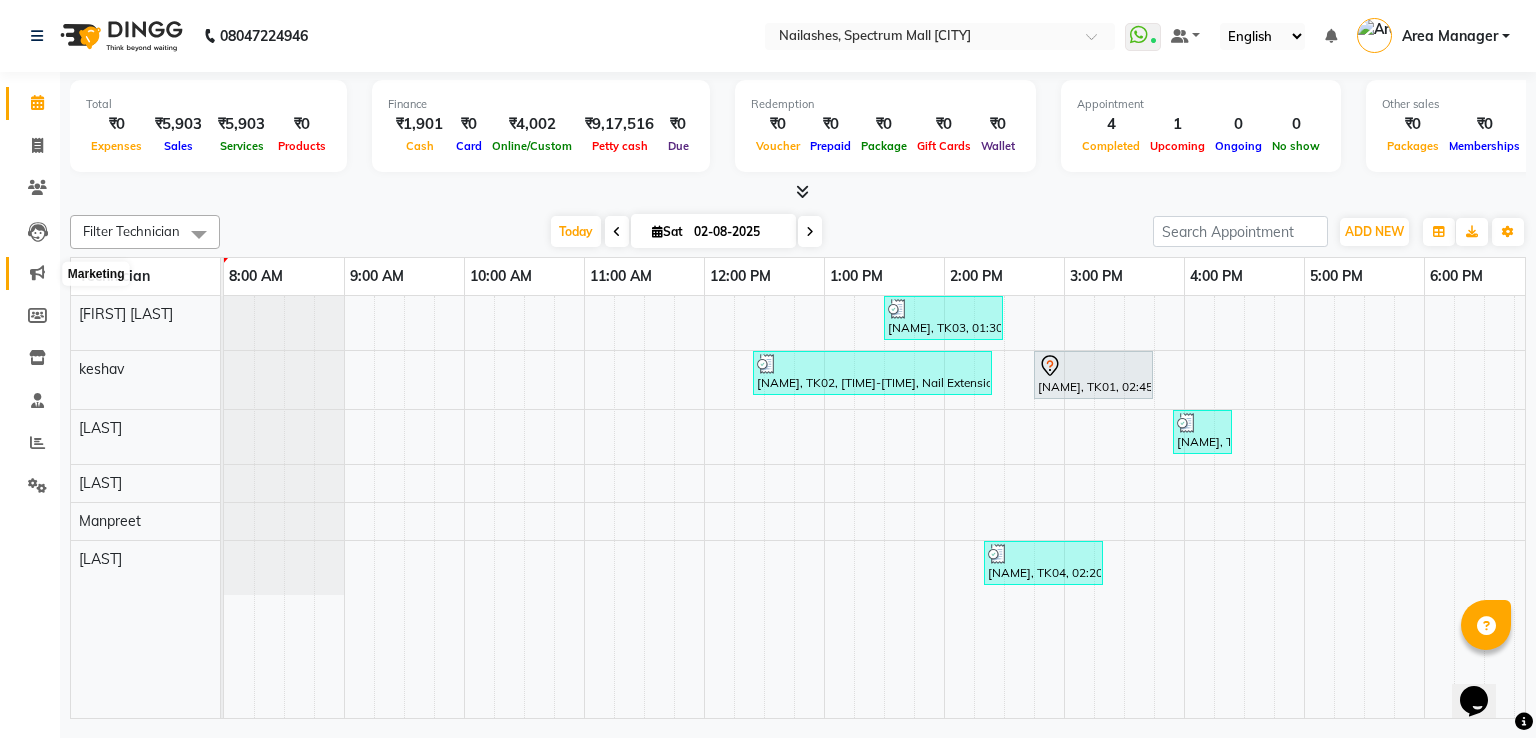 click 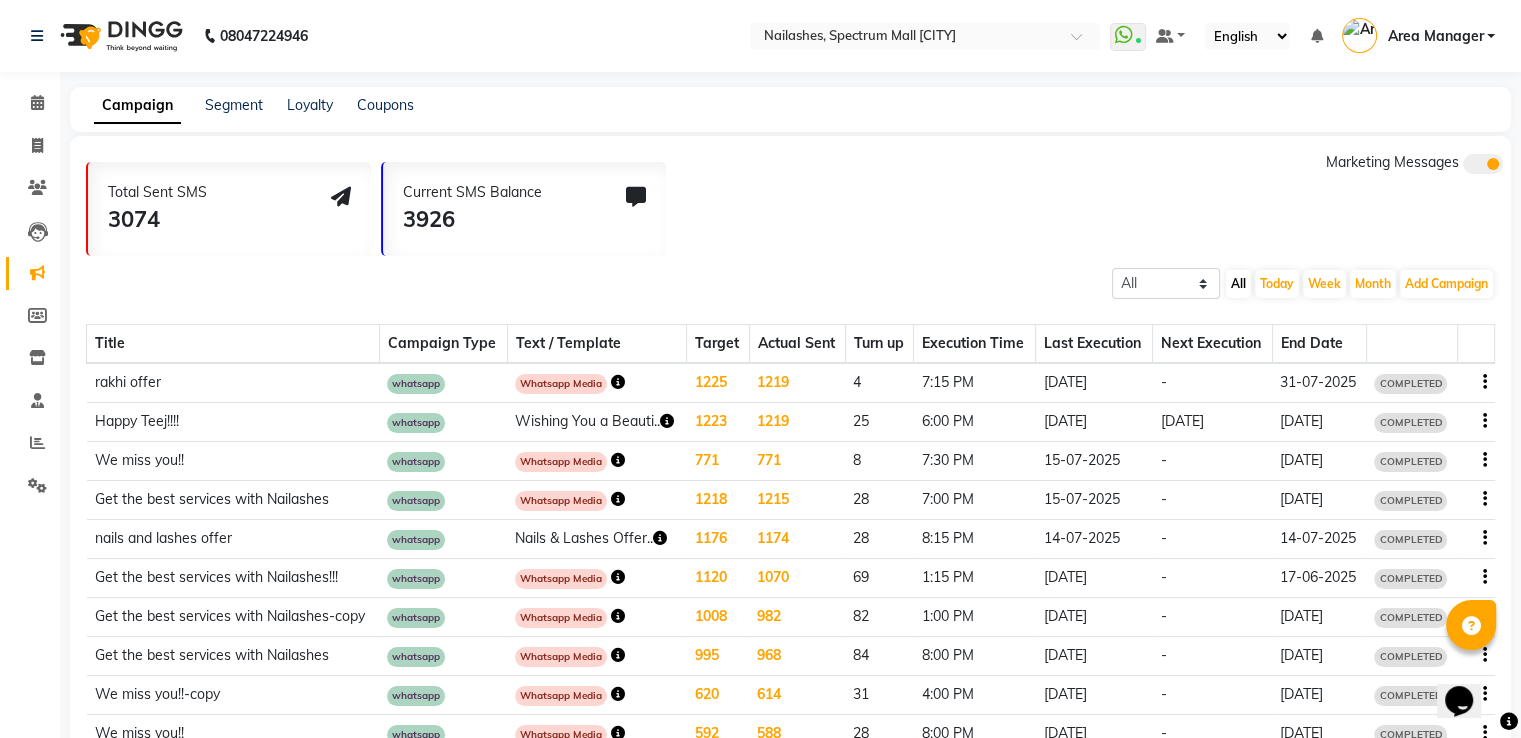 click 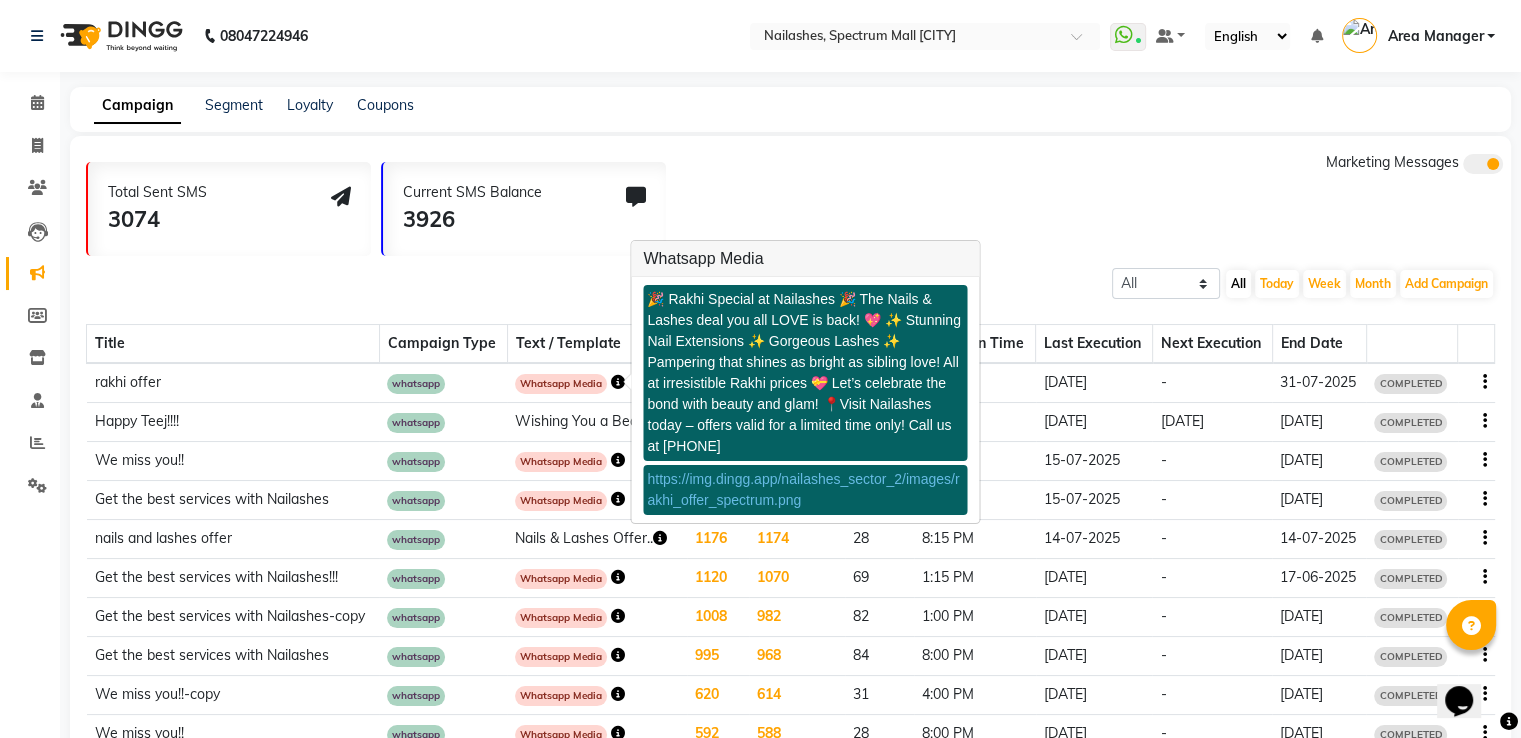 click on "Title Campaign Type Text / Template Target Actual Sent Turn up Execution Time Last Execution Next Execution End Date rakhi offer whatsapp Whatsapp Media 1225 1219 4 7:15 PM  30-07-2025  - 31-07-2025 COMPLETED Happy Teej!!!! whatsapp  Wishing You a Beauti..  1223 1219 25 6:00 PM  17-07-2025   17-07-2025  19-07-2025 COMPLETED We miss you!! whatsapp Whatsapp Media 771 771 8 7:30 PM  15-07-2025  - 17-07-2025 COMPLETED Get the best services with Nailashes whatsapp Whatsapp Media 1218 1215 28 7:00 PM  15-07-2025  - 17-07-2025 COMPLETED nails and lashes offer  whatsapp  Nails & Lashes Offer..  1176 1174 28 8:15 PM  14-07-2025  - 14-07-2025 COMPLETED Get the best services with Nailashes!!! whatsapp Whatsapp Media 1120 1070 69 1:15 PM  14-06-2025  - 17-06-2025 COMPLETED Get the best services with Nailashes-copy whatsapp Whatsapp Media 1008 982 82 1:00 PM  21-05-2025  - 24-05-2025 COMPLETED Get the best services with Nailashes whatsapp Whatsapp Media 995 968 84 8:00 PM  16-05-2025  - 19-05-2025 COMPLETED whatsapp 620 -" 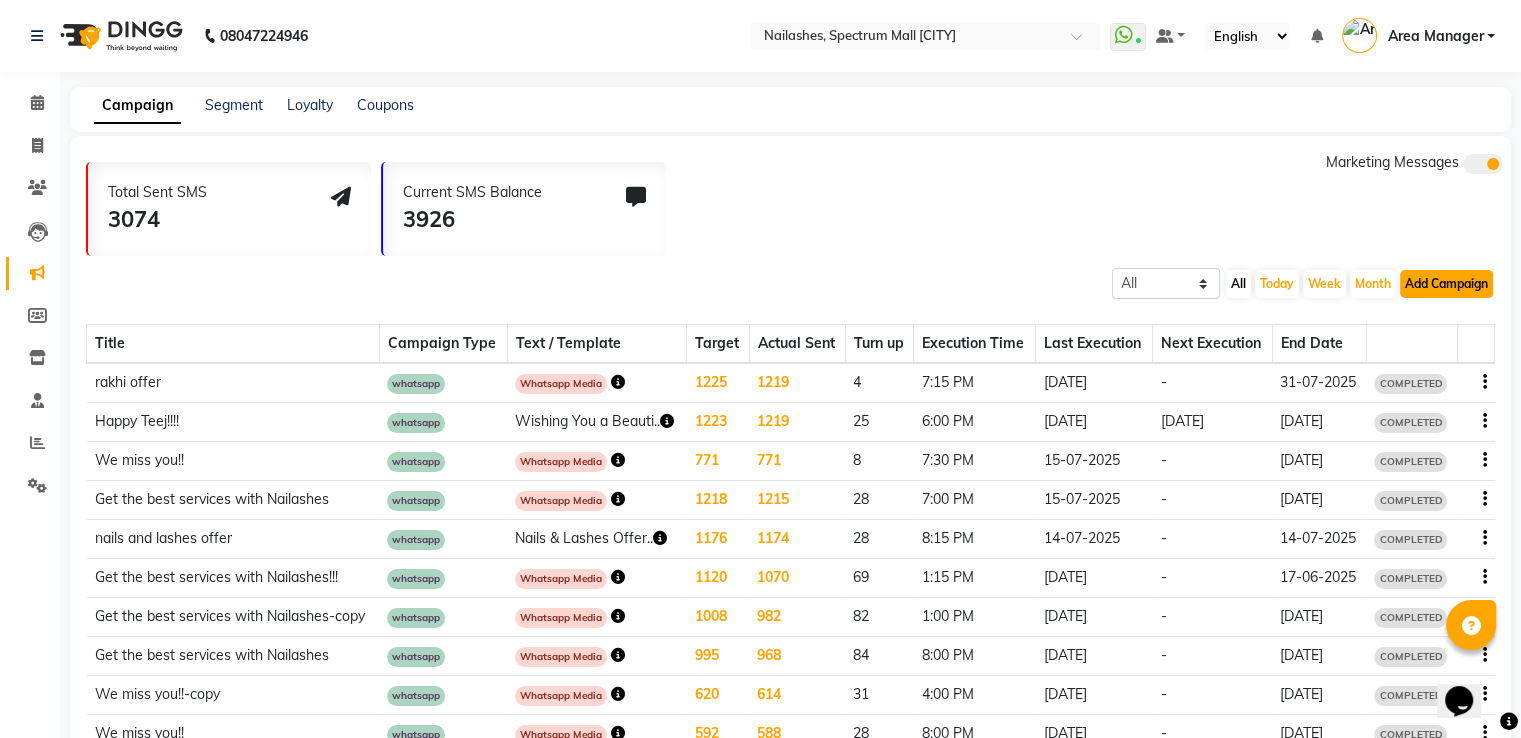 click on "Add Campaign" at bounding box center (1446, 284) 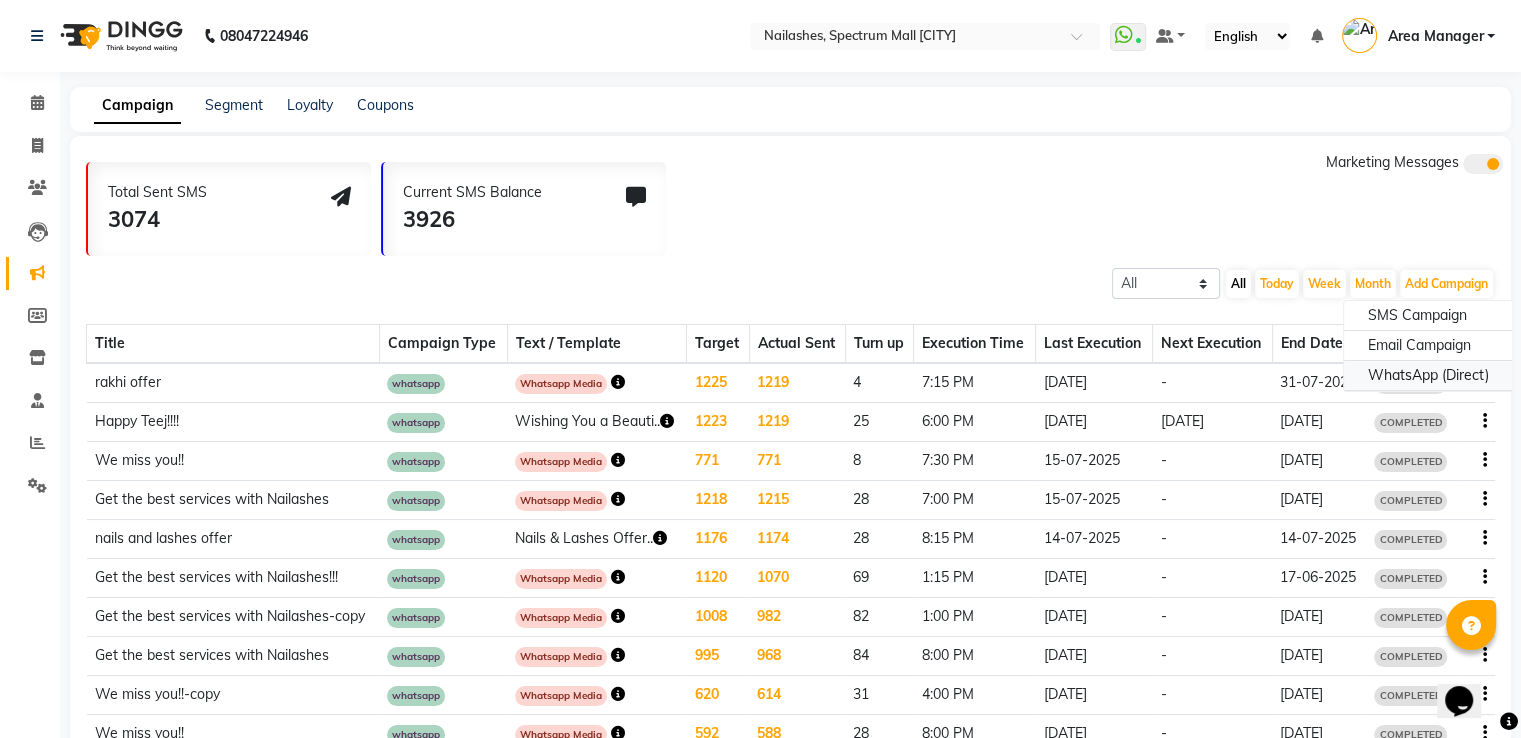 click on "WhatsApp (Direct)" 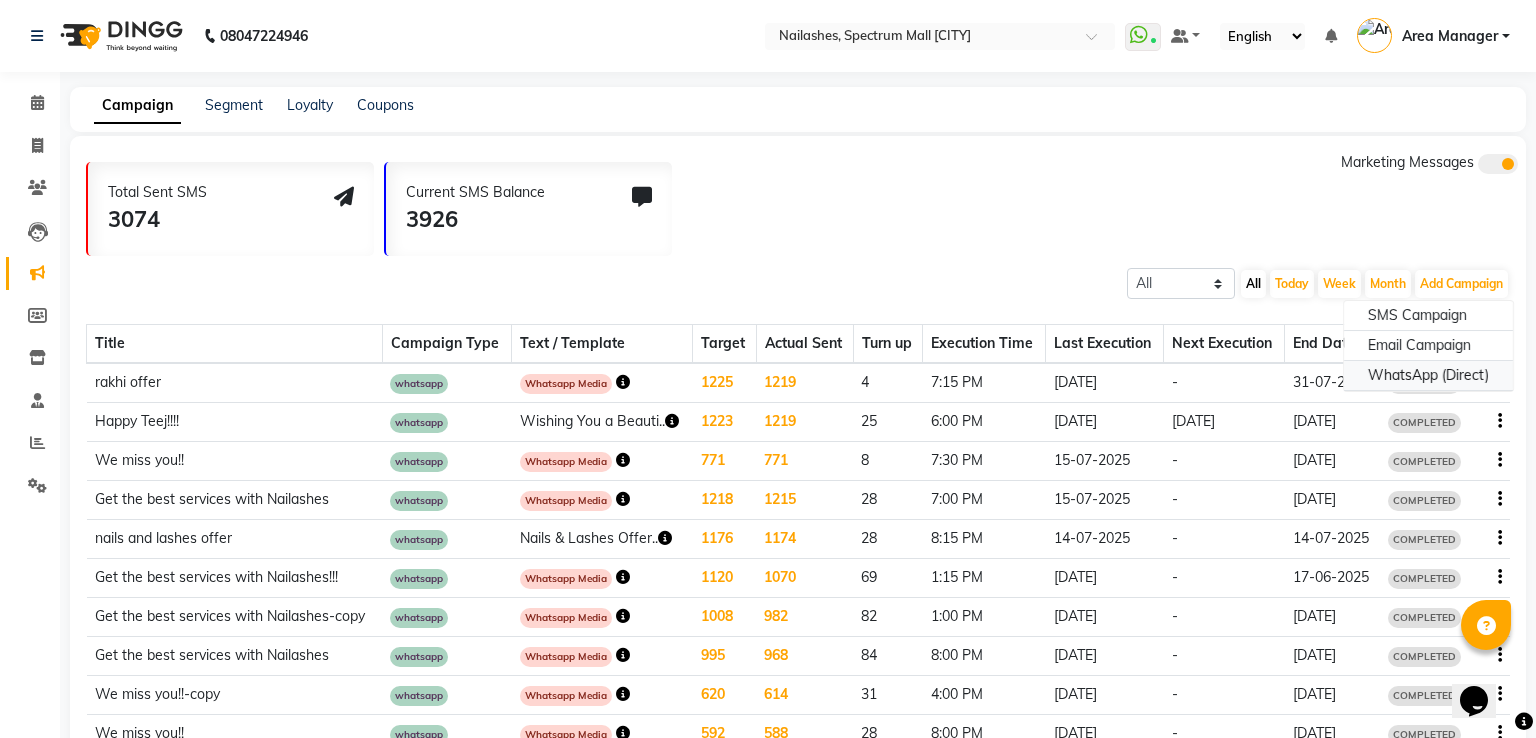 select on "2" 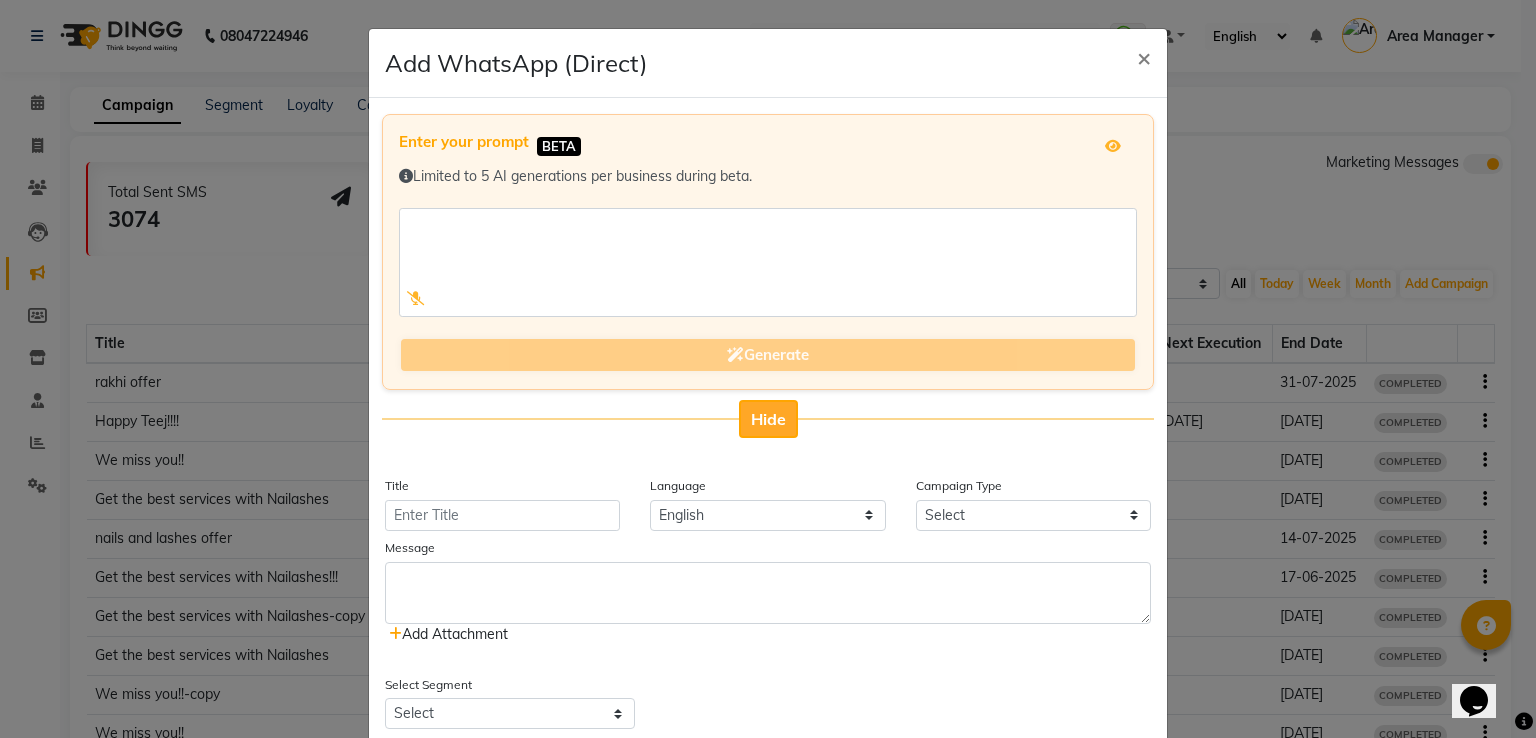 click on "Hide" 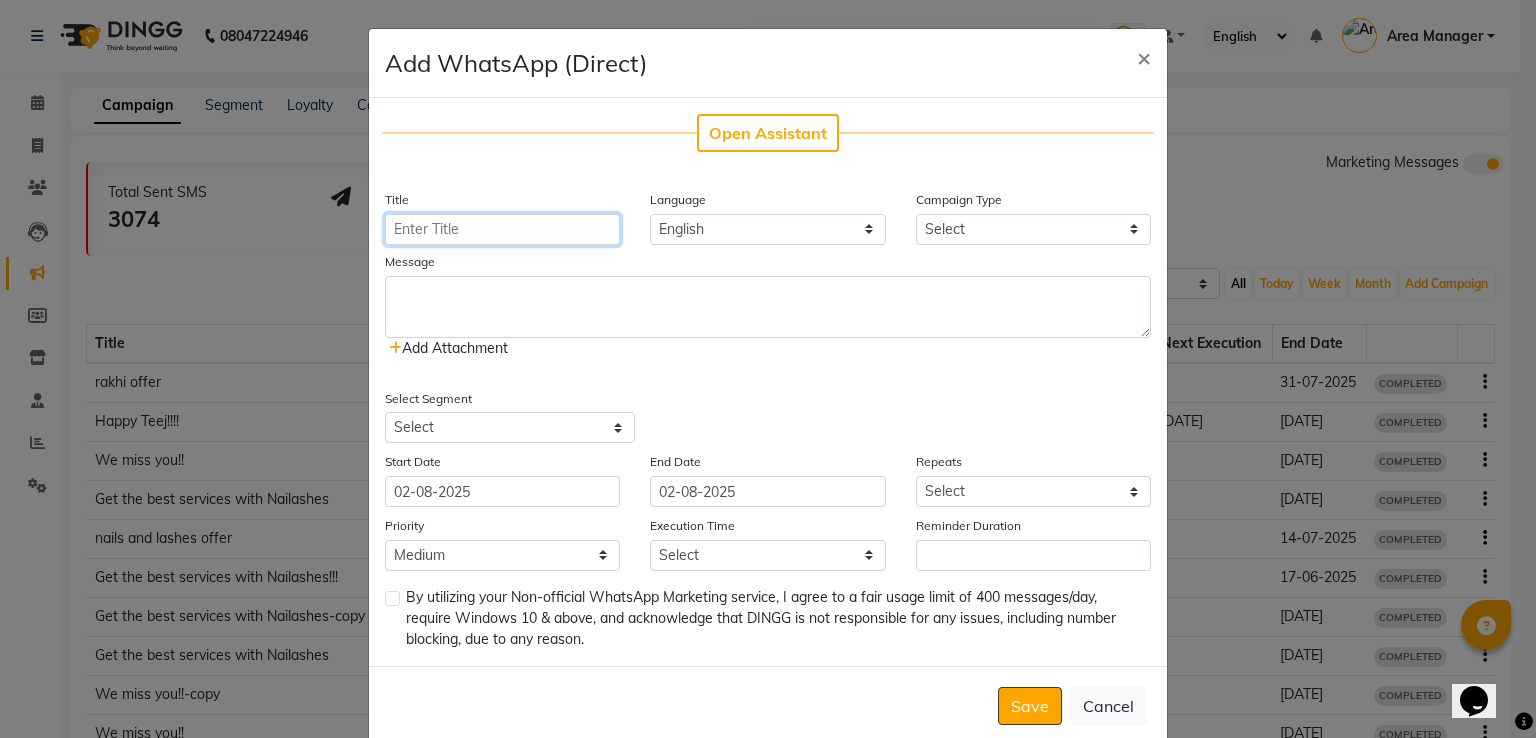 click on "Title" at bounding box center [502, 229] 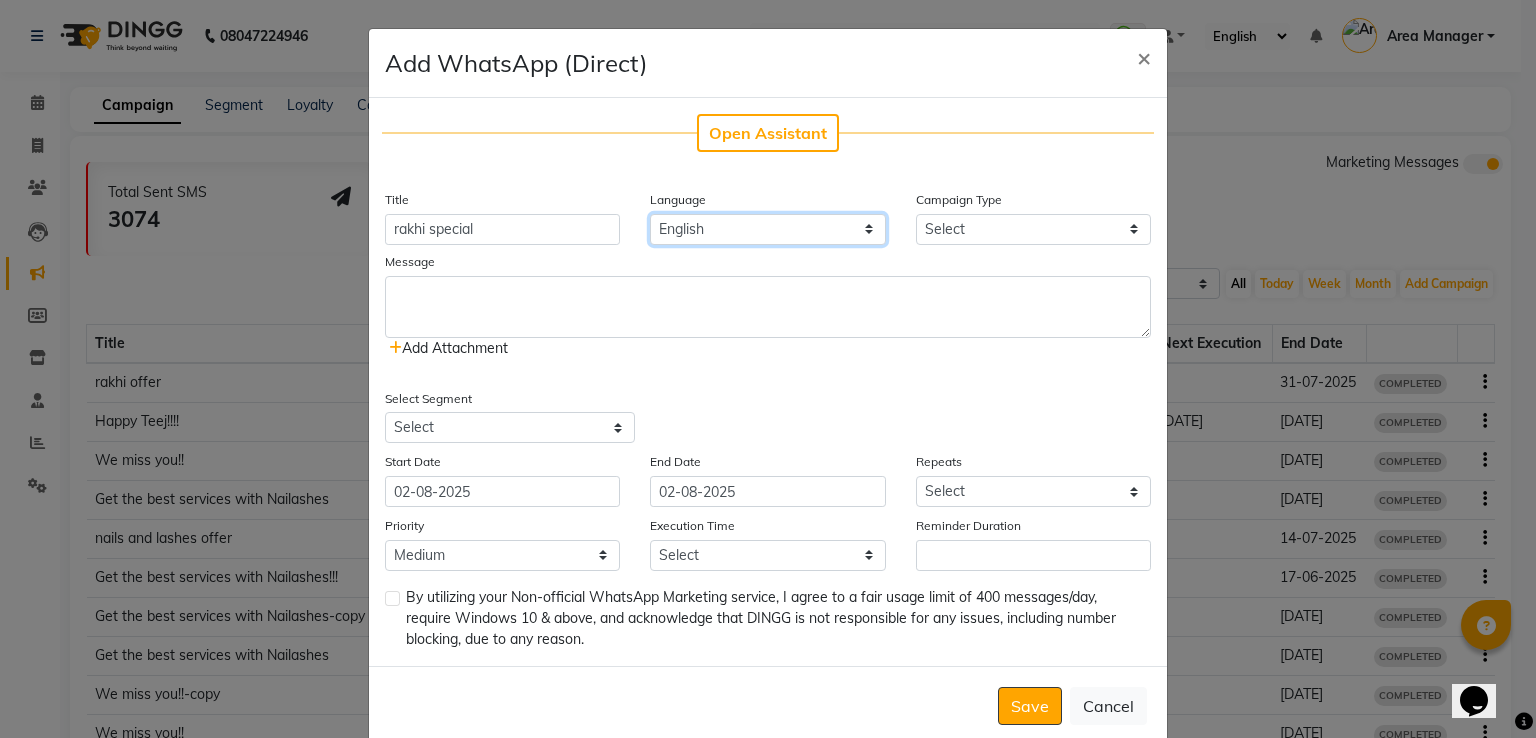 click on "English" at bounding box center (767, 229) 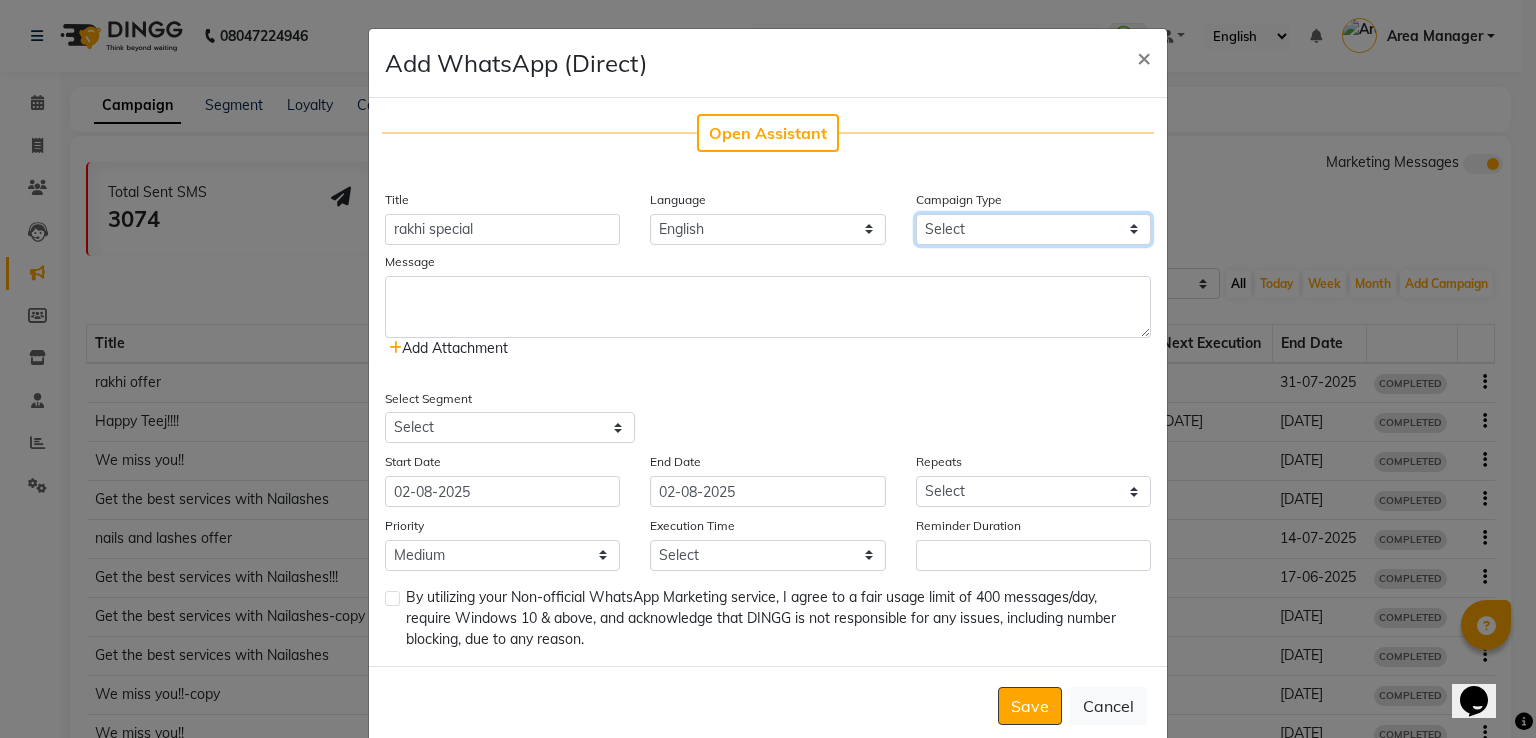 click on "Select Birthday Anniversary Promotional Service reminder" at bounding box center [1033, 229] 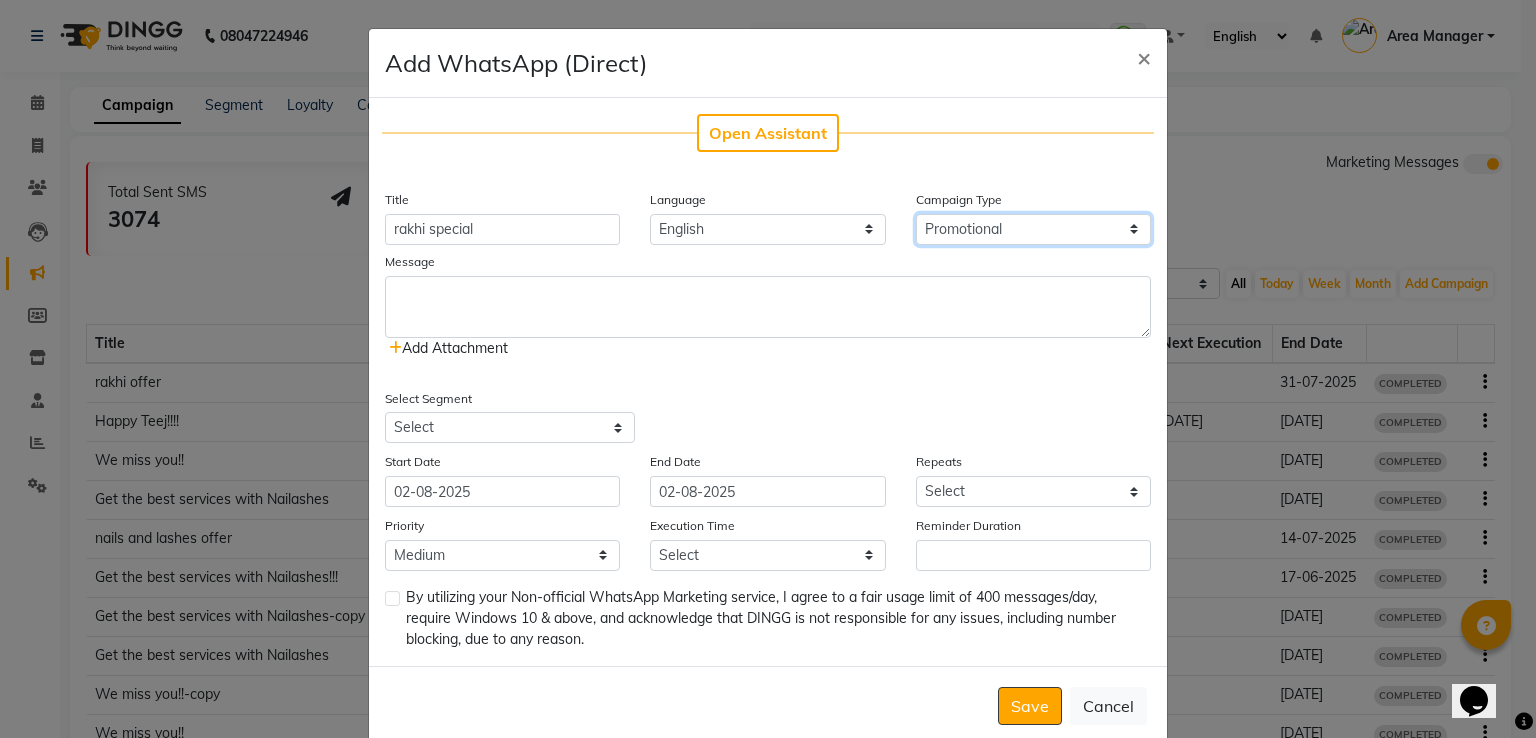 click on "Select Birthday Anniversary Promotional Service reminder" at bounding box center [1033, 229] 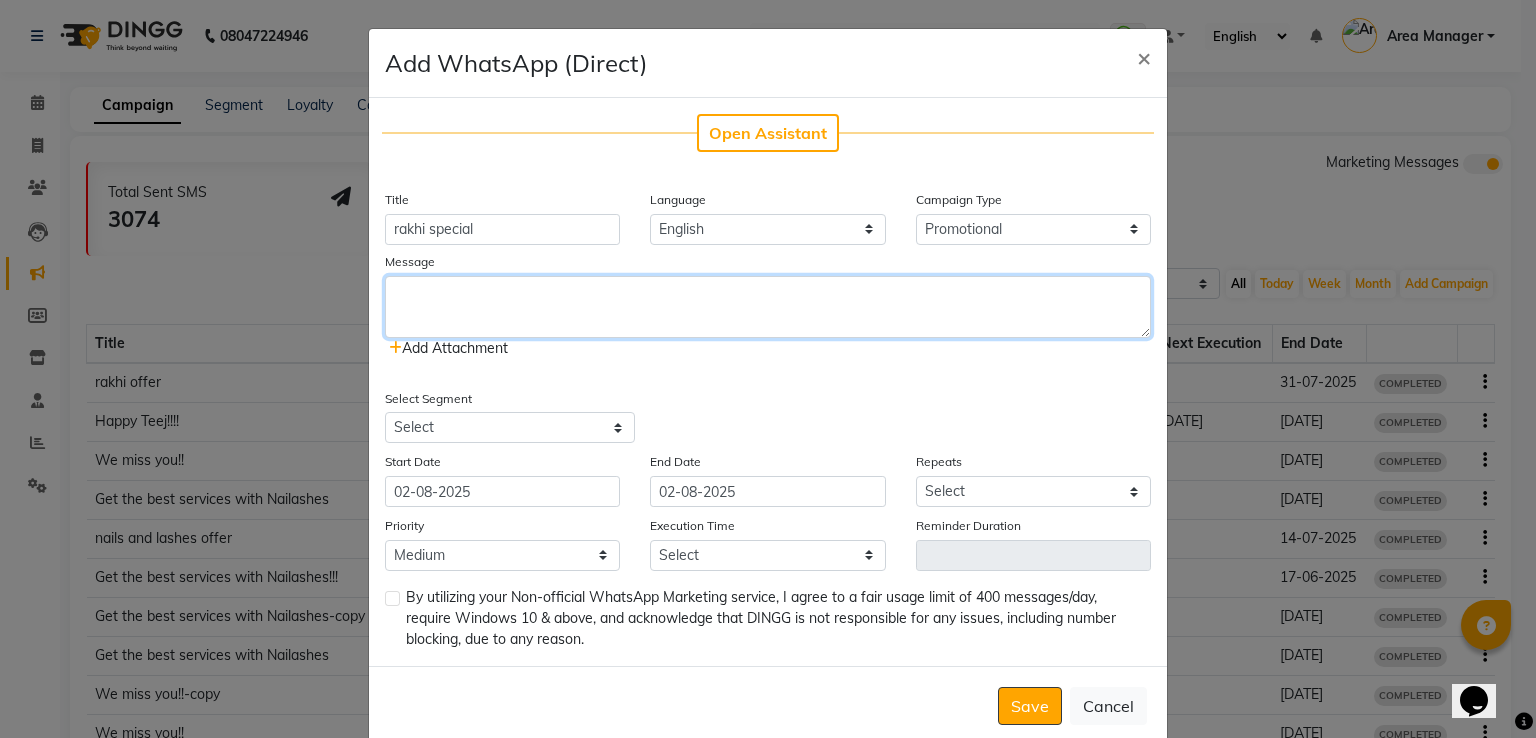 click at bounding box center [768, 307] 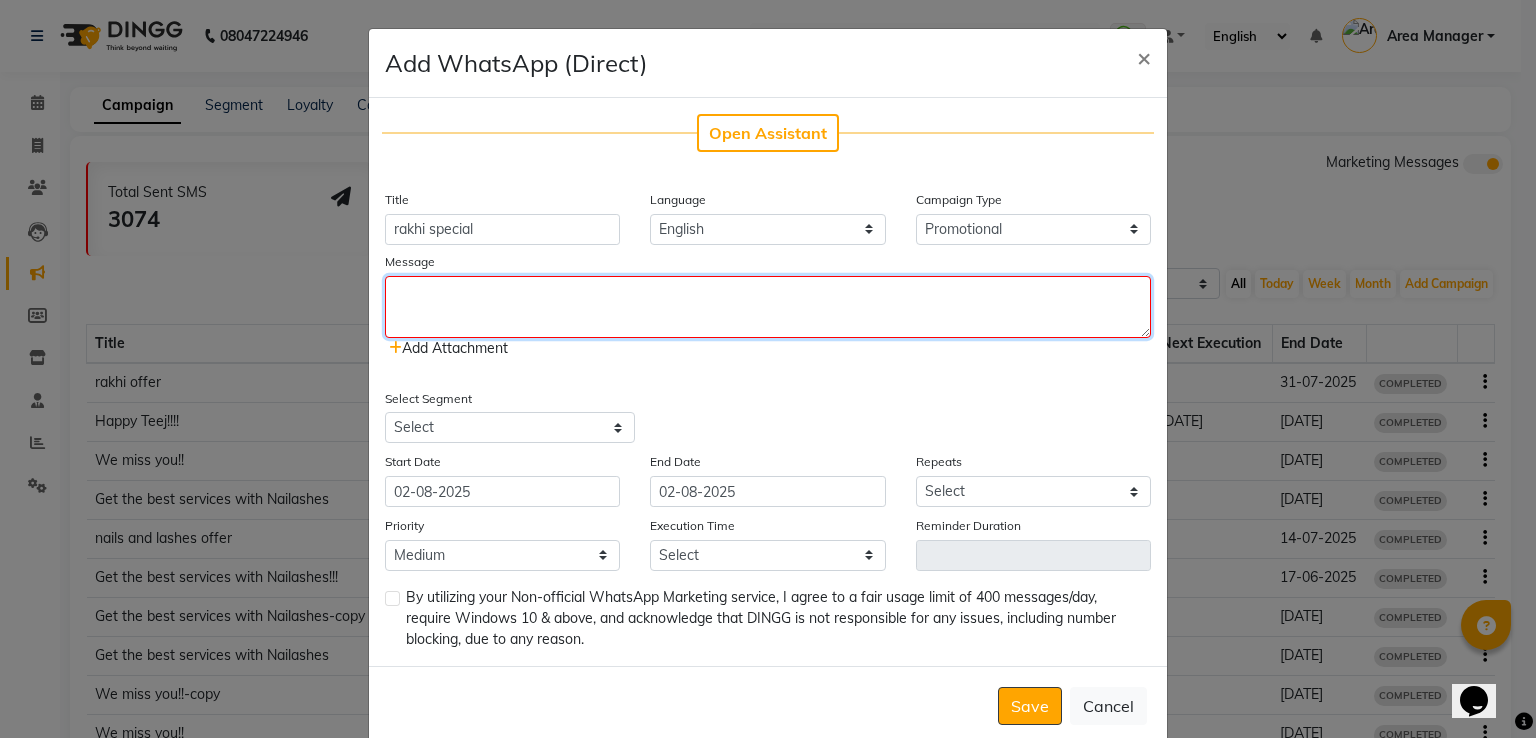 click at bounding box center [768, 307] 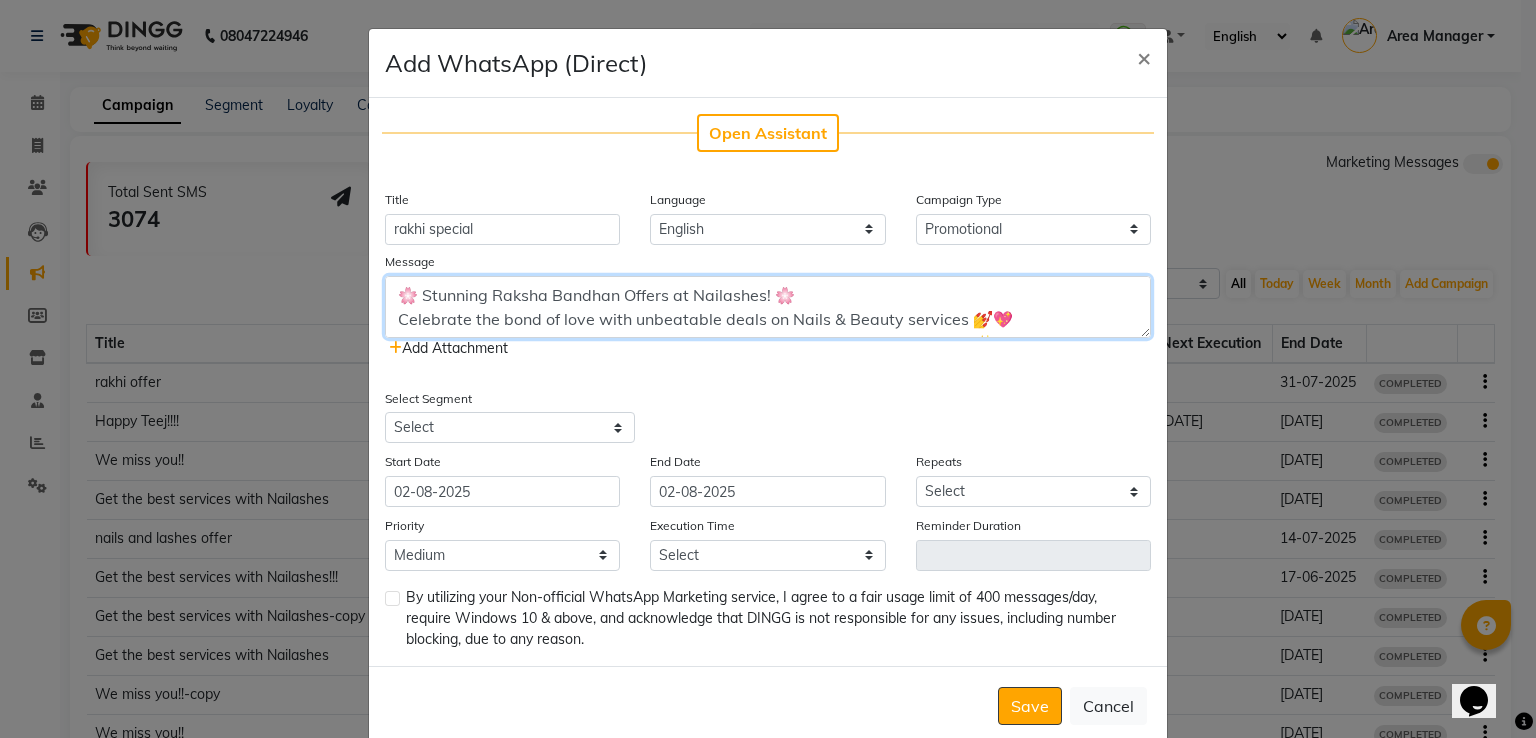 scroll, scrollTop: 40, scrollLeft: 0, axis: vertical 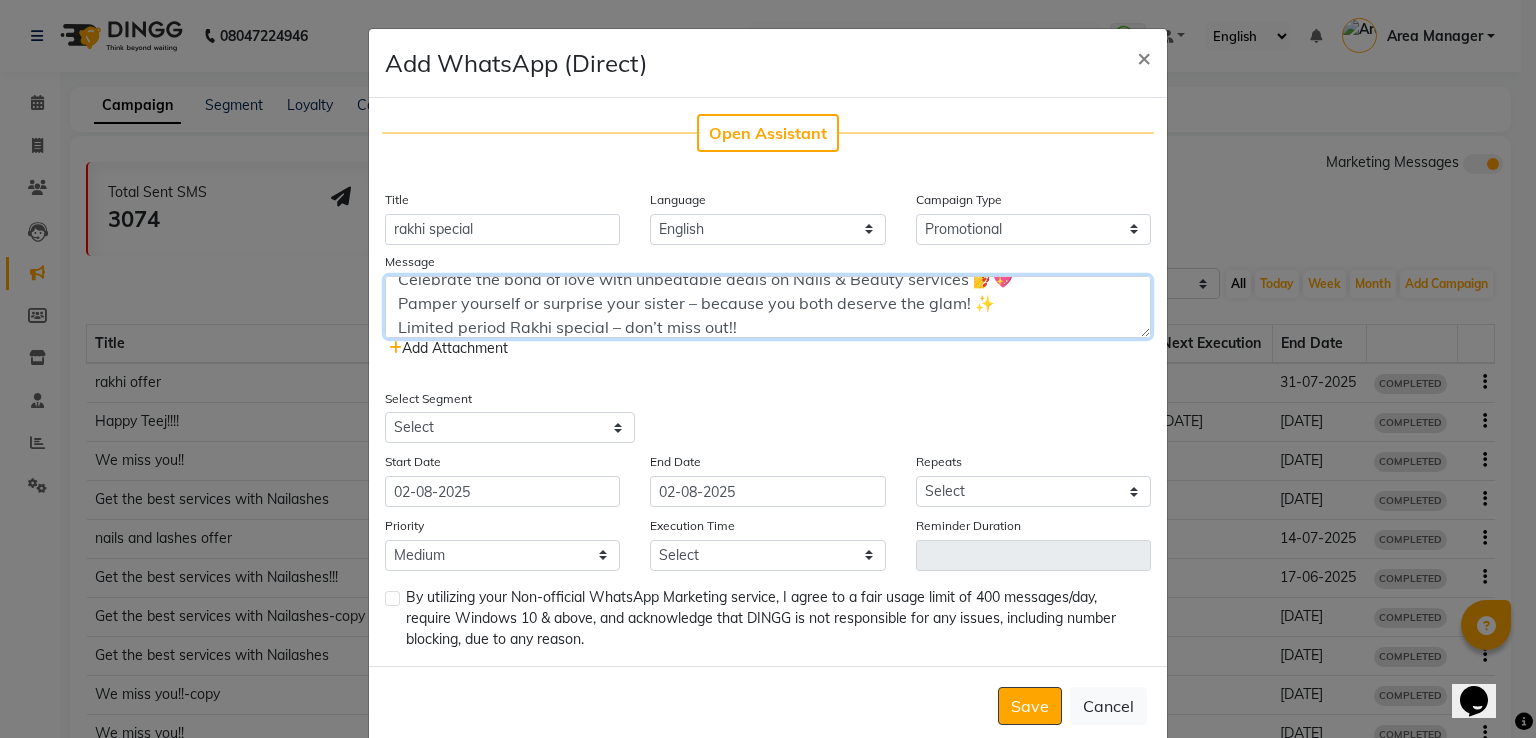 type on "🌸 Stunning Raksha Bandhan Offers at Nailashes! 🌸
Celebrate the bond of love with unbeatable deals on Nails & Beauty services 💅💖
Pamper yourself or surprise your sister – because you both deserve the glam! ✨
Limited period Rakhi special – don’t miss out!!" 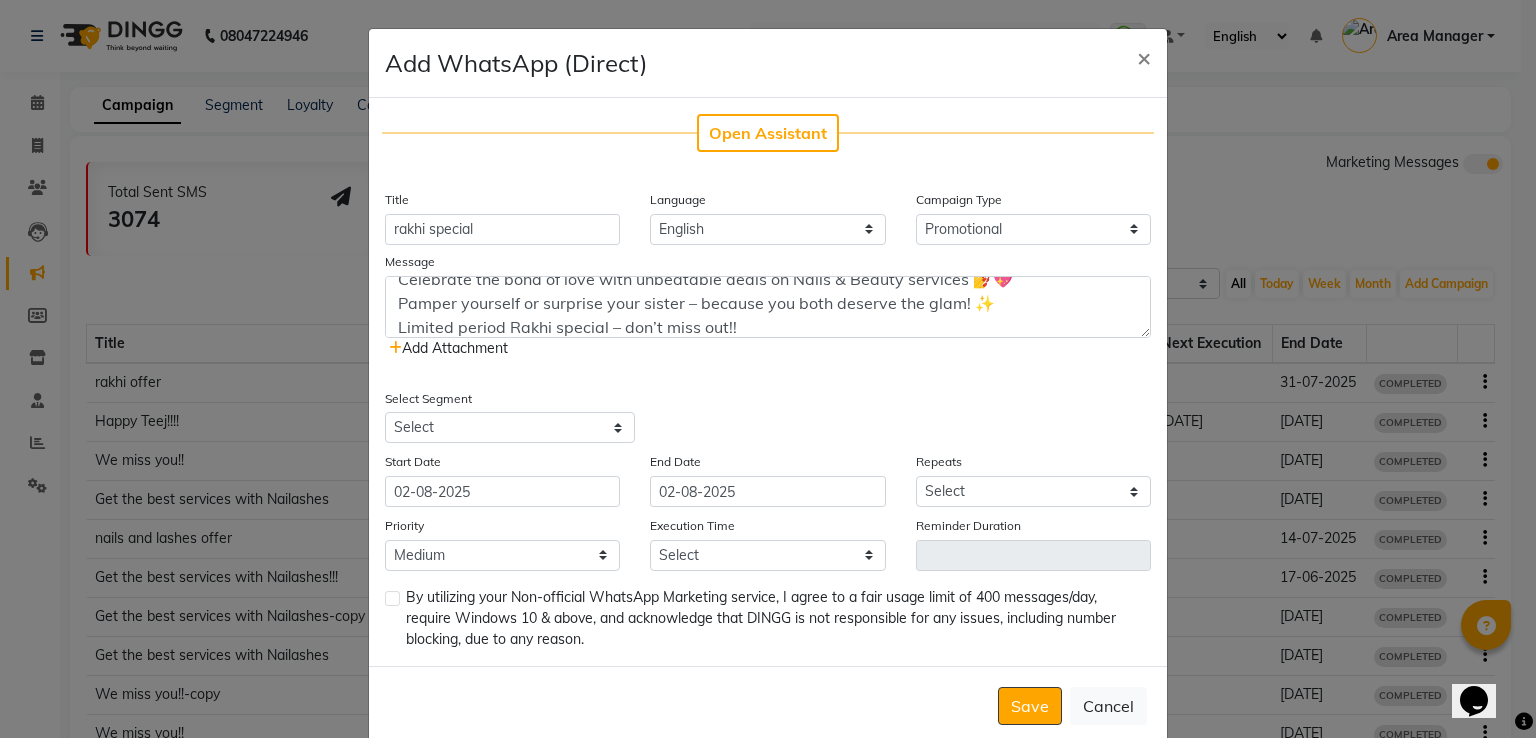 click on "Add Attachment" 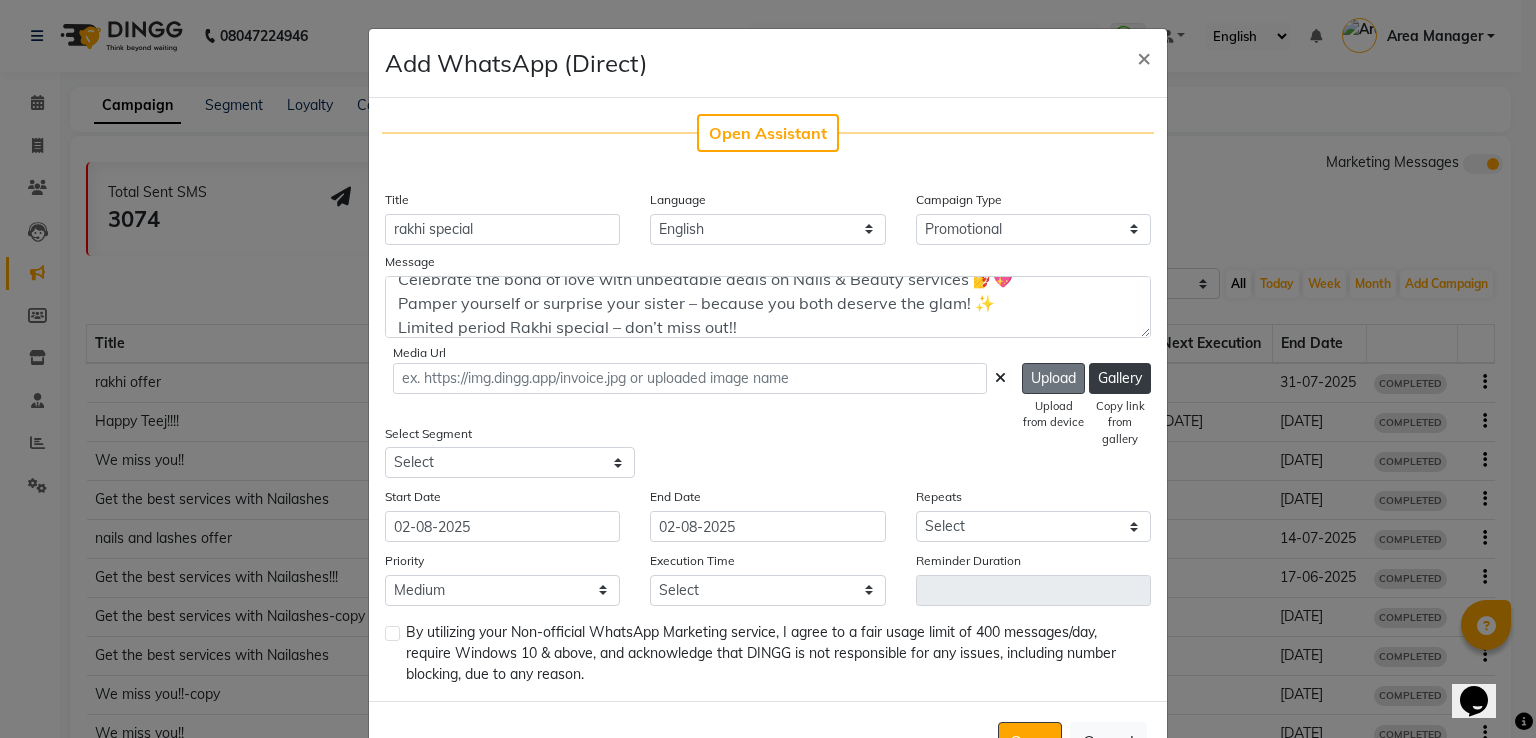 click on "Upload" 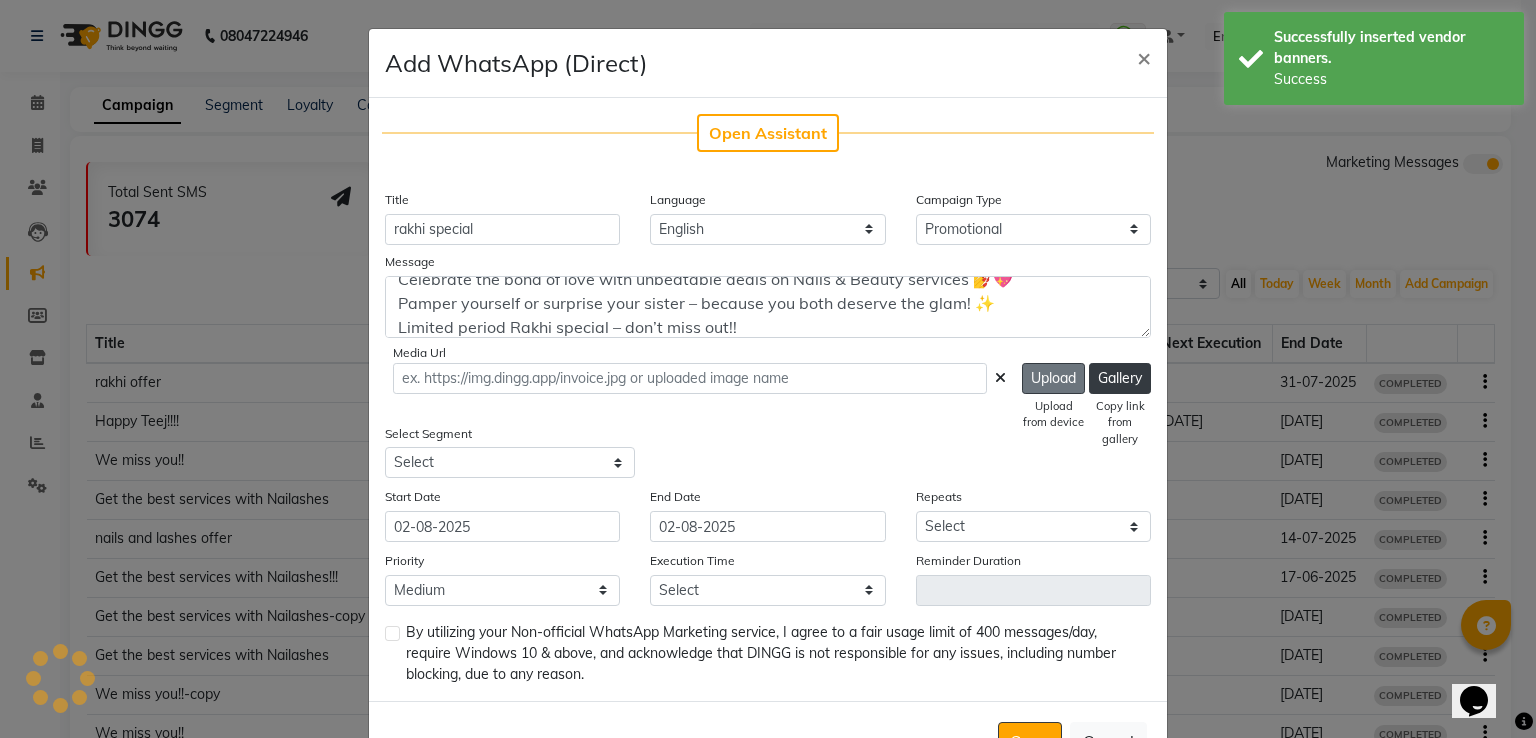 type on "https://ww4.in/a?c=b6twjY" 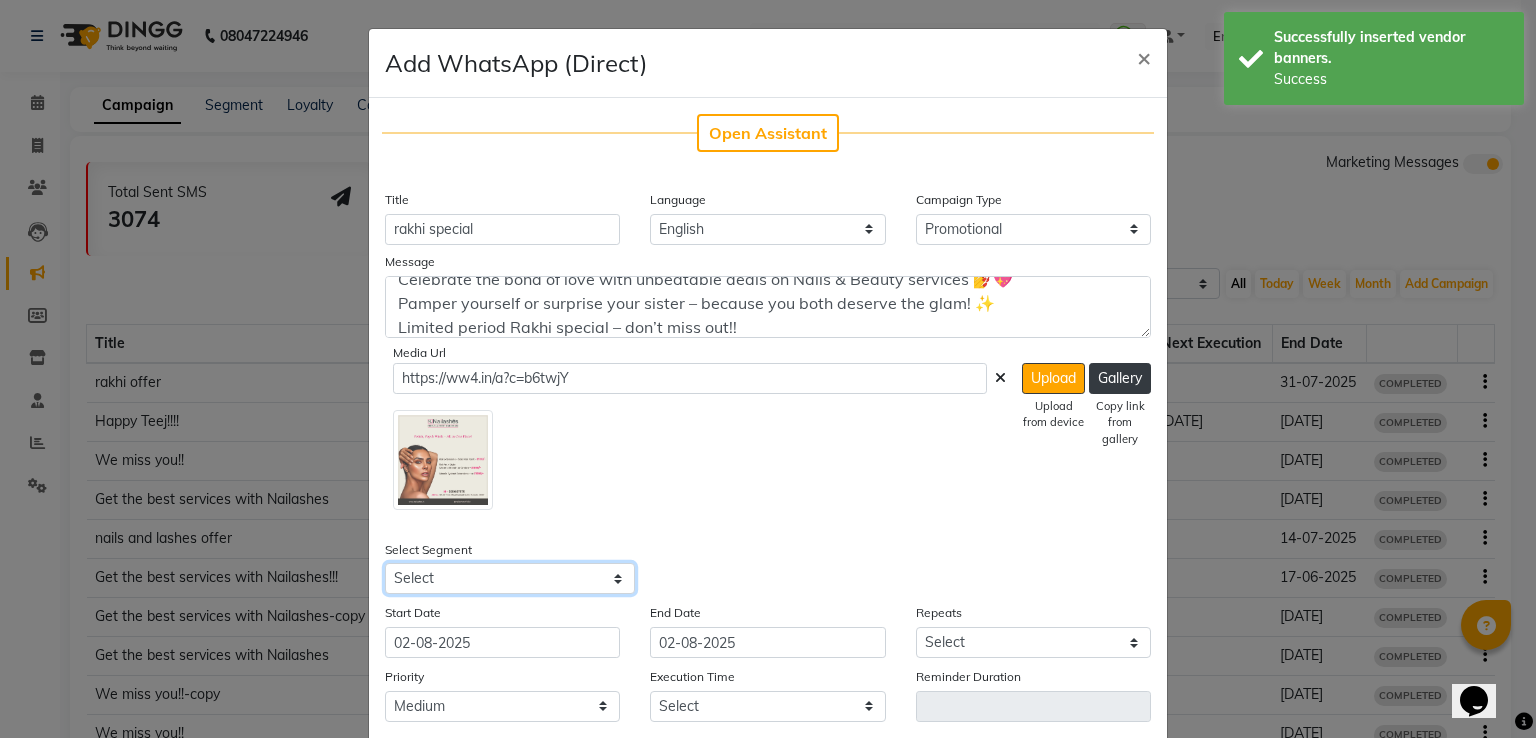 click on "Select All Customers All Male Customer All Female Customer All Customers Visited in last 30 days All Customers Visited in last 60 days but not in last 30 days Inactive/Lost Customers High Ticket Customers Low Ticket Customers Frequent Customers Regular Customers New Customers All Customers with Valid Birthdays All Customers with Valid Anniversary All Customer Visited in 2020" at bounding box center [510, 578] 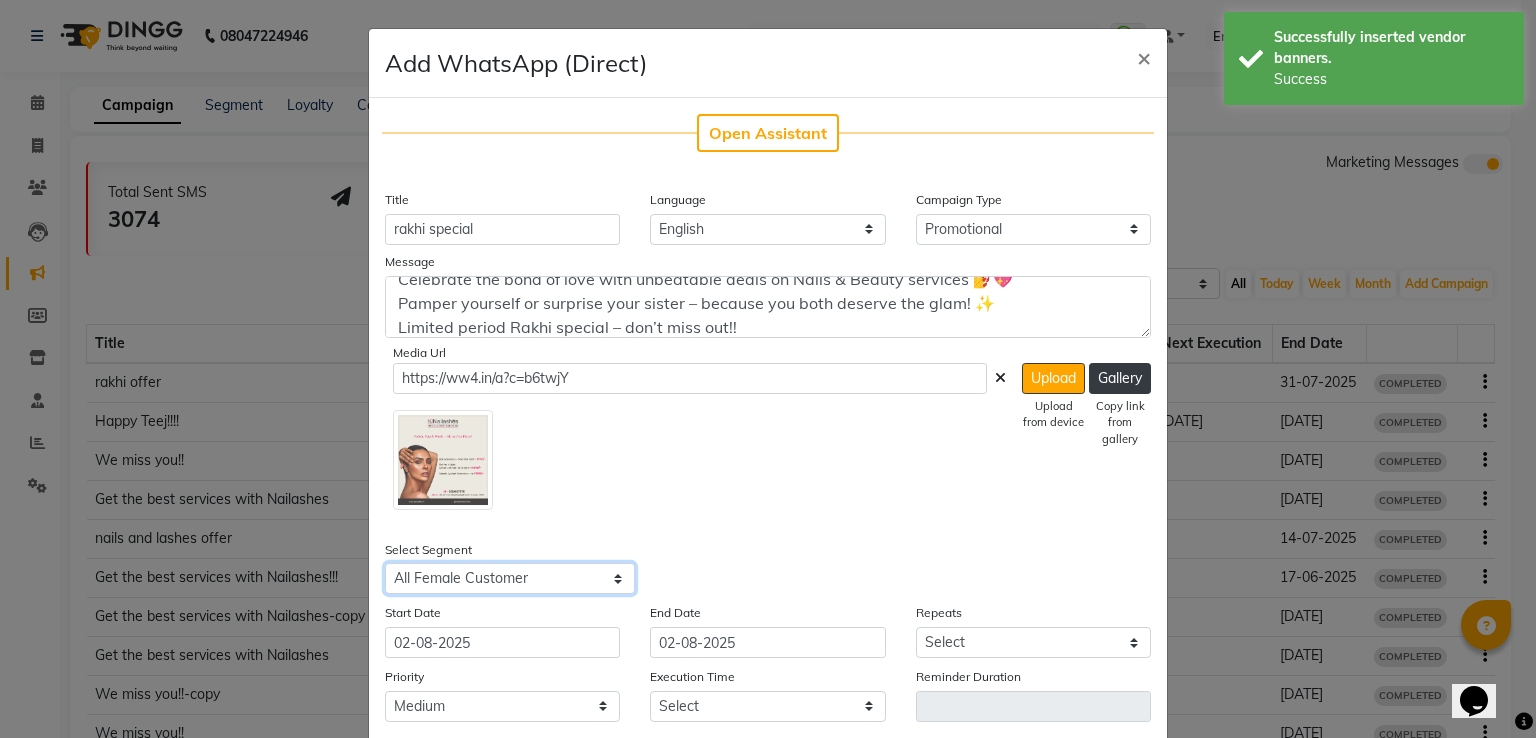 click on "Select All Customers All Male Customer All Female Customer All Customers Visited in last 30 days All Customers Visited in last 60 days but not in last 30 days Inactive/Lost Customers High Ticket Customers Low Ticket Customers Frequent Customers Regular Customers New Customers All Customers with Valid Birthdays All Customers with Valid Anniversary All Customer Visited in 2020" at bounding box center (510, 578) 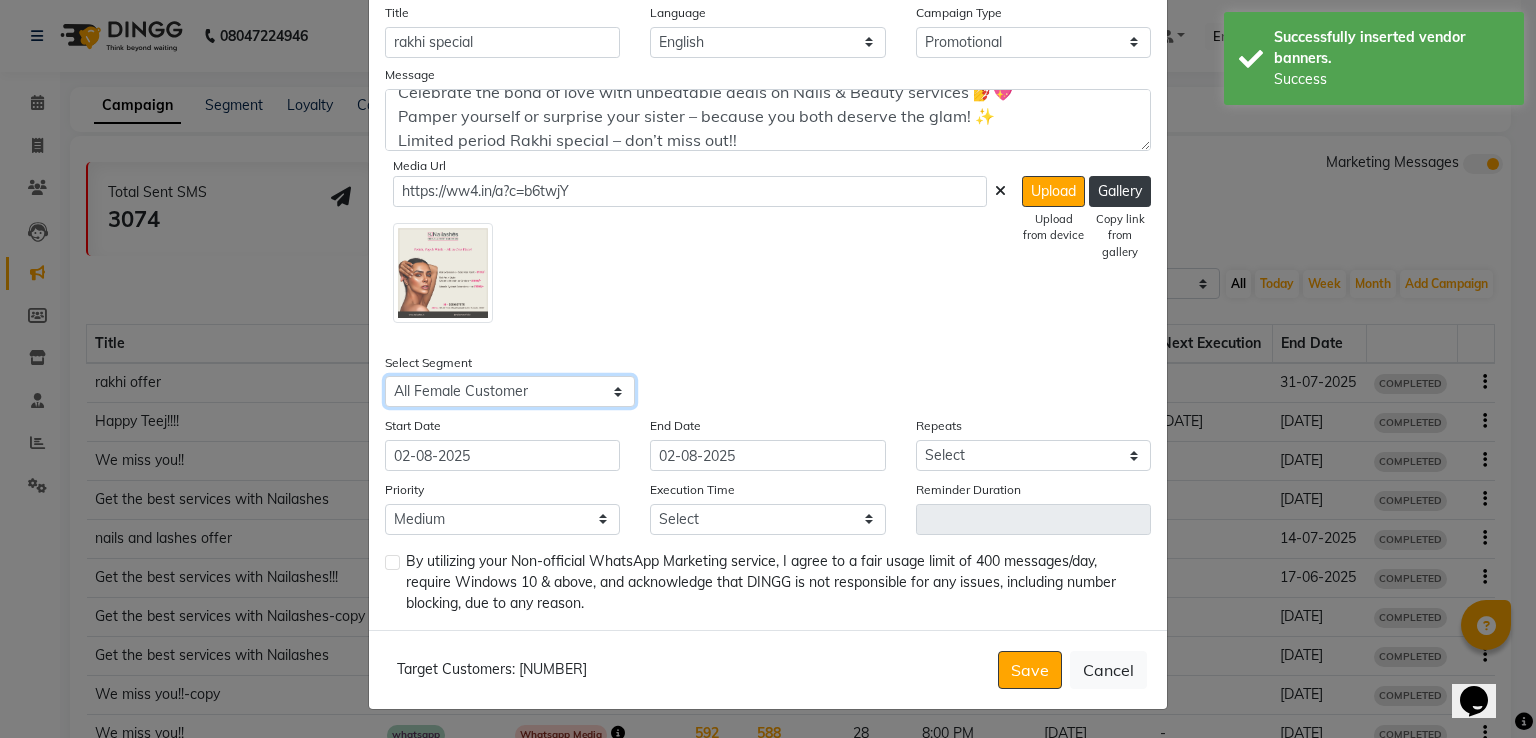 scroll, scrollTop: 184, scrollLeft: 0, axis: vertical 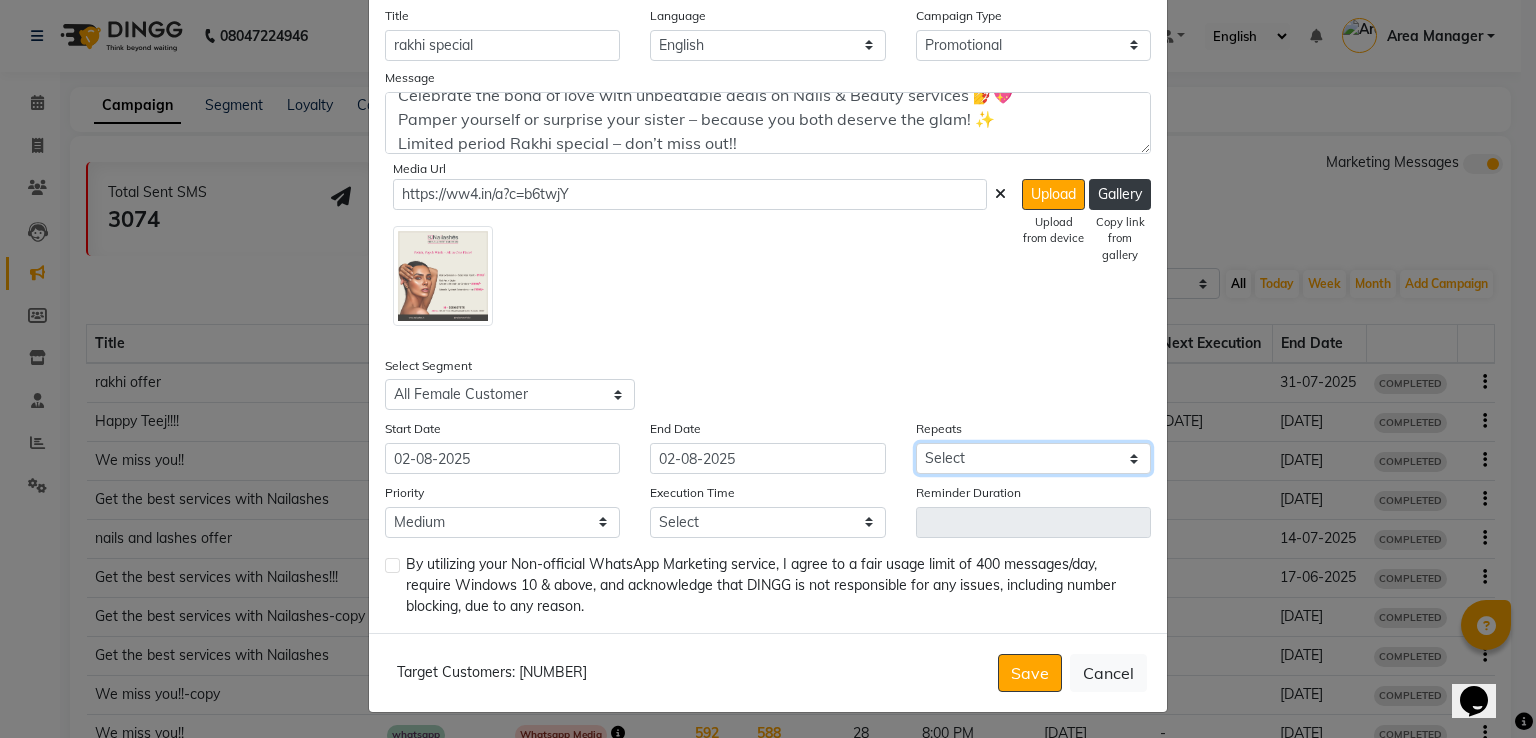 click on "Select Once Daily Alternate Day Weekly Monthly Yearly" at bounding box center [1033, 458] 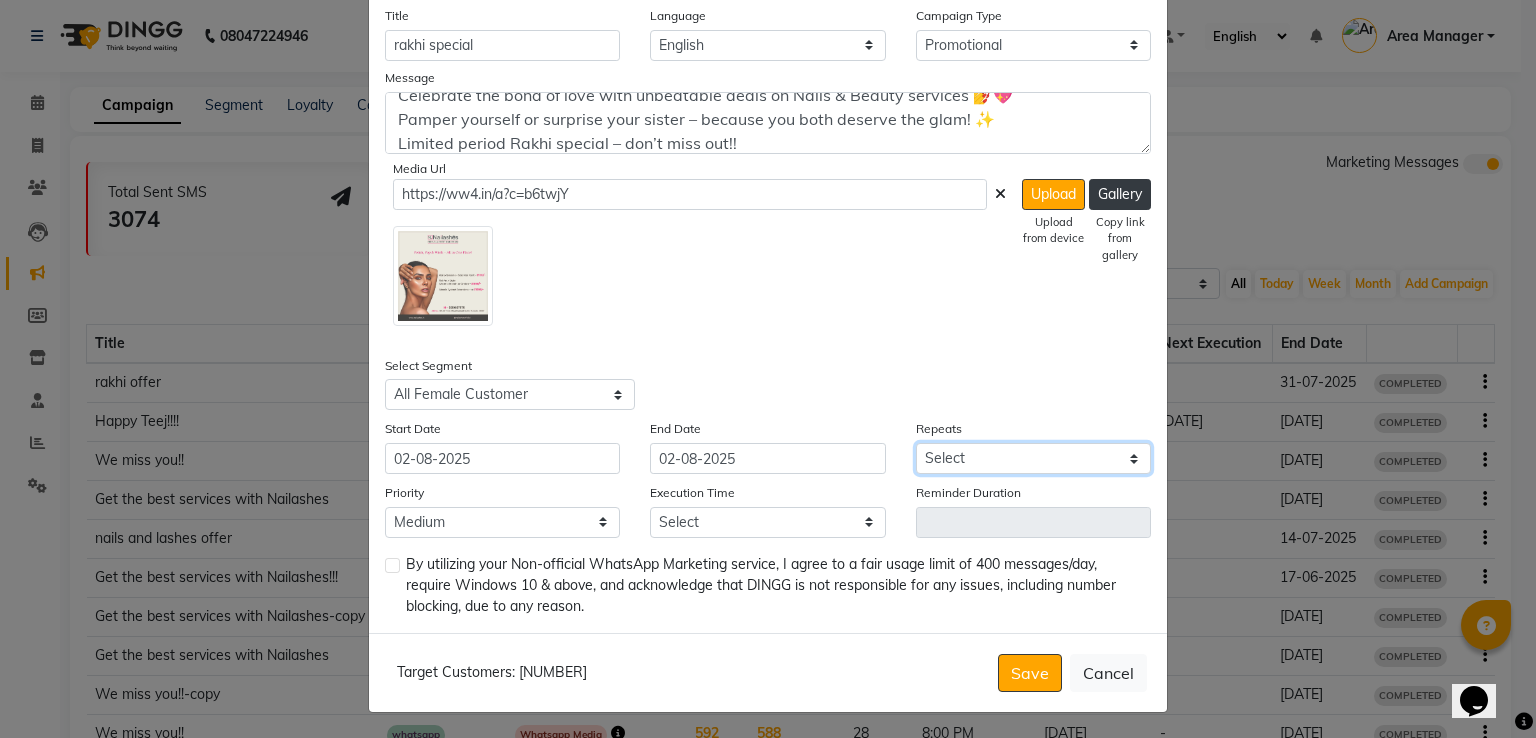 select on "1" 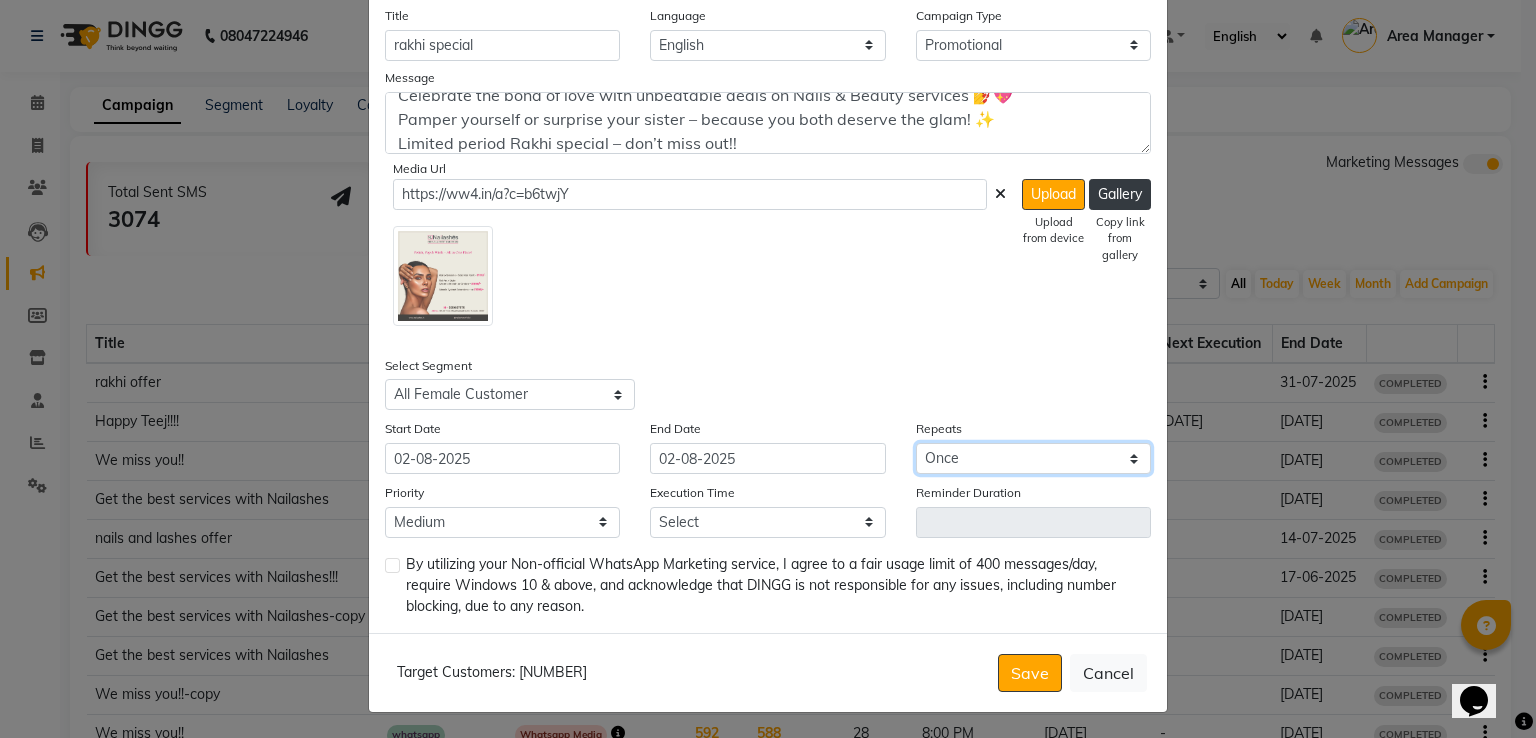 click on "Select Once Daily Alternate Day Weekly Monthly Yearly" at bounding box center (1033, 458) 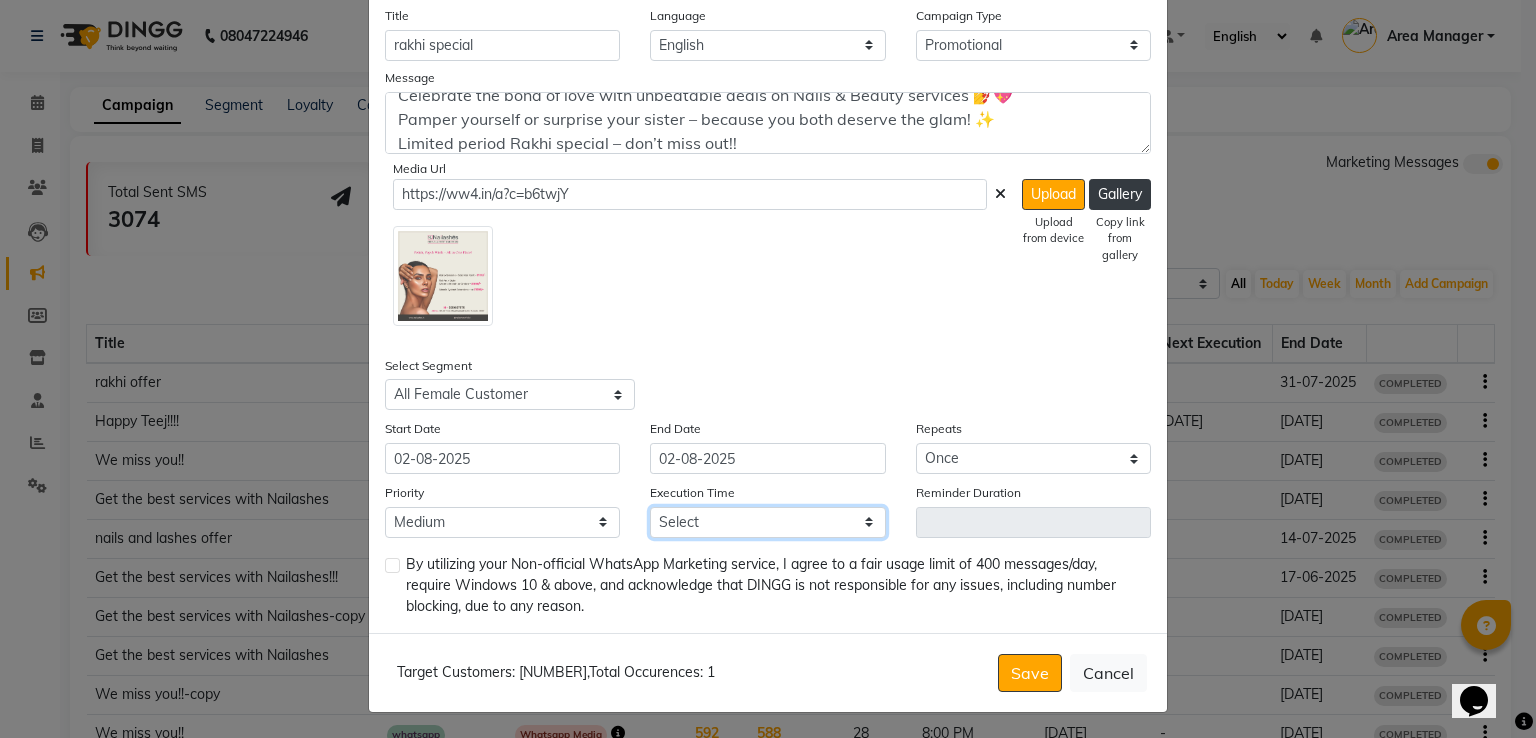 click on "Select 09:00 AM 09:15 AM 09:30 AM 09:45 AM 10:00 AM 10:15 AM 10:30 AM 10:45 AM 11:00 AM 11:15 AM 11:30 AM 11:45 AM 12:00 PM 12:15 PM 12:30 PM 12:45 PM 01:00 PM 01:15 PM 01:30 PM 01:45 PM 02:00 PM 02:15 PM 02:30 PM 02:45 PM 03:00 PM 03:15 PM 03:30 PM 03:45 PM 04:00 PM 04:15 PM 04:30 PM 04:45 PM 05:00 PM 05:15 PM 05:30 PM 05:45 PM 06:00 PM 06:15 PM 06:30 PM 06:45 PM 07:00 PM 07:15 PM 07:30 PM 07:45 PM 08:00 PM 08:15 PM 08:30 PM 08:45 PM 09:00 PM 09:15 PM 09:30 PM 09:45 PM" at bounding box center (767, 522) 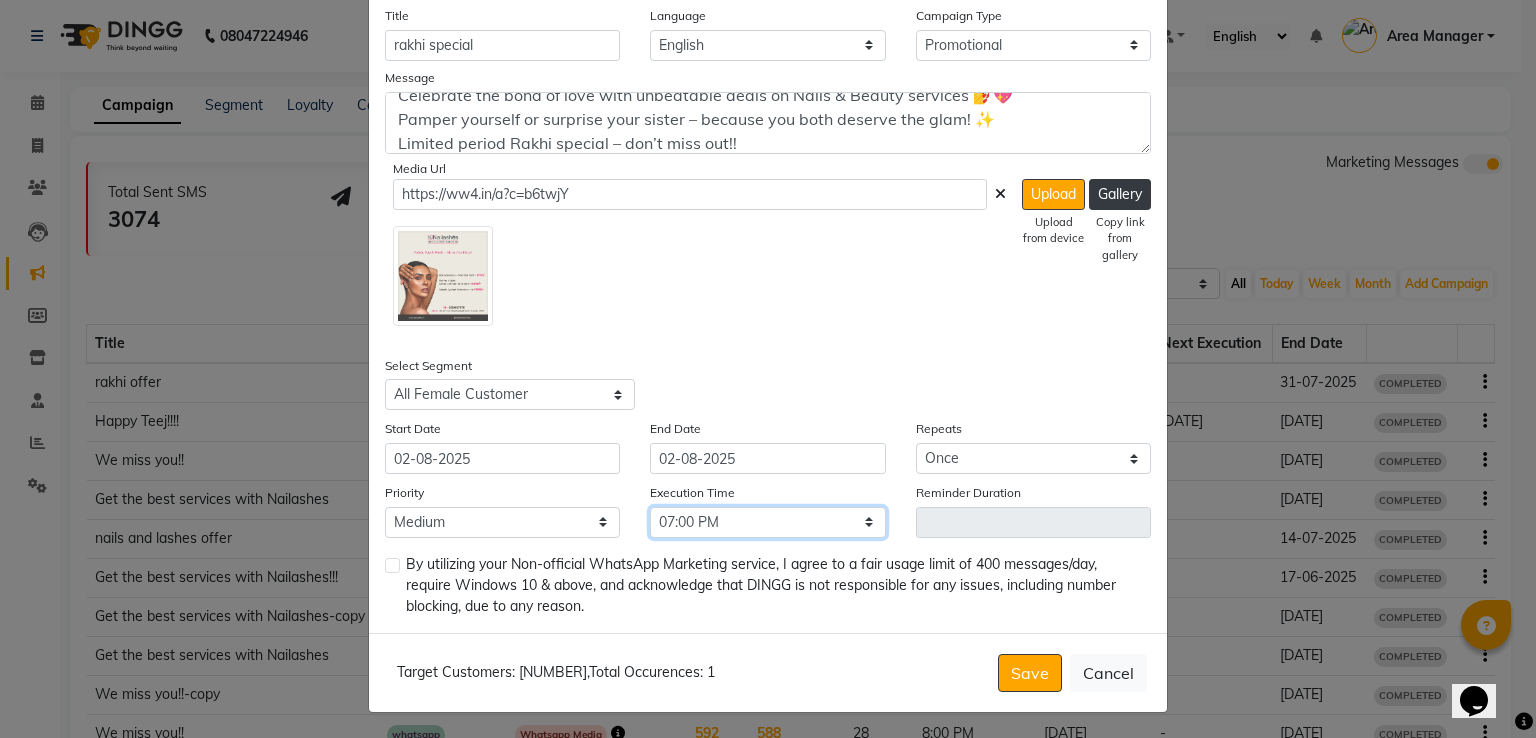 click on "Select 09:00 AM 09:15 AM 09:30 AM 09:45 AM 10:00 AM 10:15 AM 10:30 AM 10:45 AM 11:00 AM 11:15 AM 11:30 AM 11:45 AM 12:00 PM 12:15 PM 12:30 PM 12:45 PM 01:00 PM 01:15 PM 01:30 PM 01:45 PM 02:00 PM 02:15 PM 02:30 PM 02:45 PM 03:00 PM 03:15 PM 03:30 PM 03:45 PM 04:00 PM 04:15 PM 04:30 PM 04:45 PM 05:00 PM 05:15 PM 05:30 PM 05:45 PM 06:00 PM 06:15 PM 06:30 PM 06:45 PM 07:00 PM 07:15 PM 07:30 PM 07:45 PM 08:00 PM 08:15 PM 08:30 PM 08:45 PM 09:00 PM 09:15 PM 09:30 PM 09:45 PM" at bounding box center [767, 522] 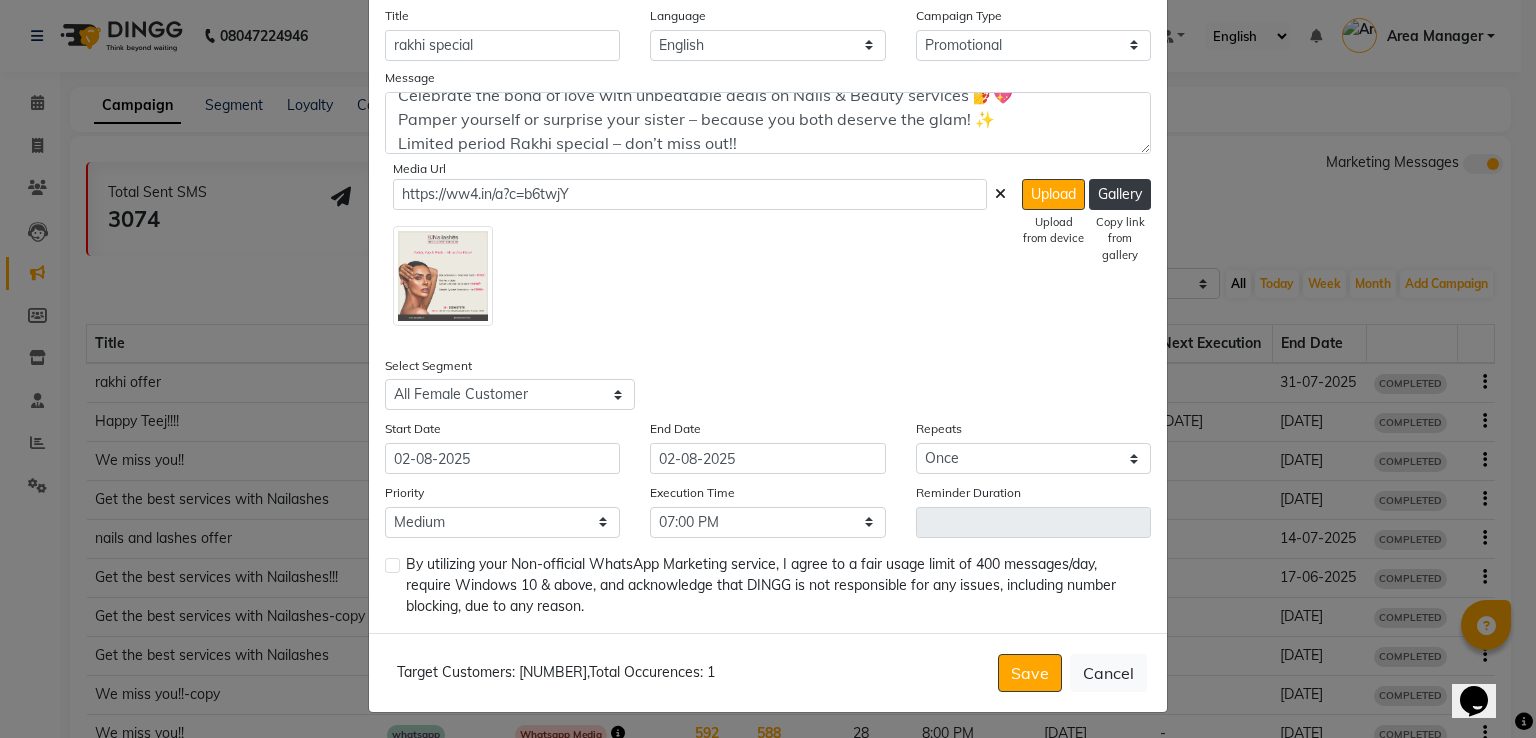 click 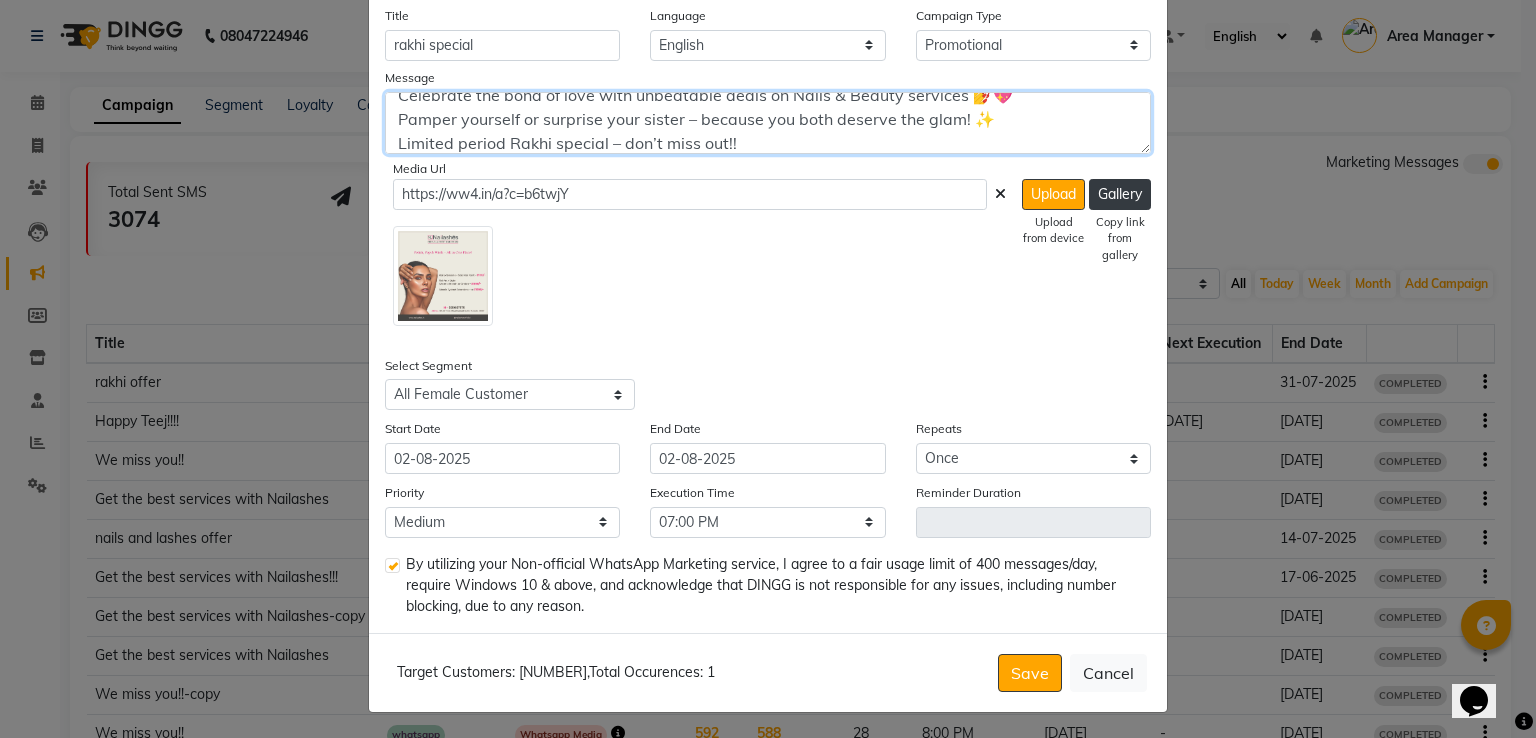 scroll, scrollTop: 0, scrollLeft: 0, axis: both 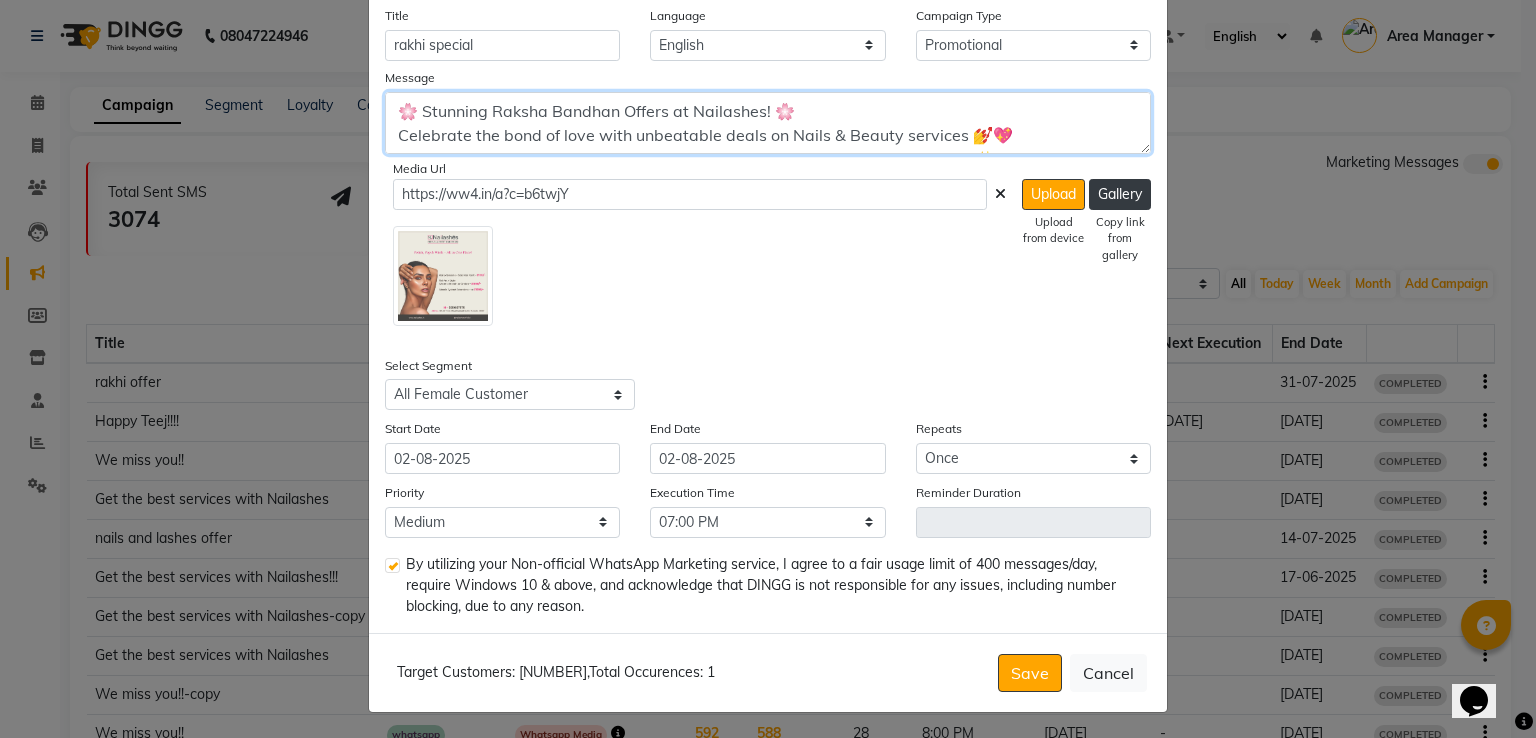 click on "🌸 Stunning Raksha Bandhan Offers at Nailashes! 🌸
Celebrate the bond of love with unbeatable deals on Nails & Beauty services 💅💖
Pamper yourself or surprise your sister – because you both deserve the glam! ✨
Limited period Rakhi special – don’t miss out!!" at bounding box center (768, 123) 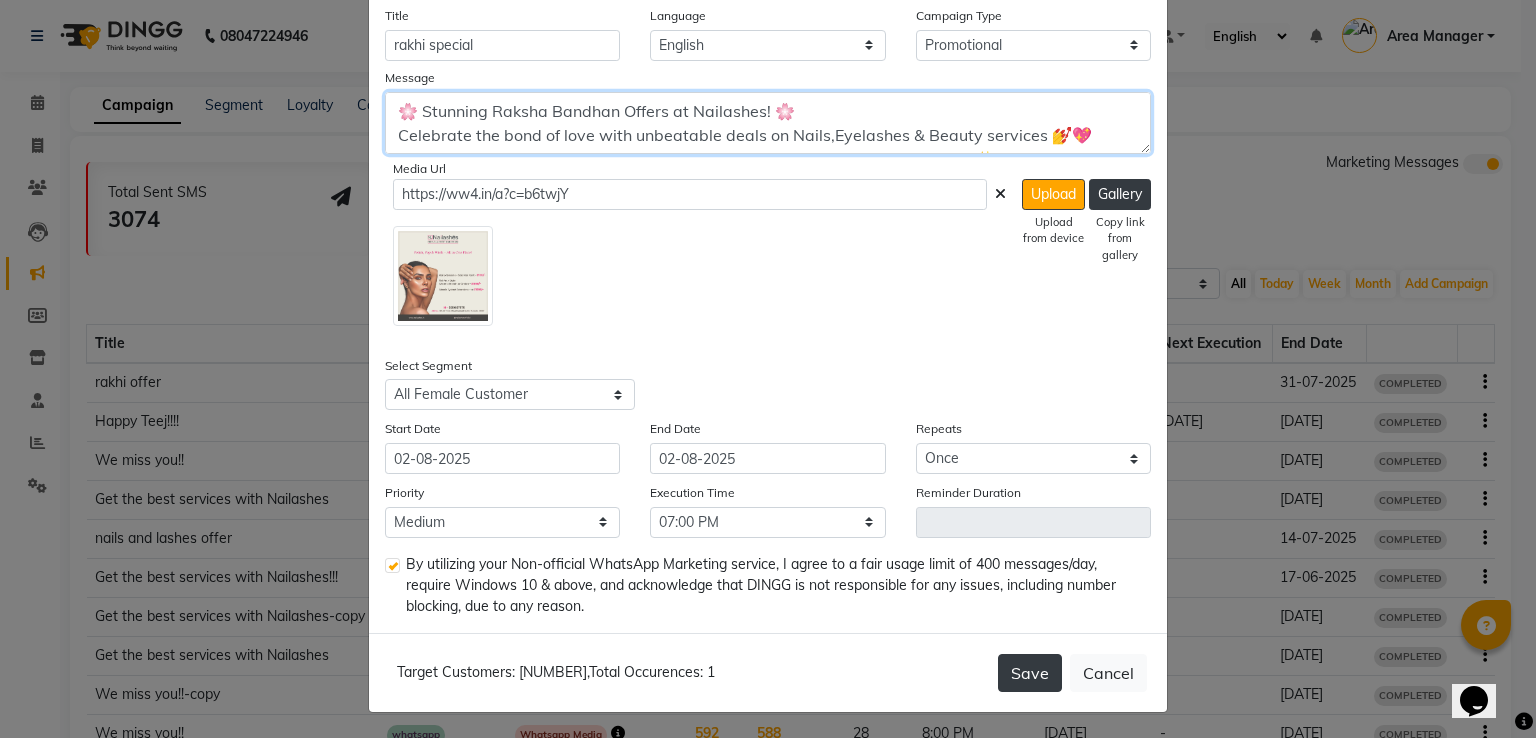 type on "🌸 Stunning Raksha Bandhan Offers at Nailashes! 🌸
Celebrate the bond of love with unbeatable deals on Nails,Eyelashes & Beauty services 💅💖
Pamper yourself or surprise your sister – because you both deserve the glam! ✨
Limited period Rakhi special – don’t miss out!!" 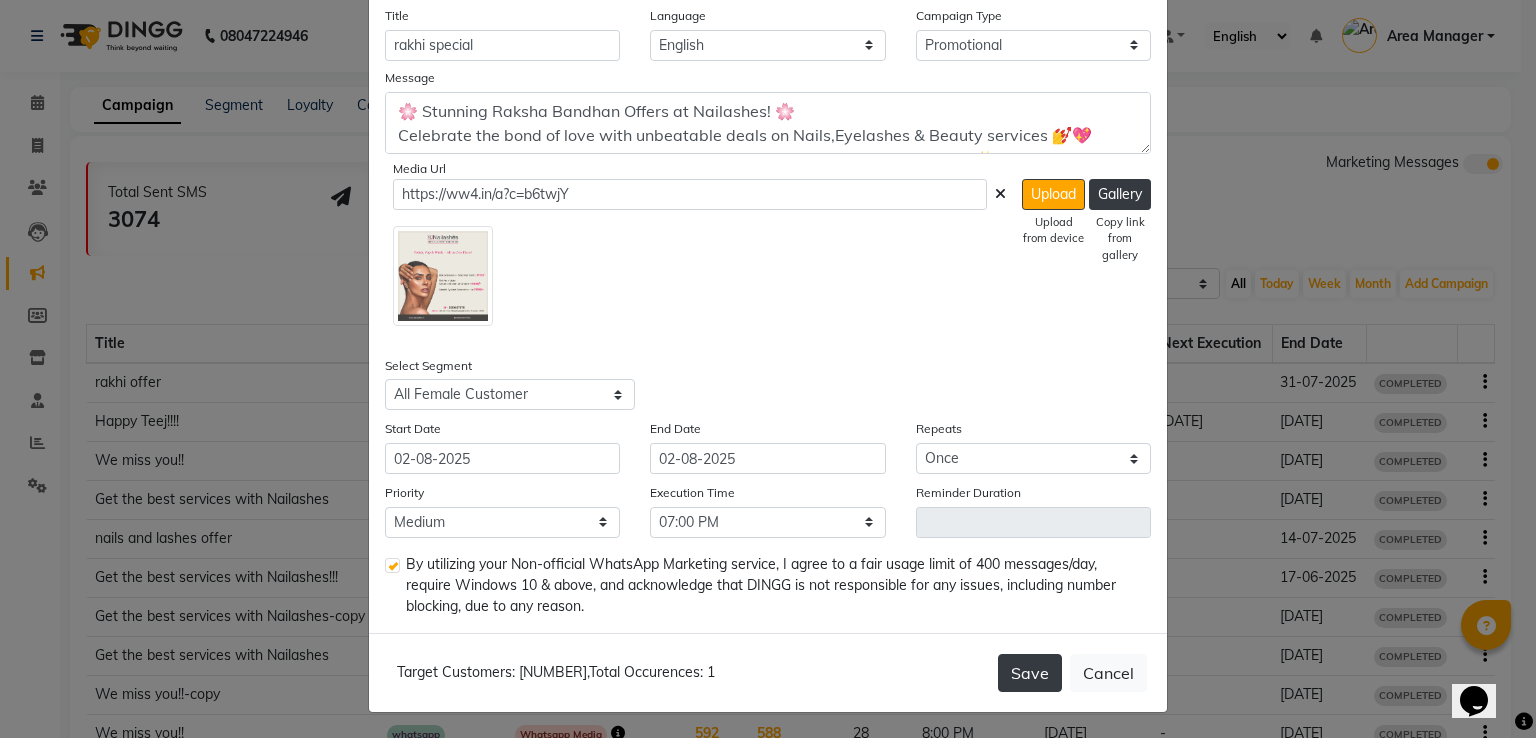 click on "Save" 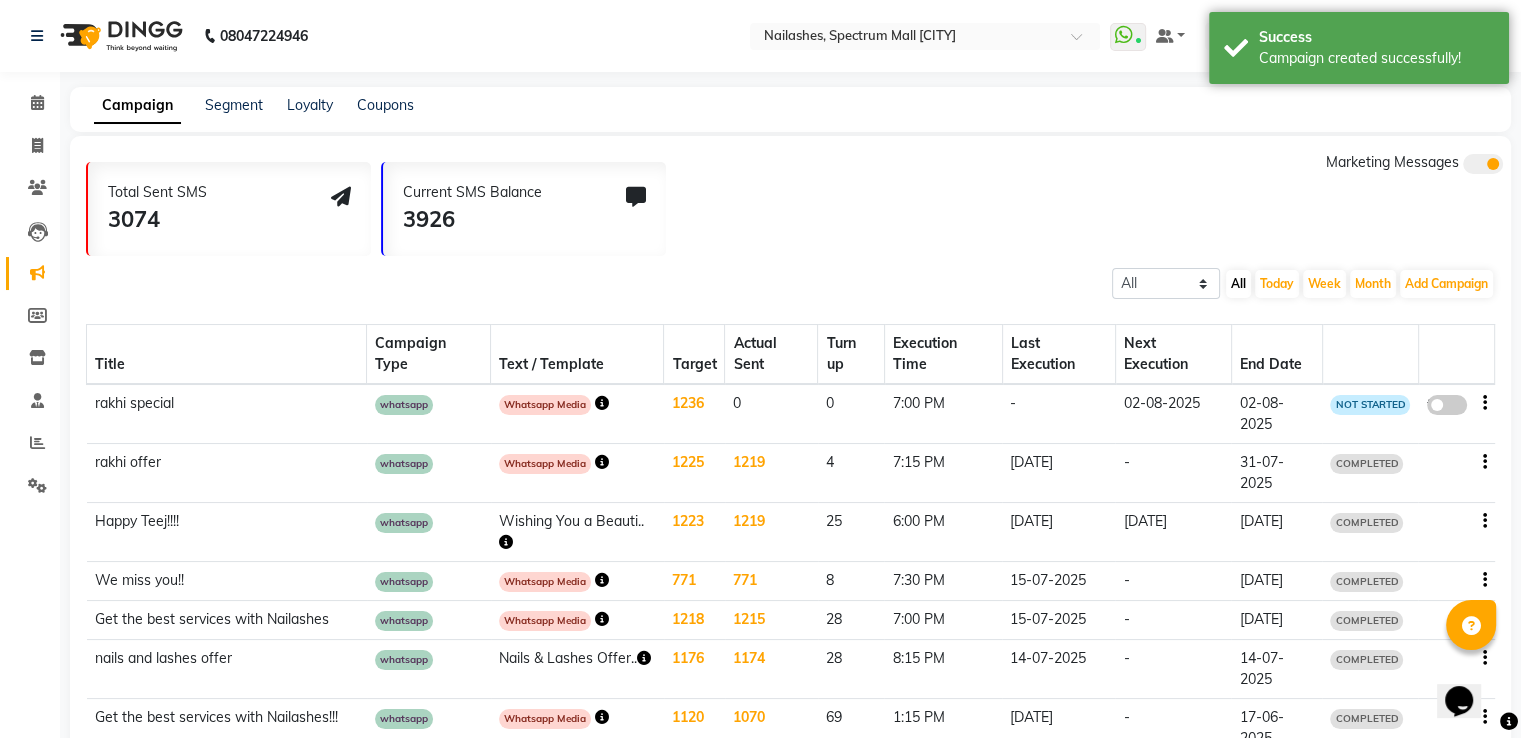 click 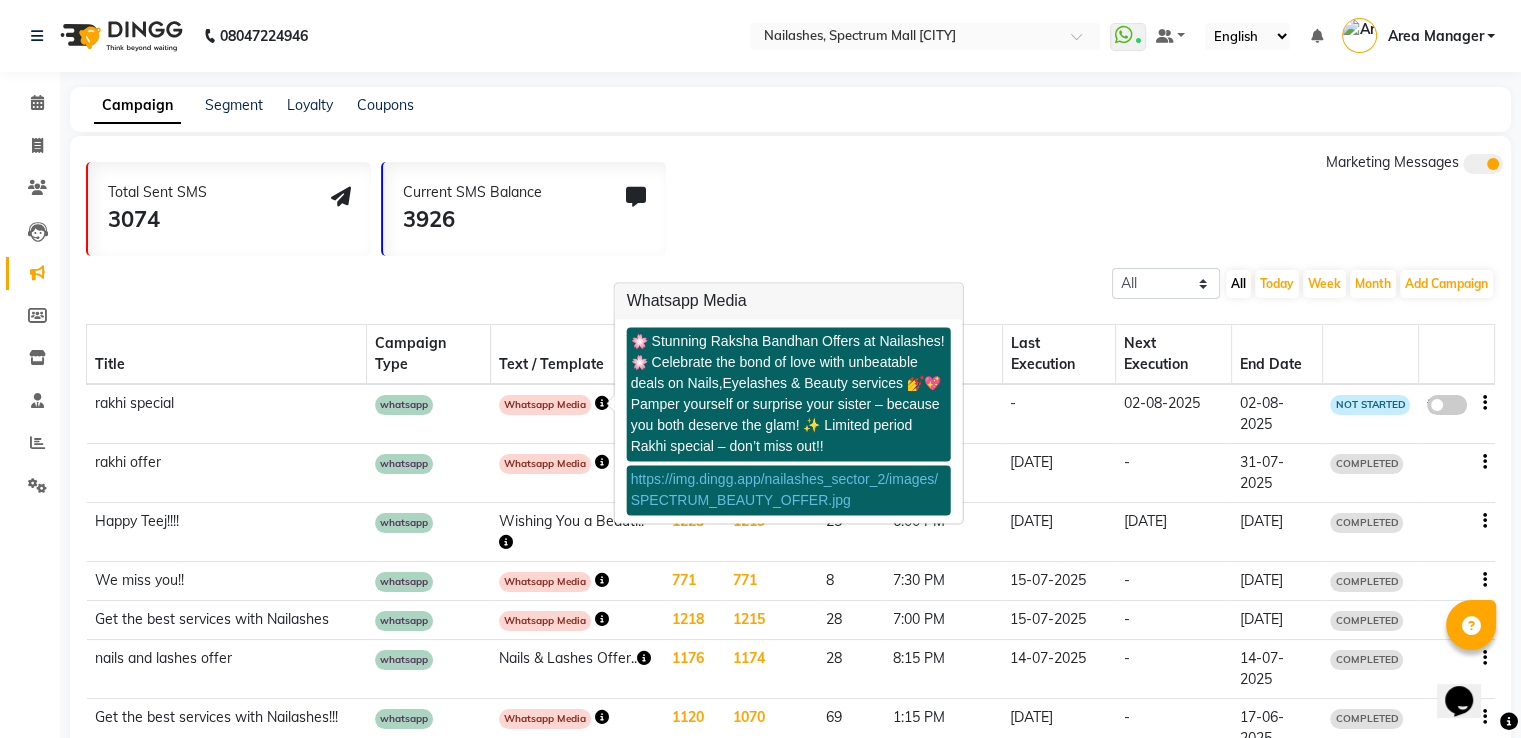 click on "https://img.dingg.app/nailashes_sector_2/images/SPECTRUM_BEAUTY_OFFER.jpg" at bounding box center [784, 490] 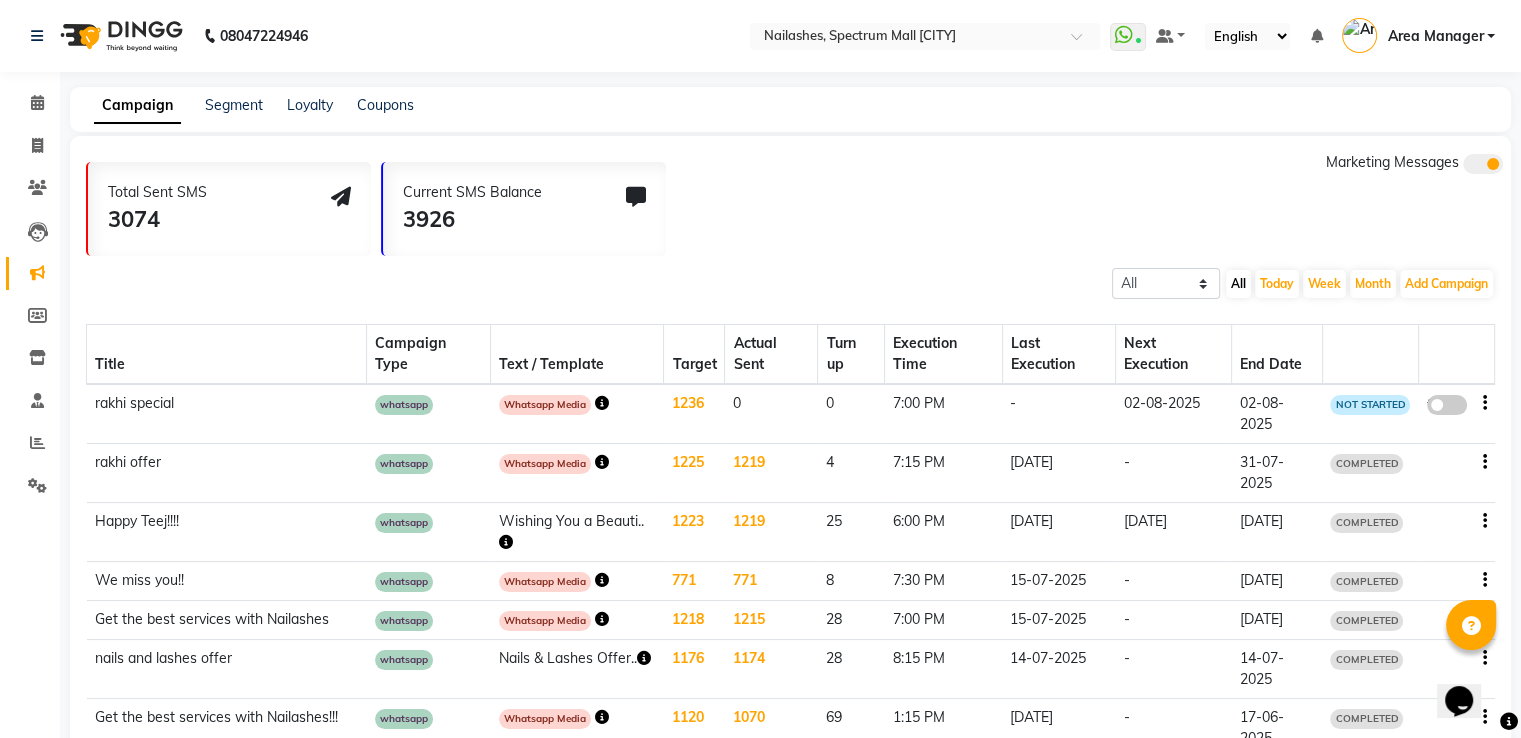 click 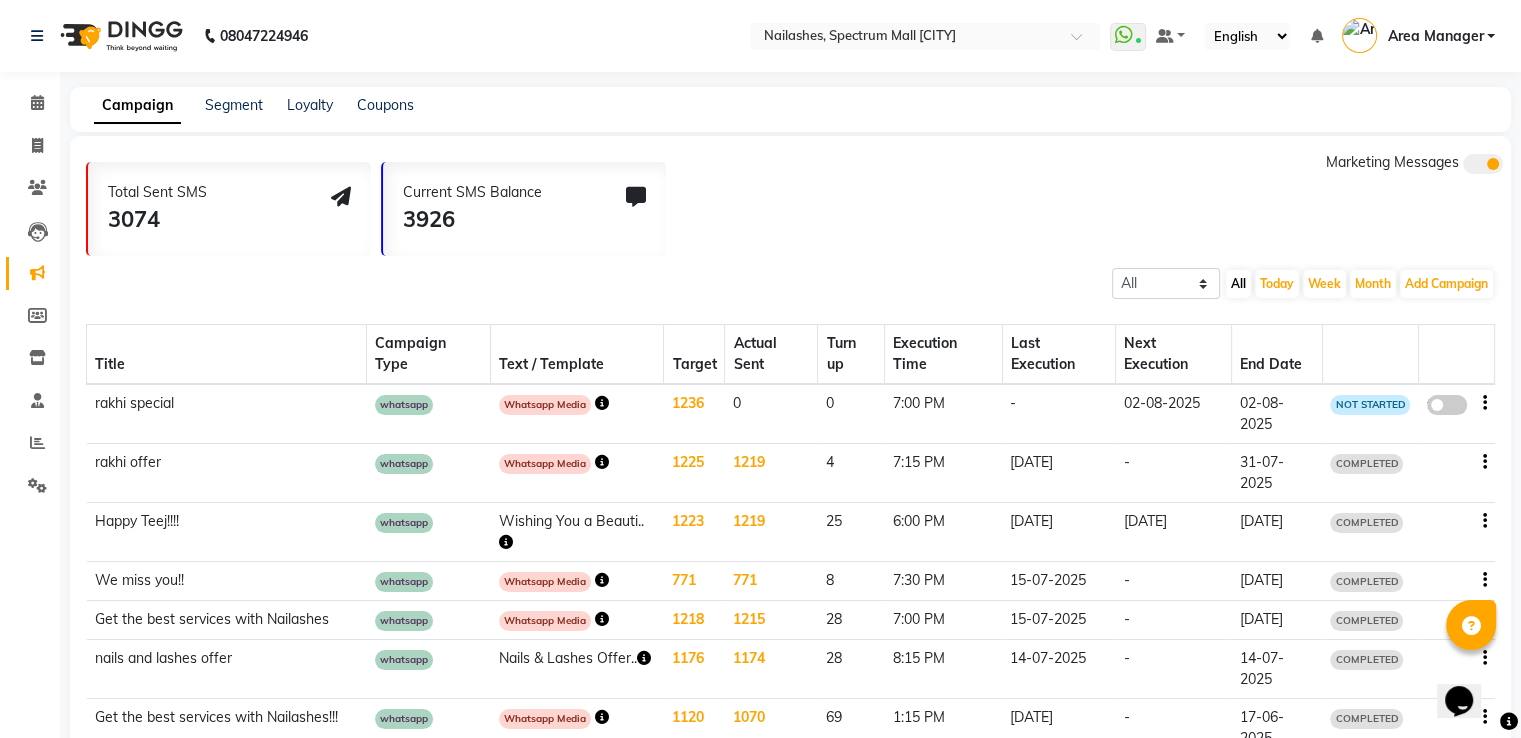 click on "false" 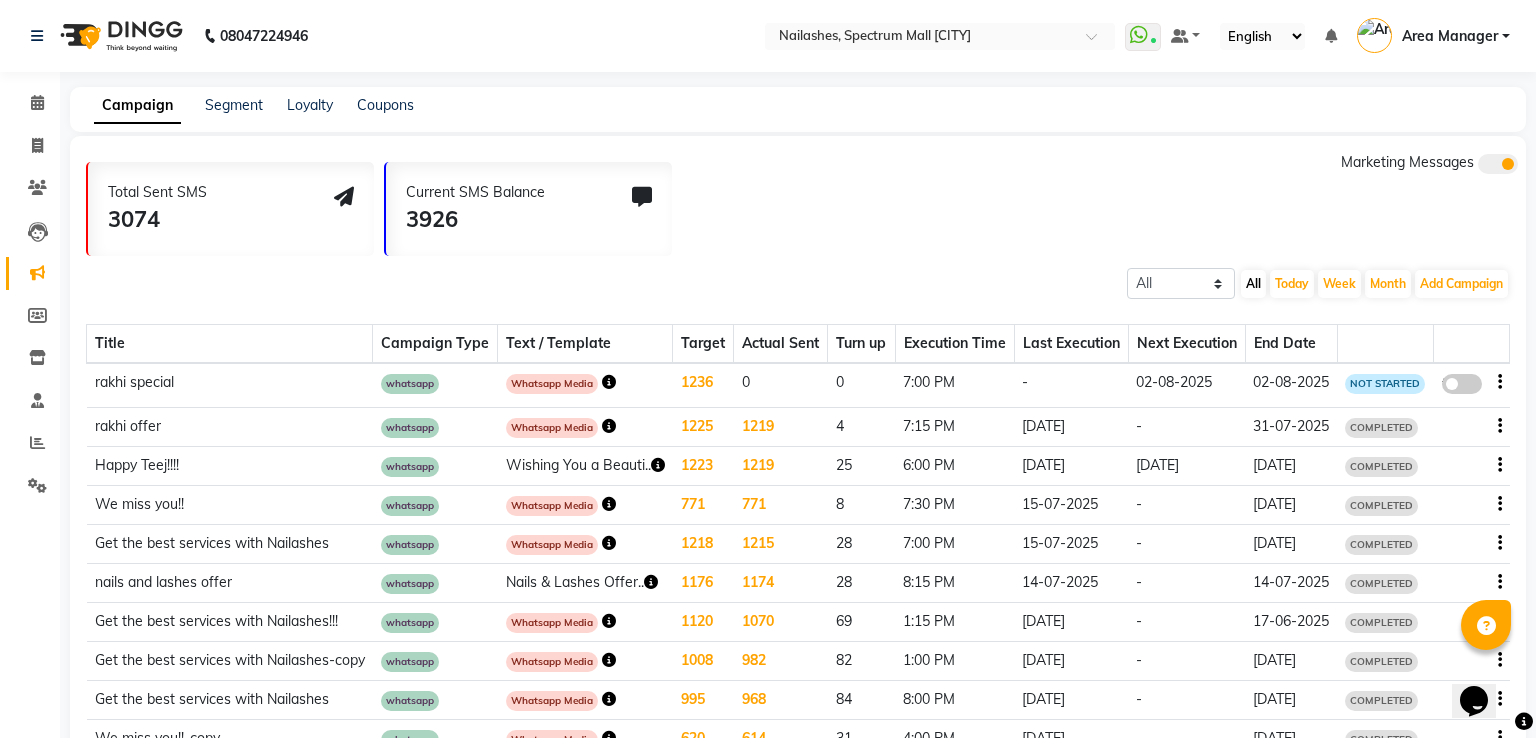 select on "3" 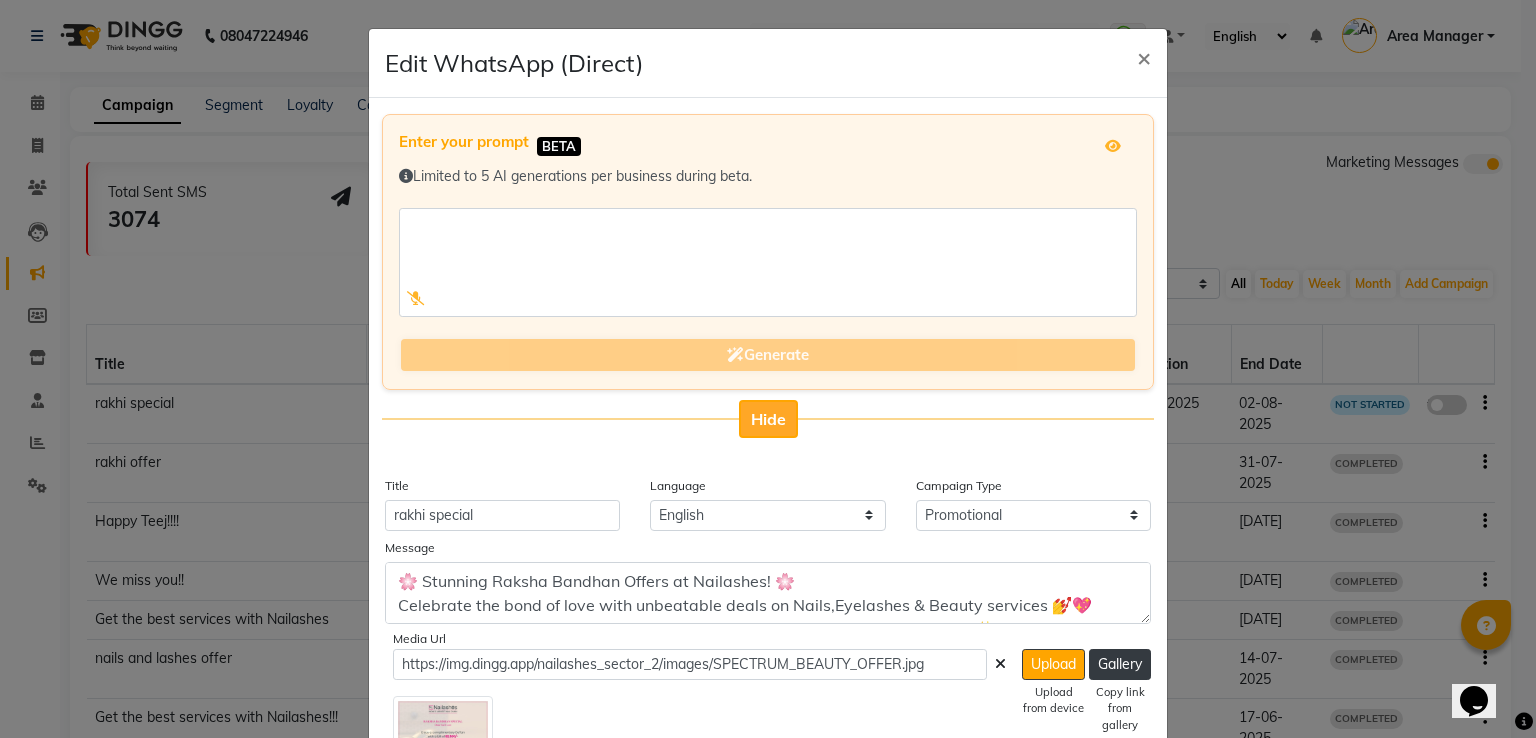 click on "Hide" 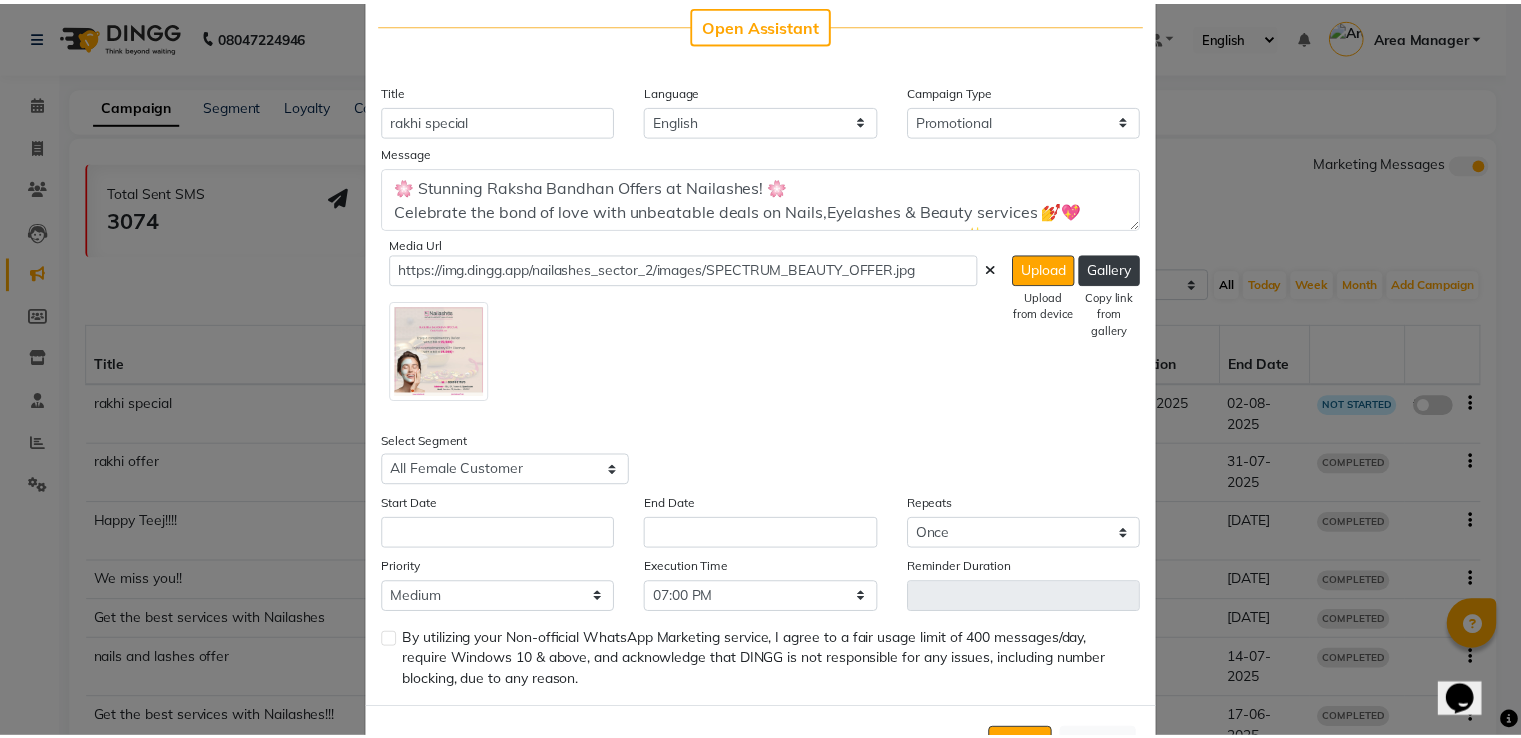 scroll, scrollTop: 190, scrollLeft: 0, axis: vertical 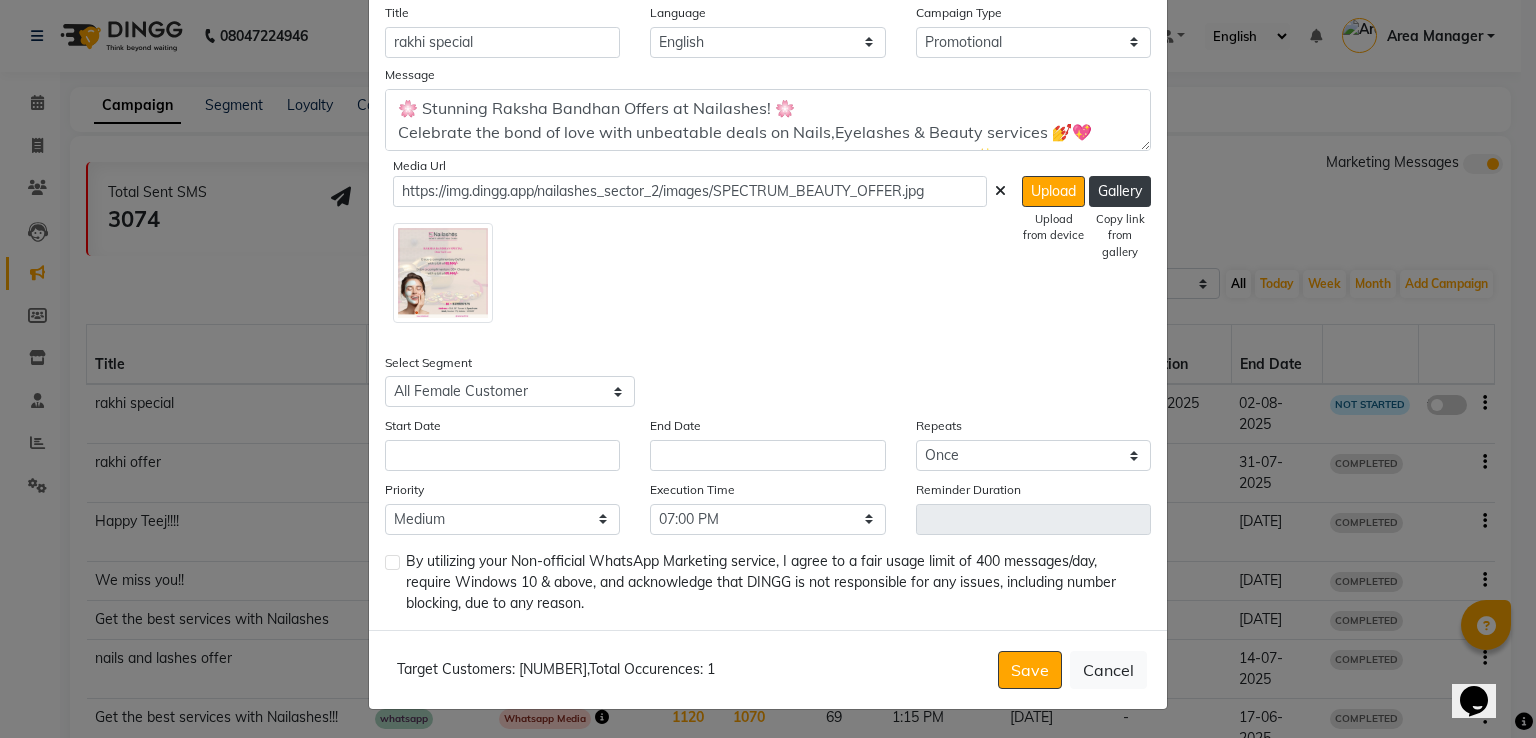 click on "Execution Time" 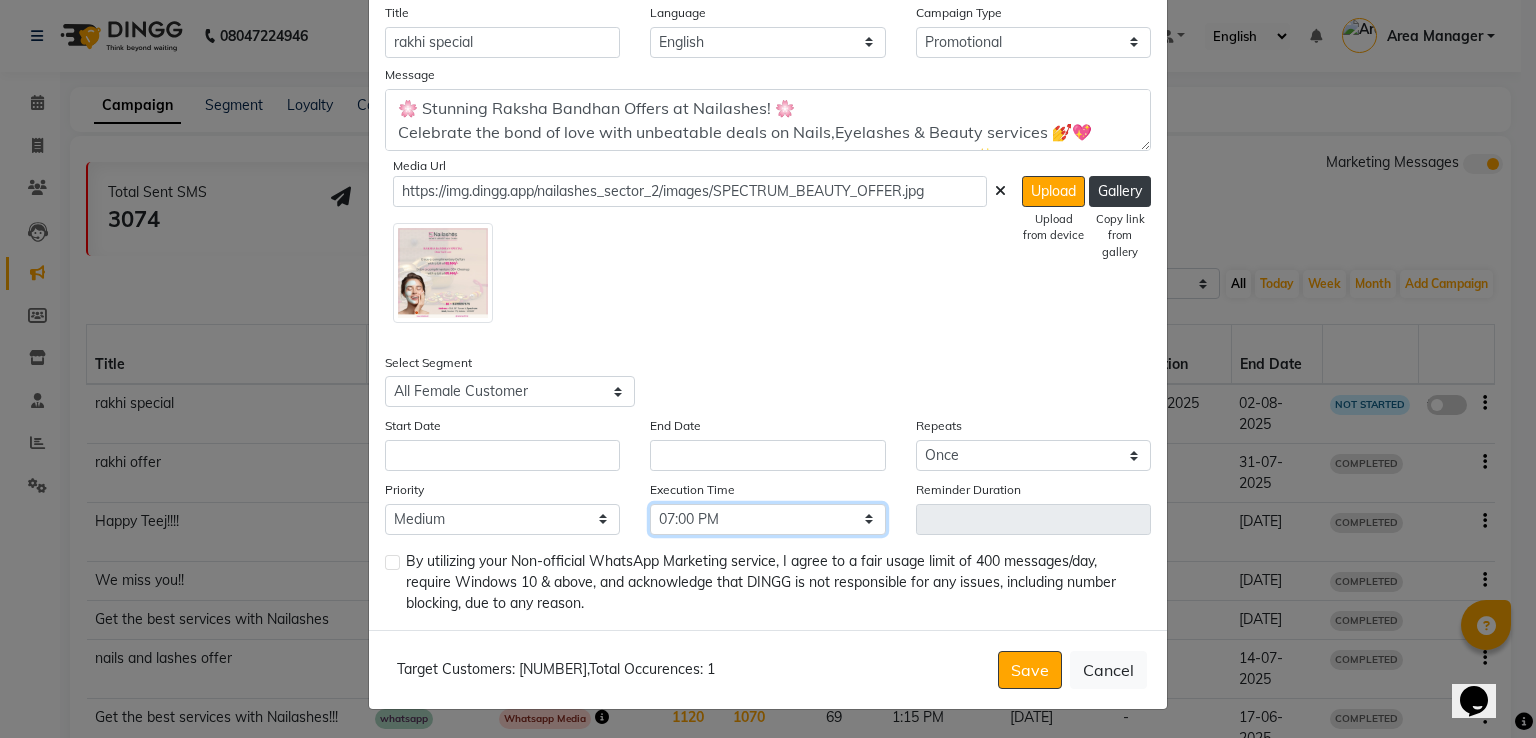 click on "Select 09:00 AM 09:15 AM 09:30 AM 09:45 AM 10:00 AM 10:15 AM 10:30 AM 10:45 AM 11:00 AM 11:15 AM 11:30 AM 11:45 AM 12:00 PM 12:15 PM 12:30 PM 12:45 PM 01:00 PM 01:15 PM 01:30 PM 01:45 PM 02:00 PM 02:15 PM 02:30 PM 02:45 PM 03:00 PM 03:15 PM 03:30 PM 03:45 PM 04:00 PM 04:15 PM 04:30 PM 04:45 PM 05:00 PM 05:15 PM 05:30 PM 05:45 PM 06:00 PM 06:15 PM 06:30 PM 06:45 PM 07:00 PM 07:15 PM 07:30 PM 07:45 PM 08:00 PM 08:15 PM 08:30 PM 08:45 PM 09:00 PM 09:15 PM 09:30 PM 09:45 PM" at bounding box center [767, 519] 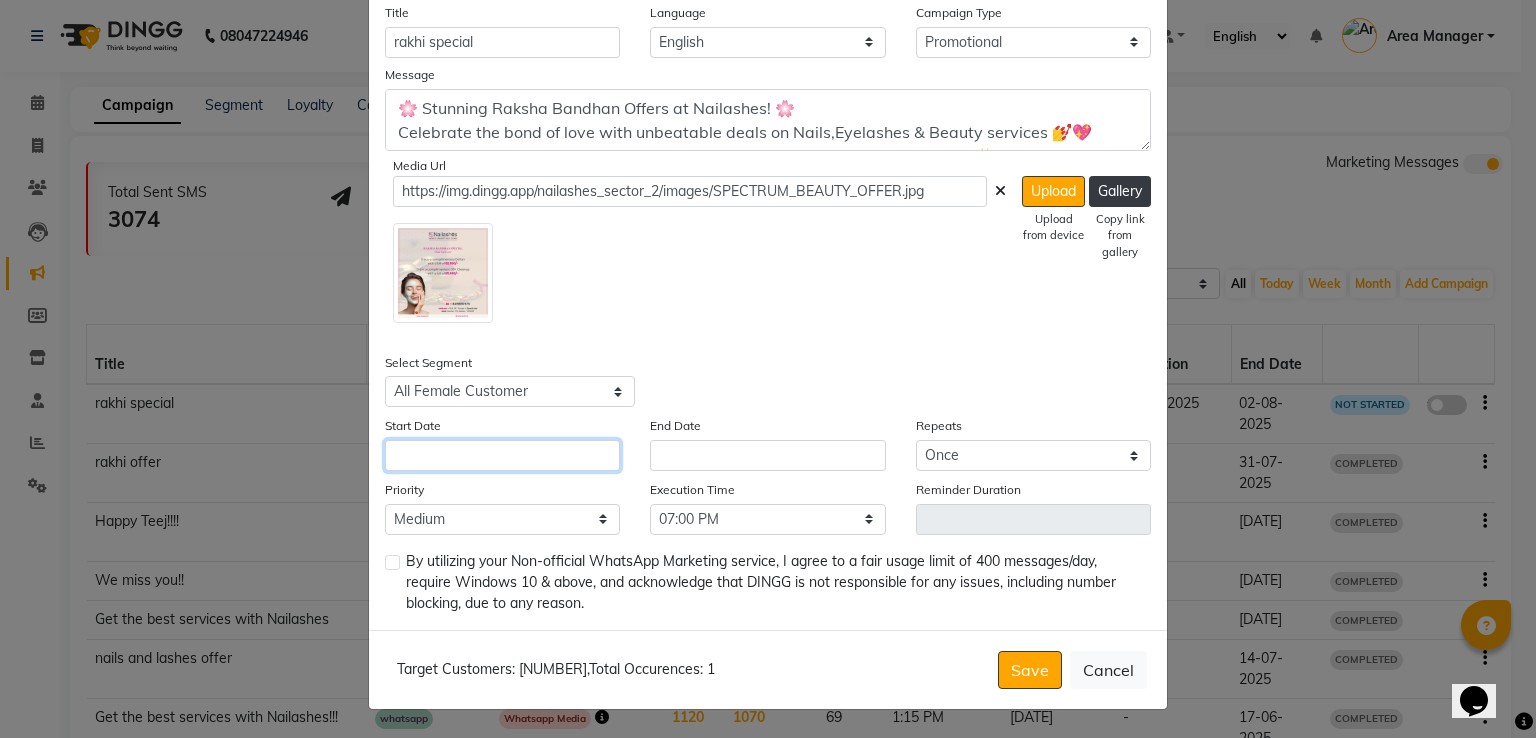 click 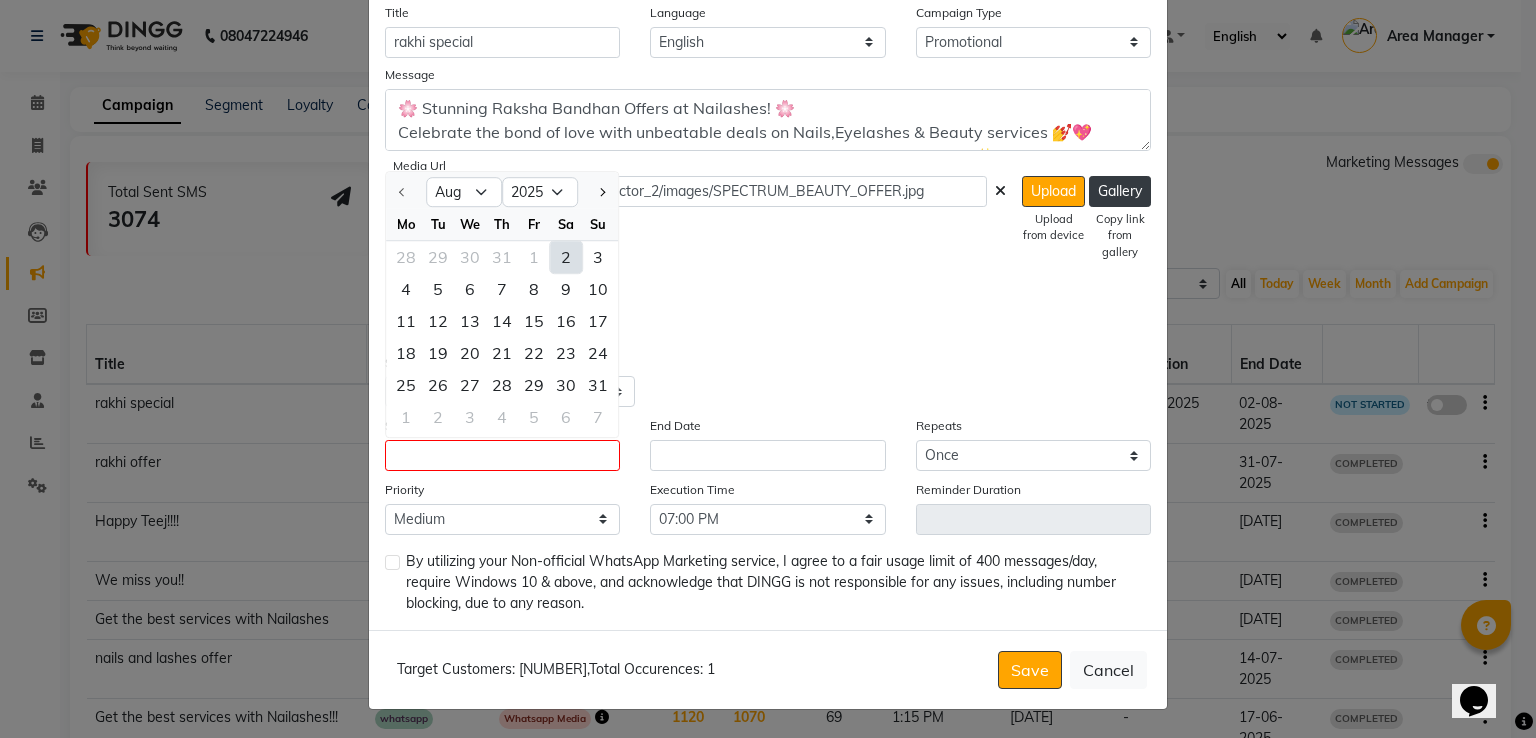 click on "2" 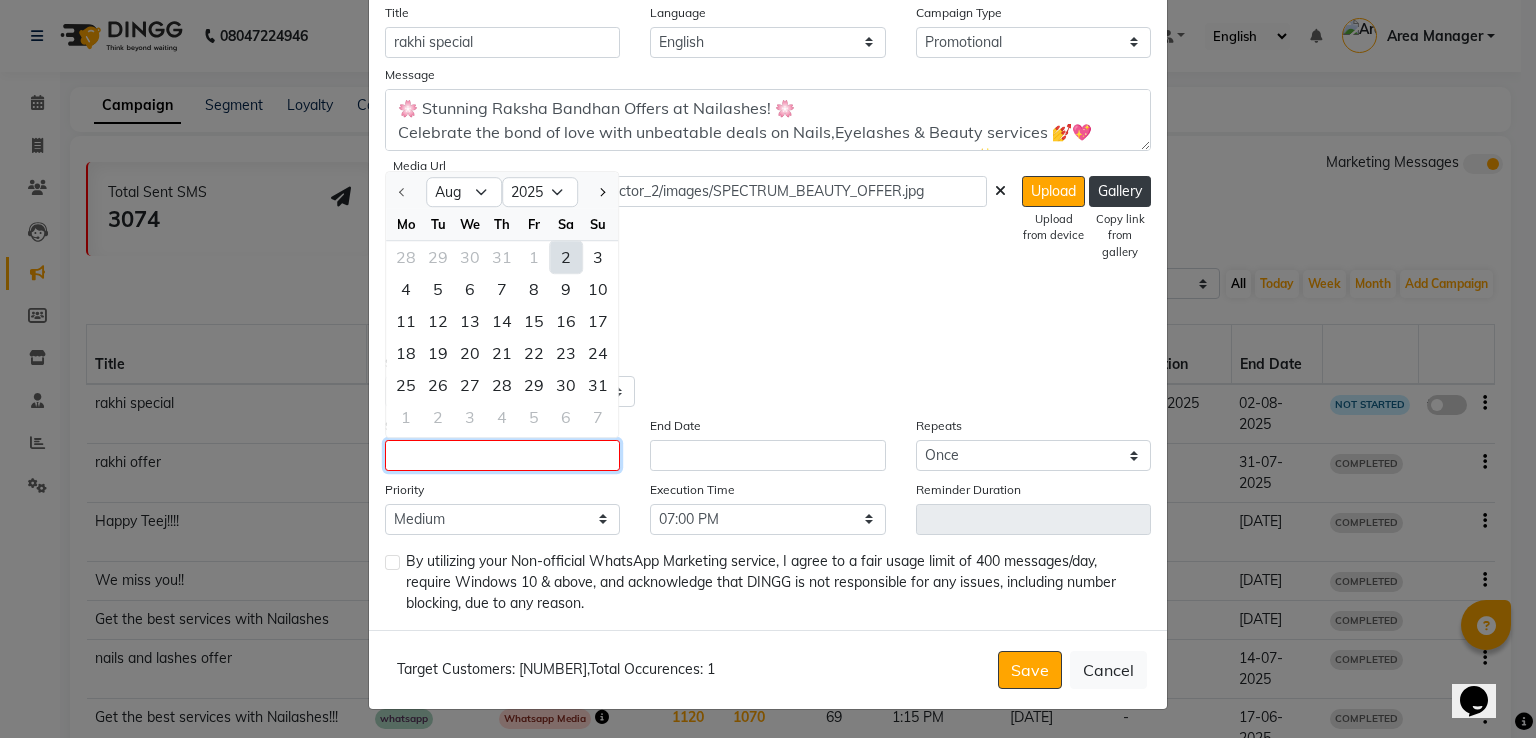 type on "02-08-2025" 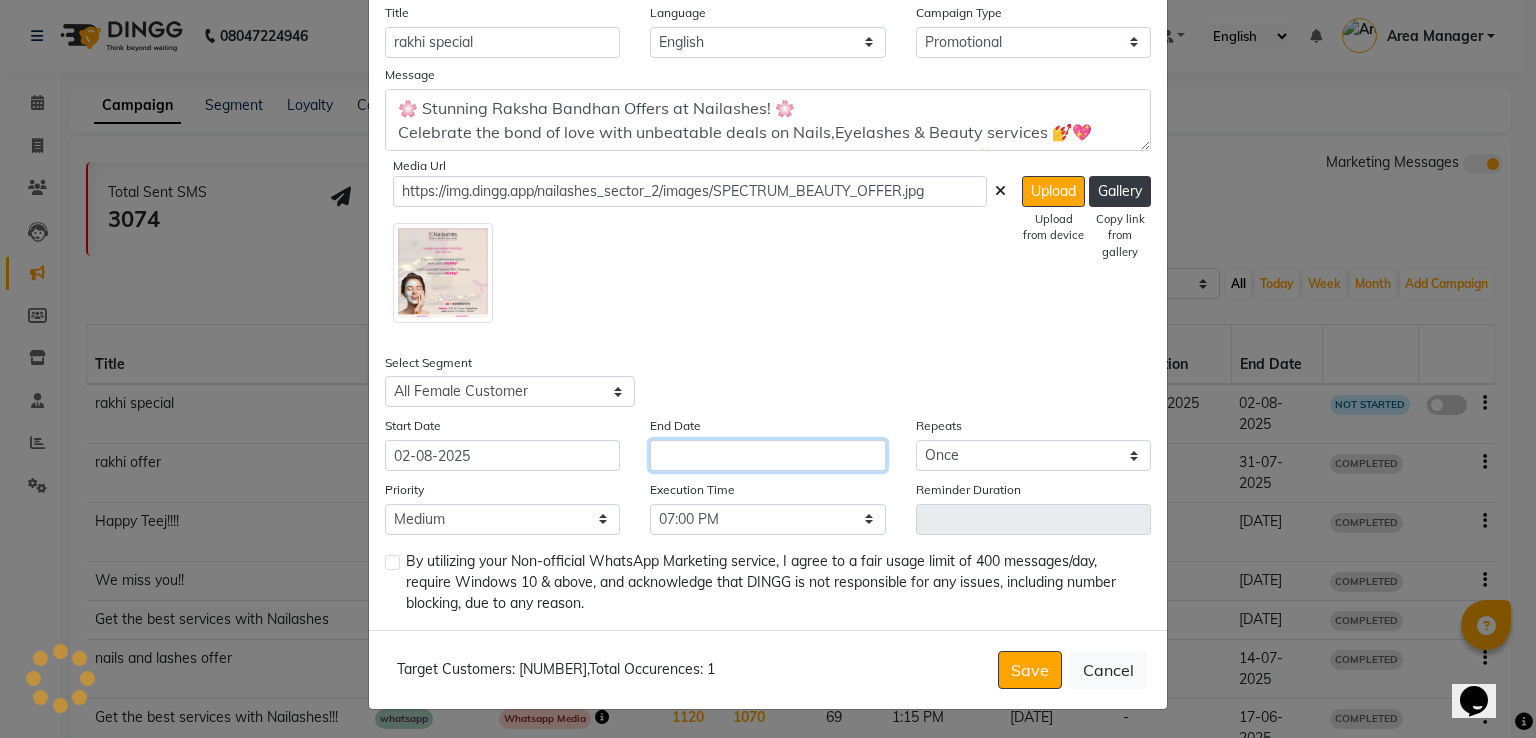 click 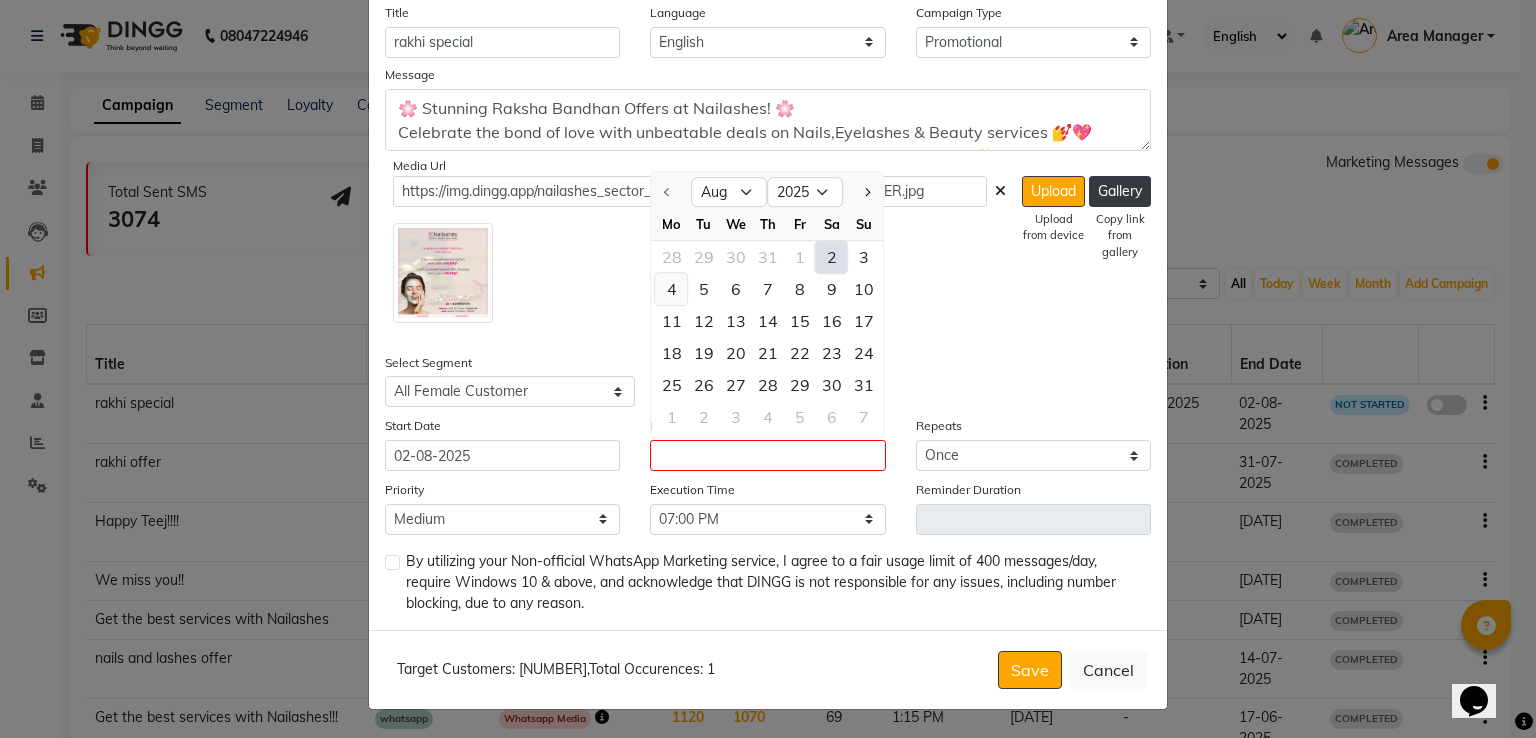 click on "4" 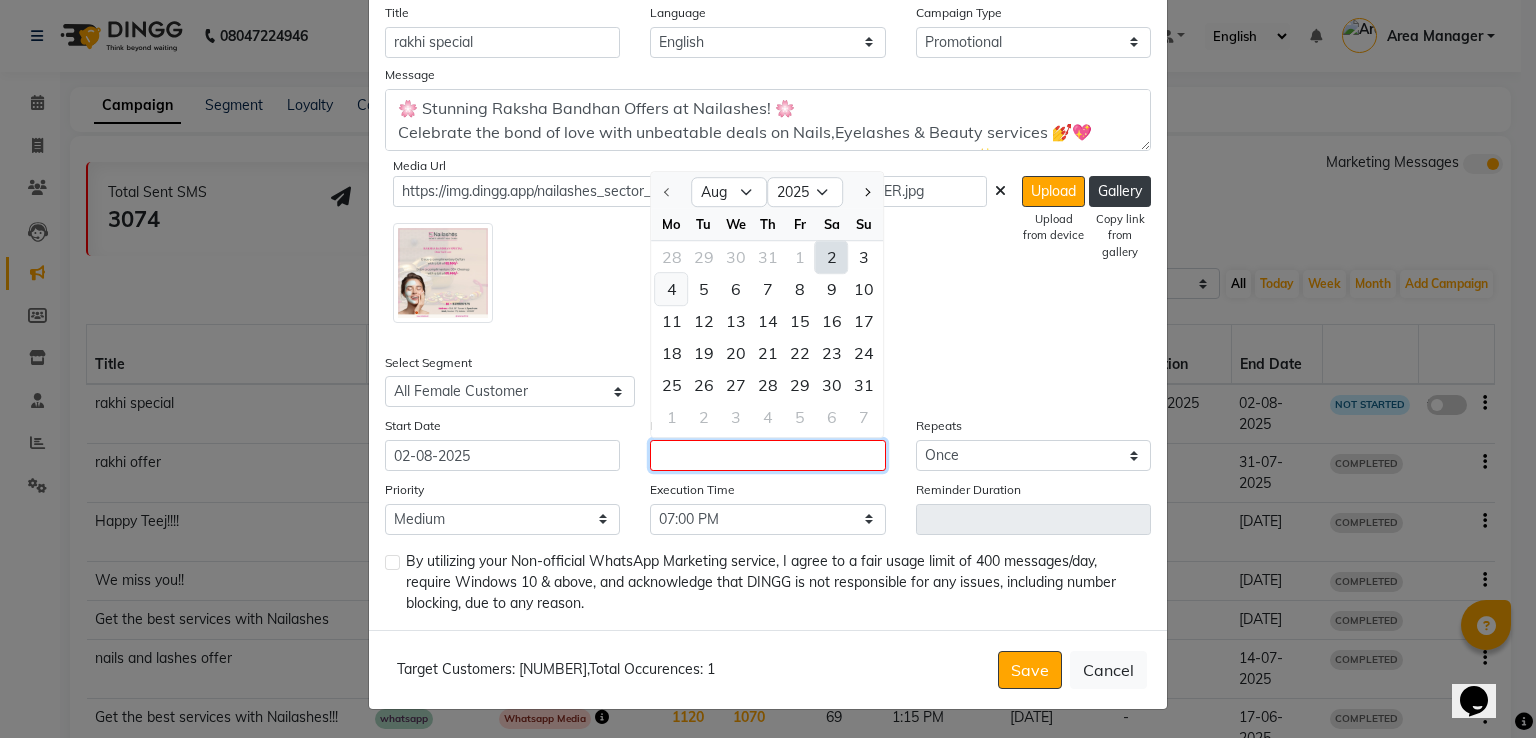type on "04-08-2025" 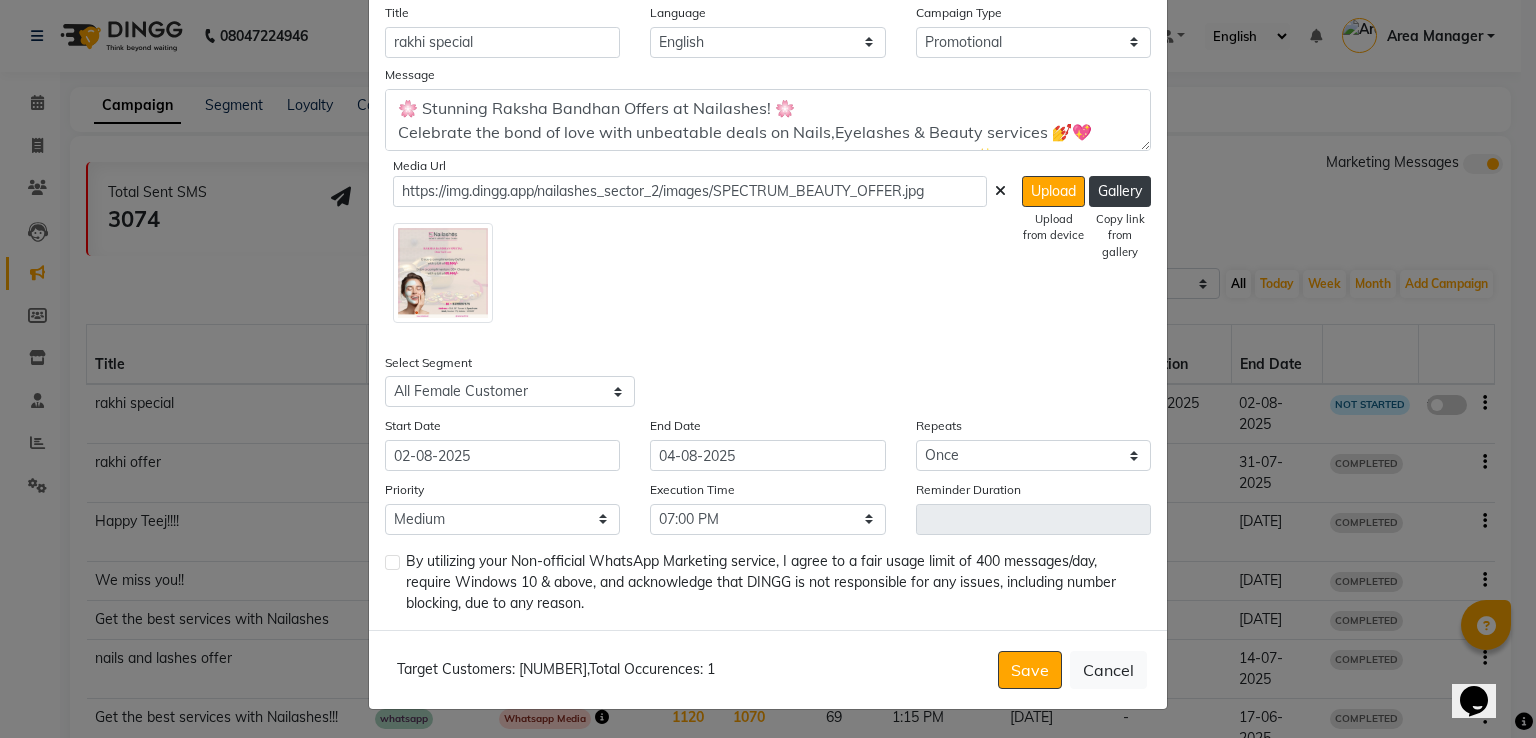 click 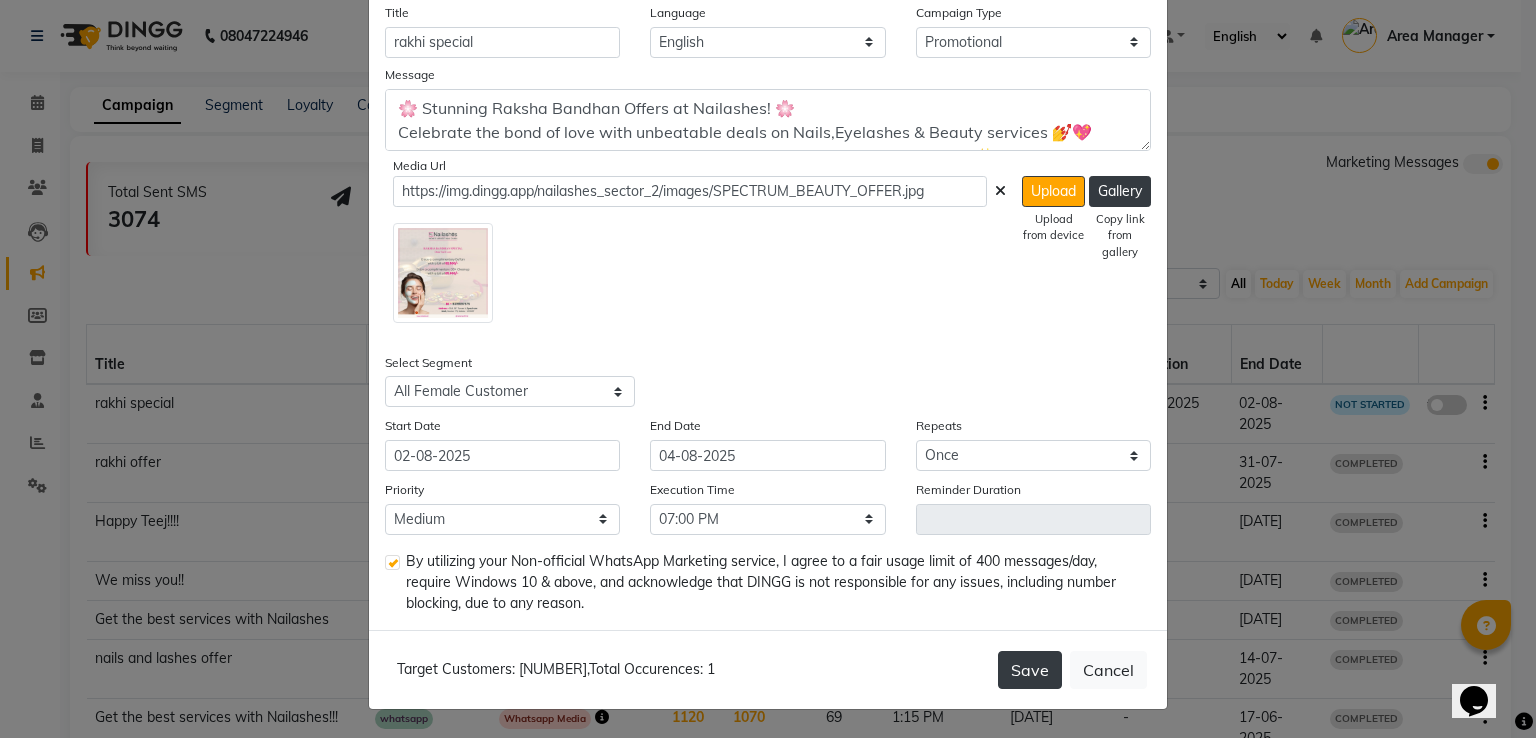 click on "Save" 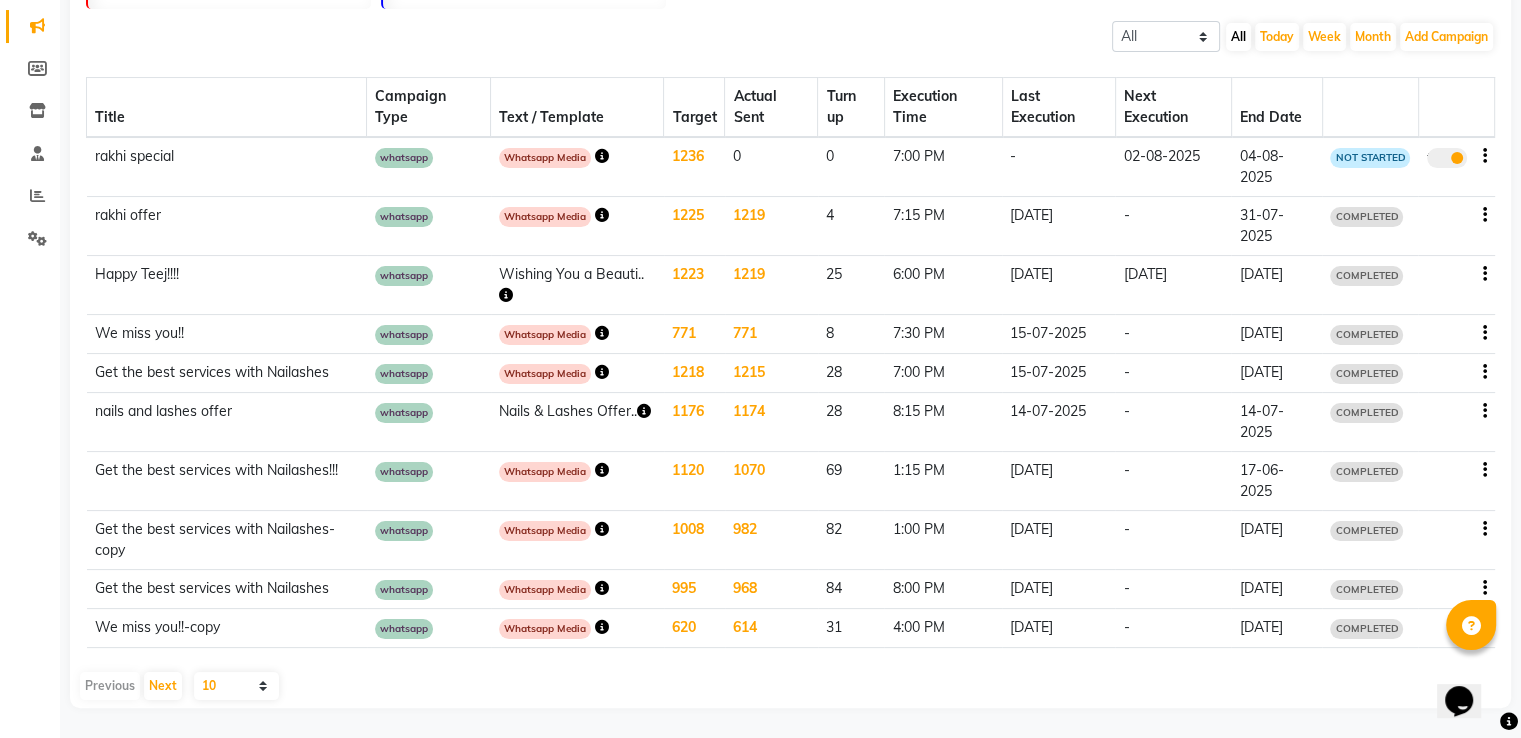 scroll, scrollTop: 275, scrollLeft: 0, axis: vertical 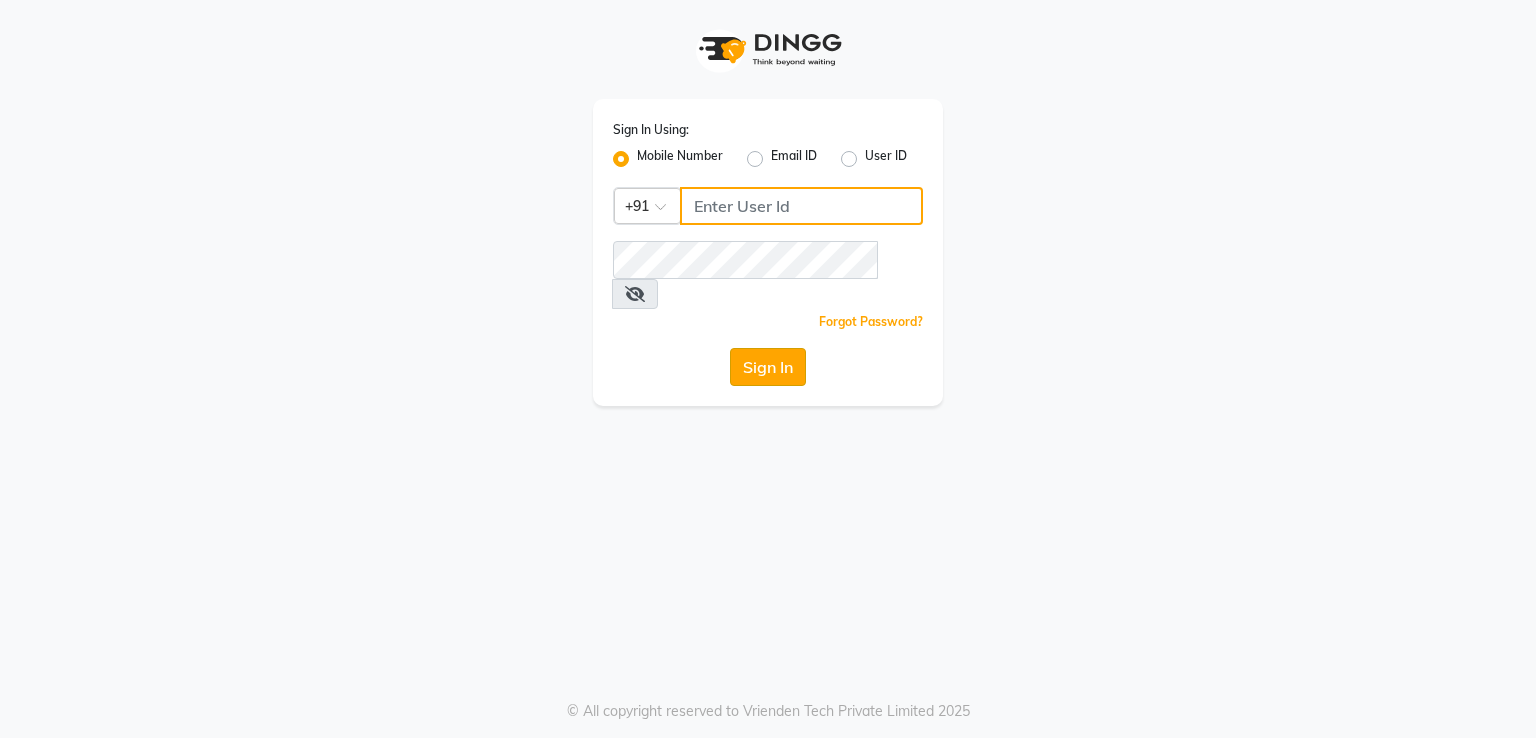 type on "[PHONE]" 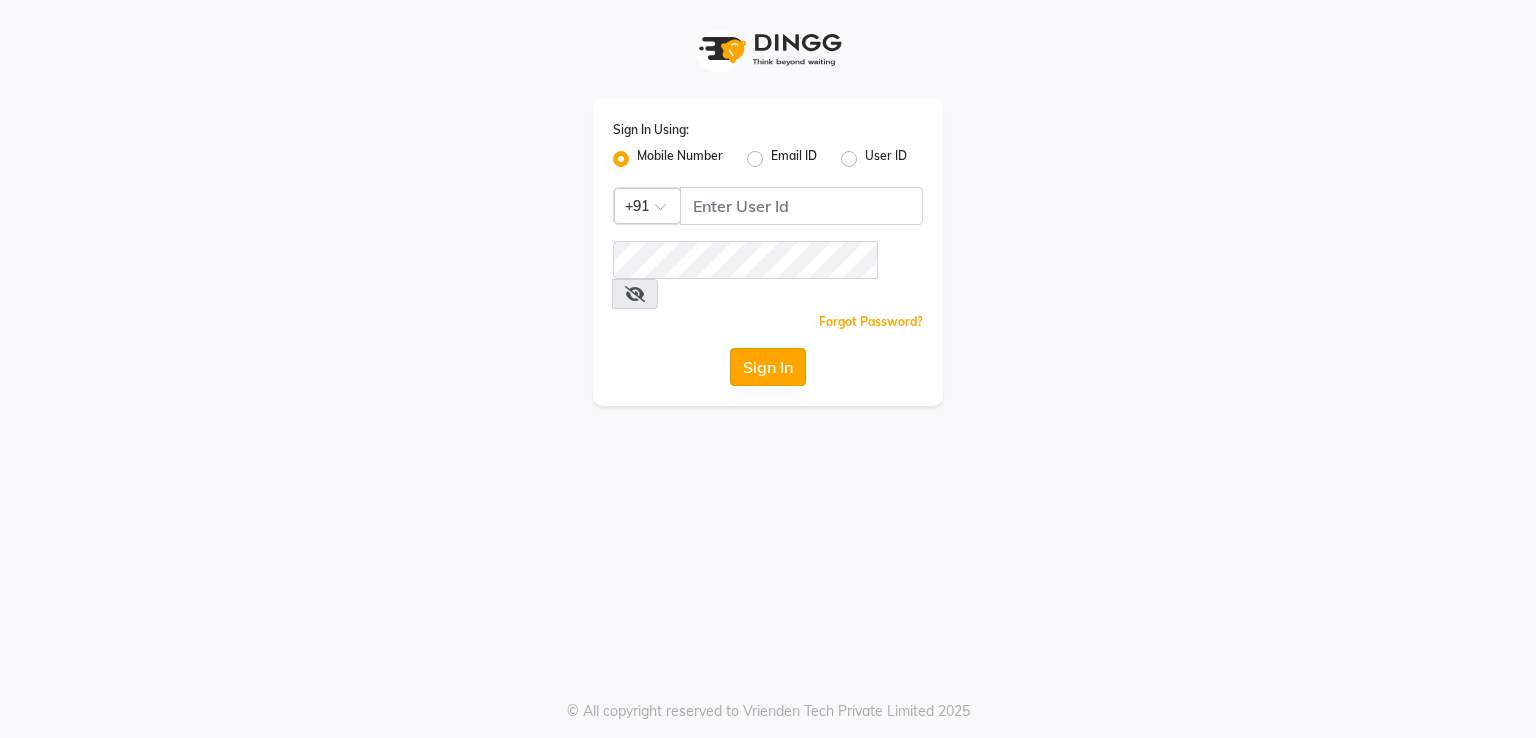 click on "Sign In" 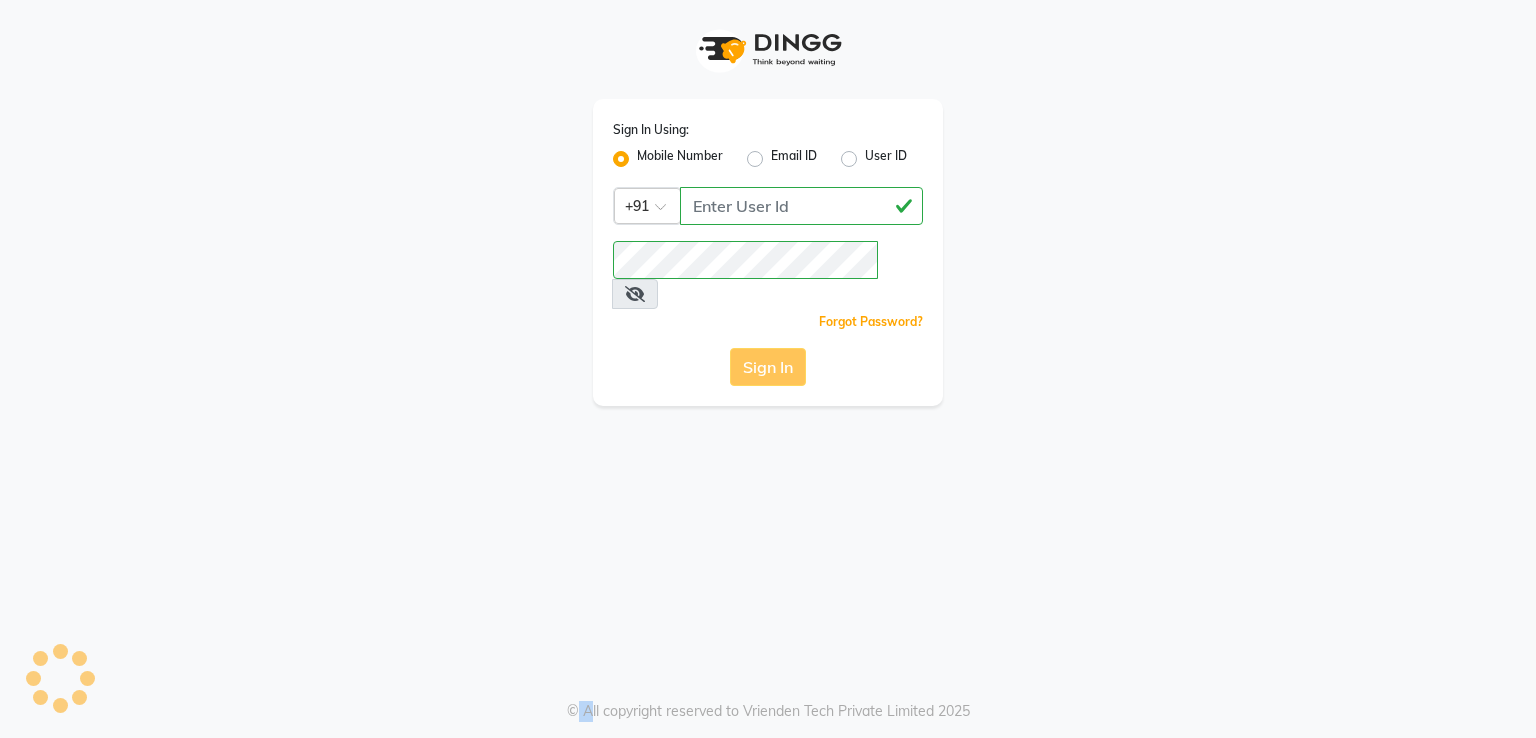 click on "Sign In" 